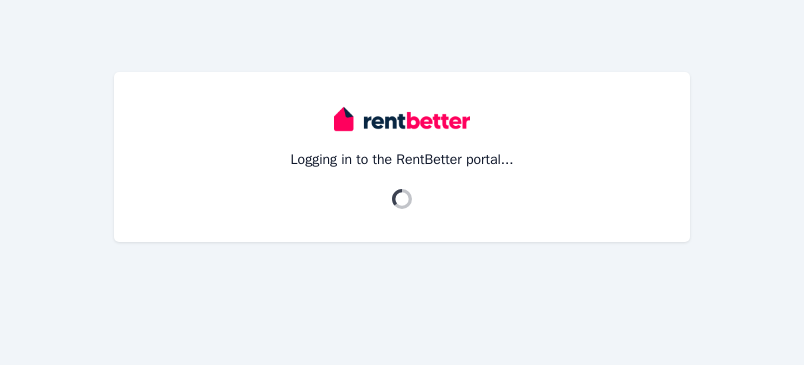 scroll, scrollTop: 0, scrollLeft: 0, axis: both 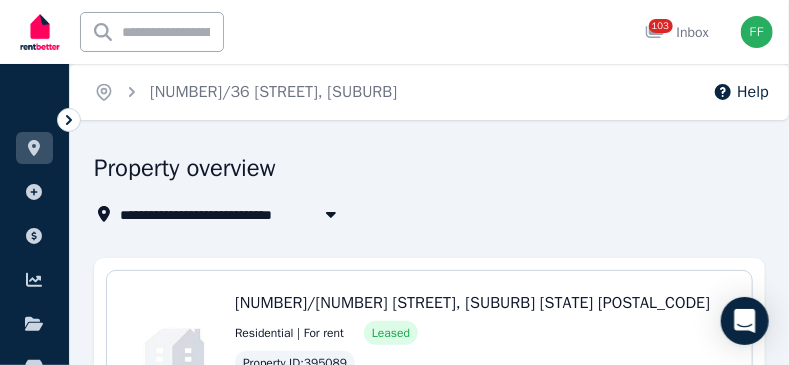 click 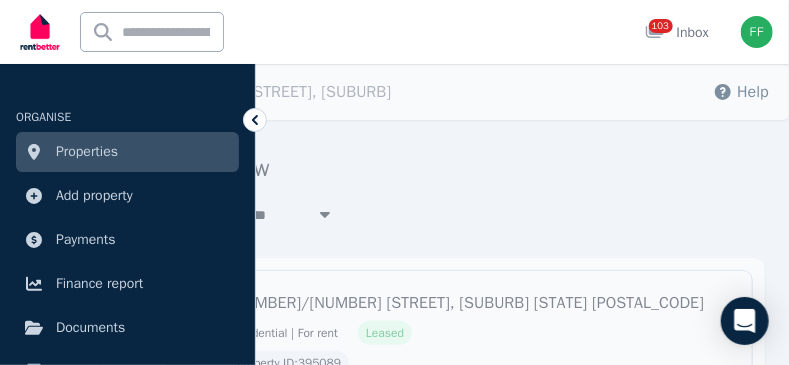 click on "Properties" at bounding box center [87, 152] 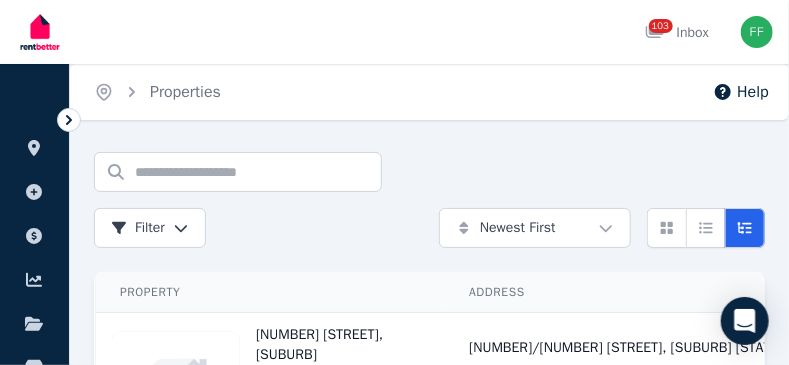 scroll, scrollTop: 100, scrollLeft: 0, axis: vertical 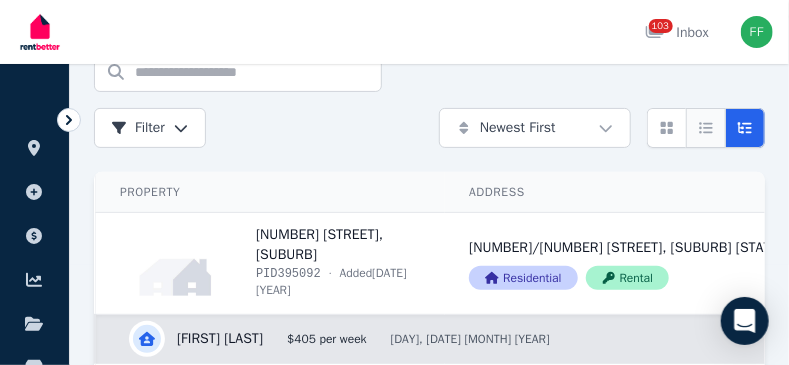 click 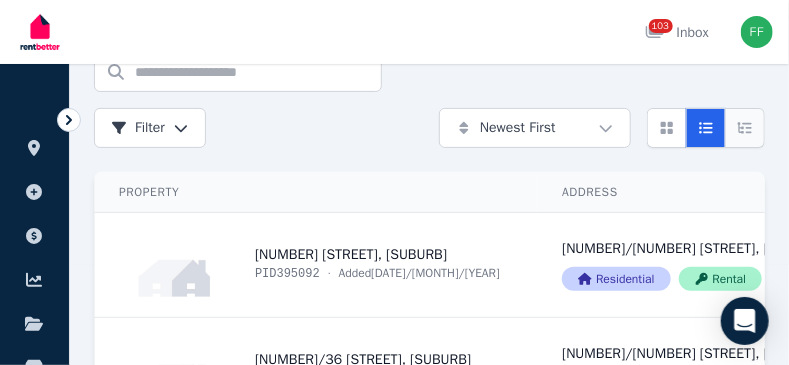 click 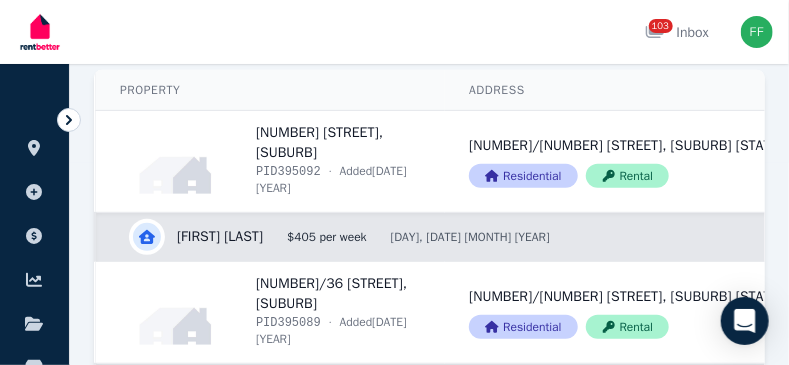 scroll, scrollTop: 100, scrollLeft: 0, axis: vertical 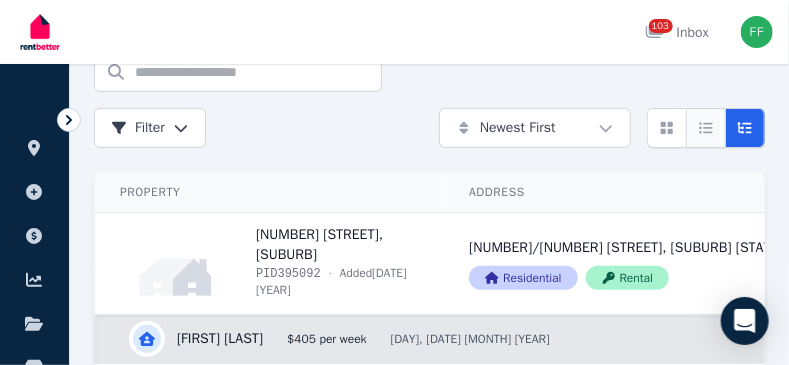 click 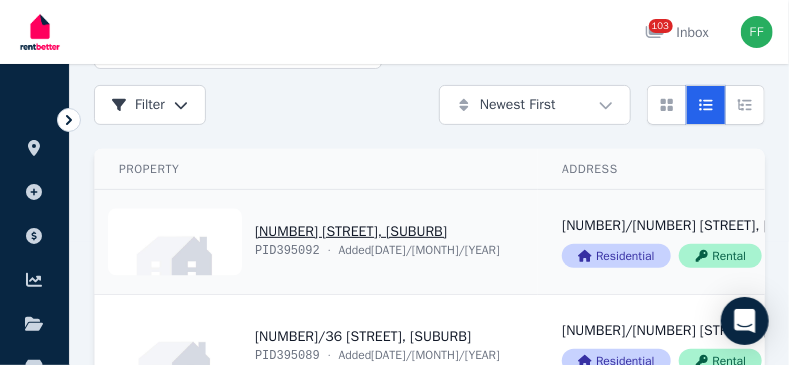 scroll, scrollTop: 100, scrollLeft: 0, axis: vertical 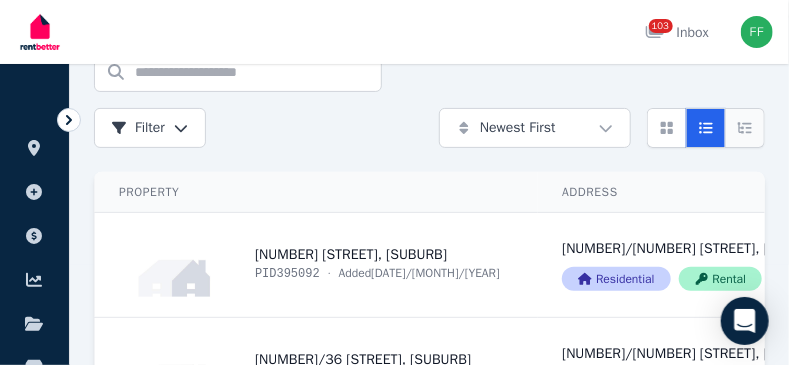 click 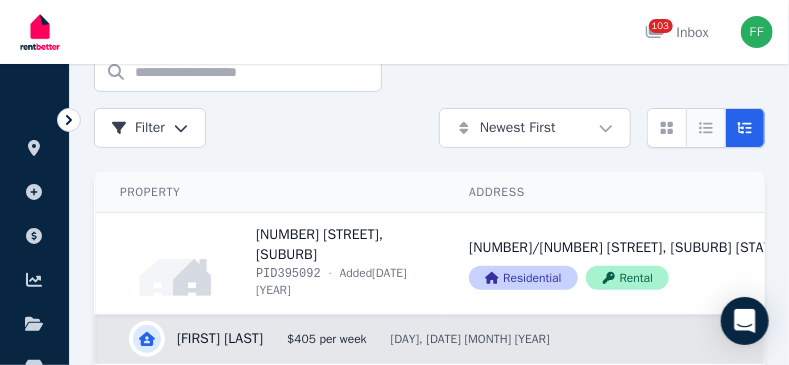click 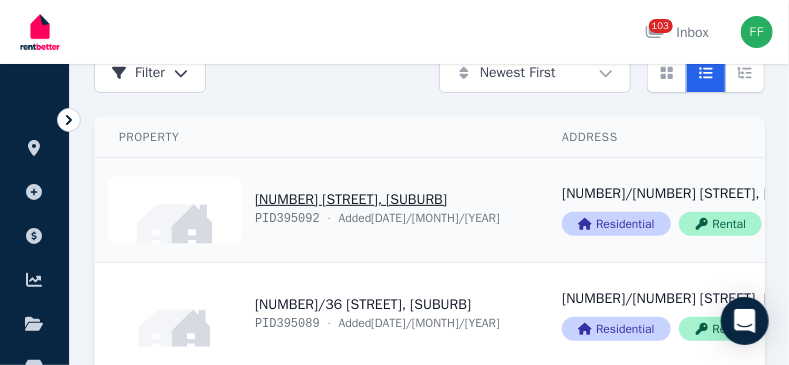 scroll, scrollTop: 100, scrollLeft: 0, axis: vertical 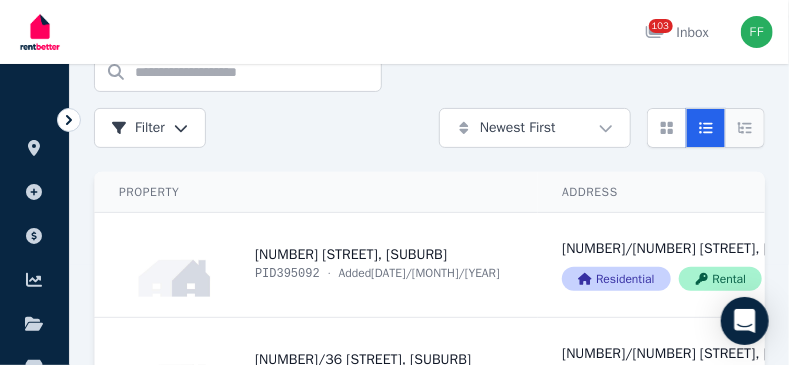 click 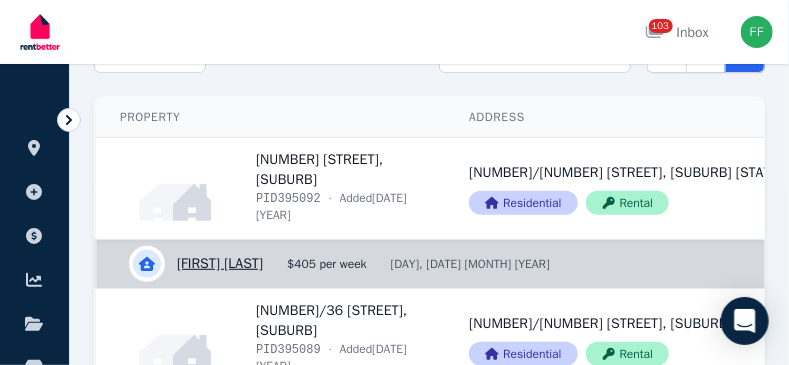 scroll, scrollTop: 100, scrollLeft: 0, axis: vertical 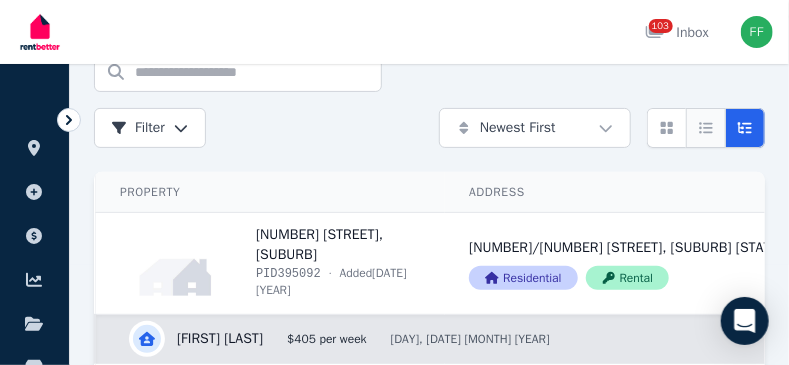 click 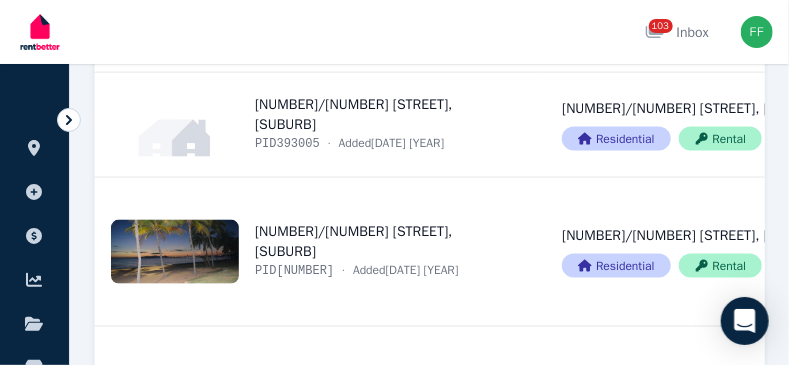 scroll, scrollTop: 800, scrollLeft: 0, axis: vertical 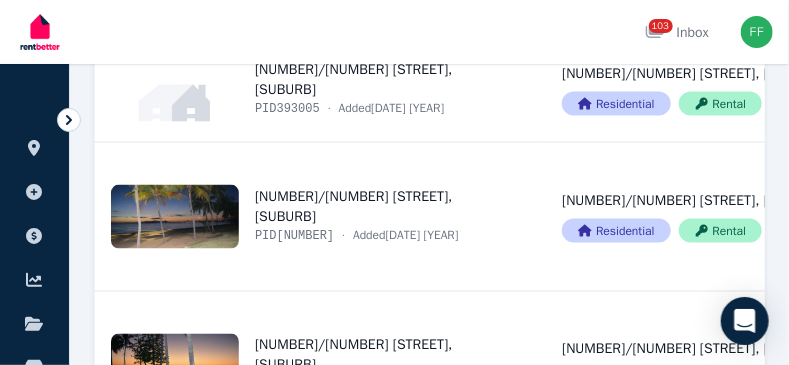 click on "View property details" at bounding box center (1158, -15) 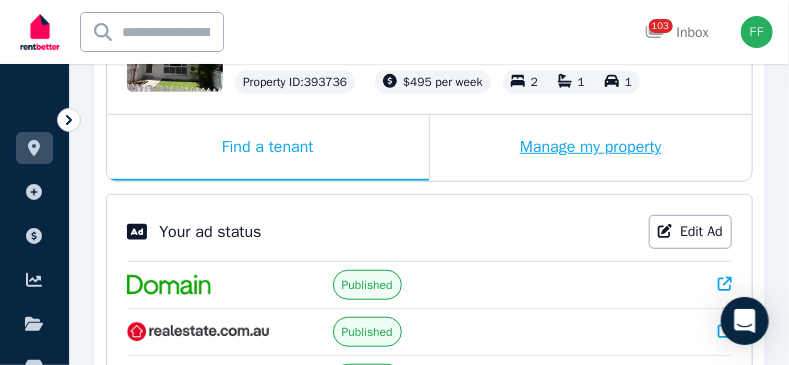scroll, scrollTop: 304, scrollLeft: 0, axis: vertical 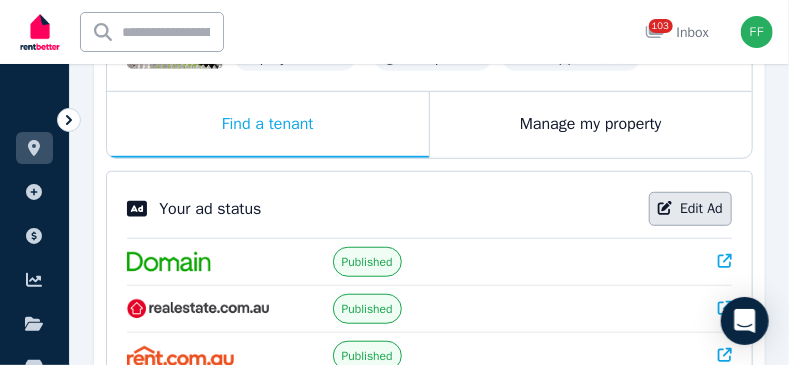 click on "Edit Ad" at bounding box center (690, 209) 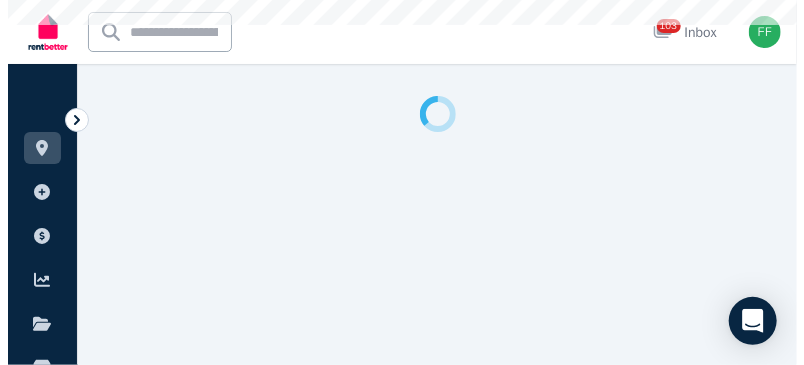 scroll, scrollTop: 0, scrollLeft: 0, axis: both 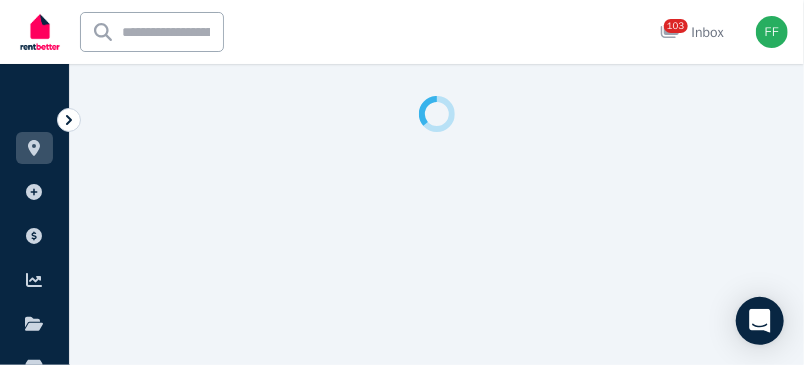 select on "**********" 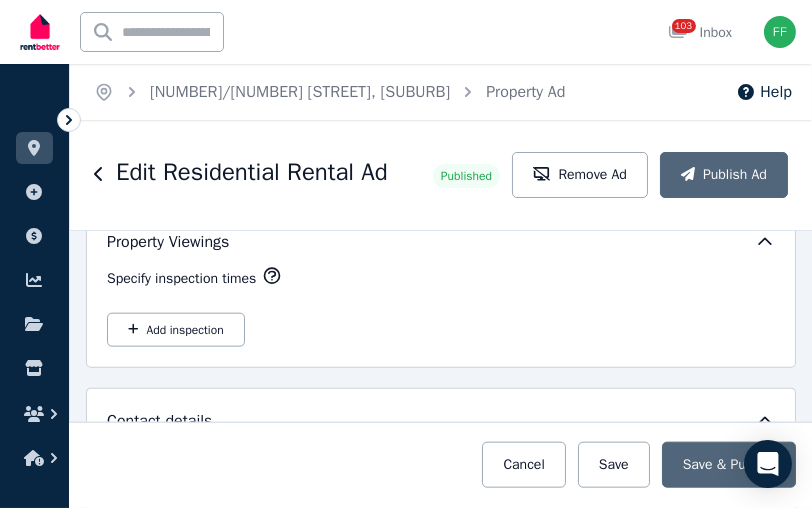 scroll, scrollTop: 3500, scrollLeft: 0, axis: vertical 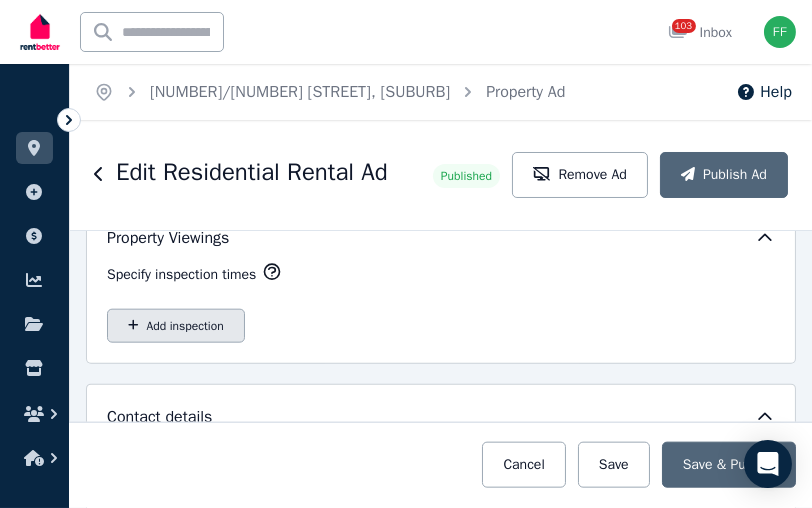 click on "Add inspection" at bounding box center [176, 326] 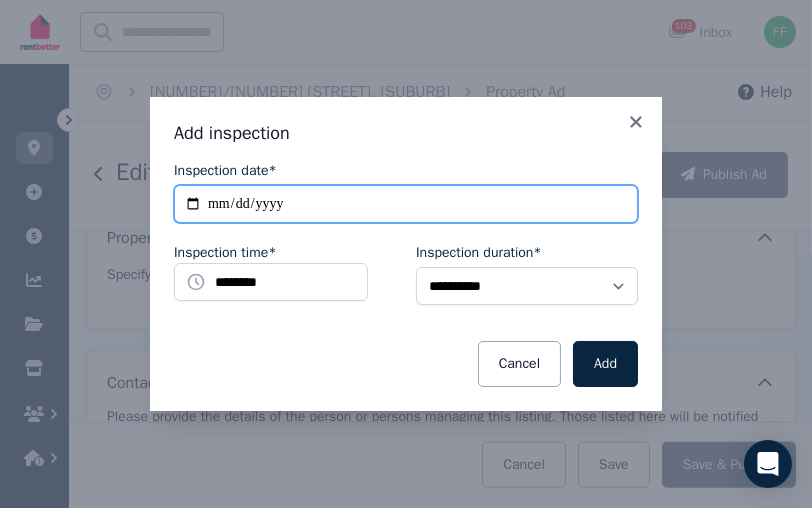 click on "**********" at bounding box center (406, 204) 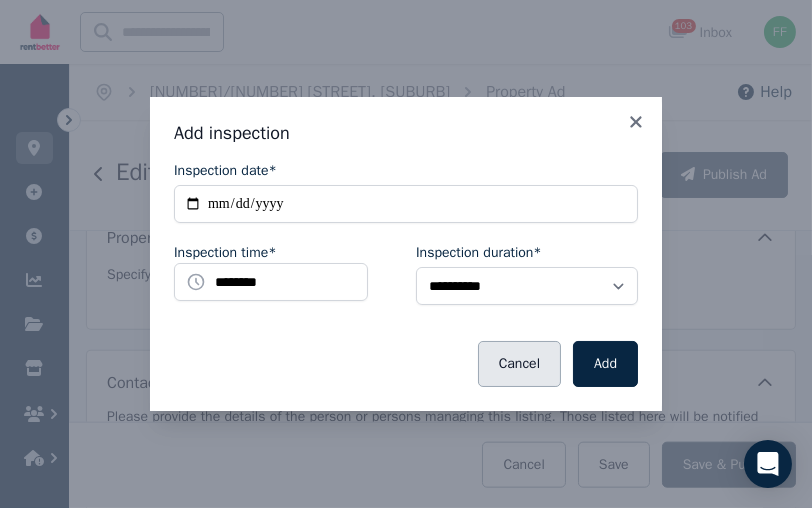 click on "Cancel" at bounding box center (519, 364) 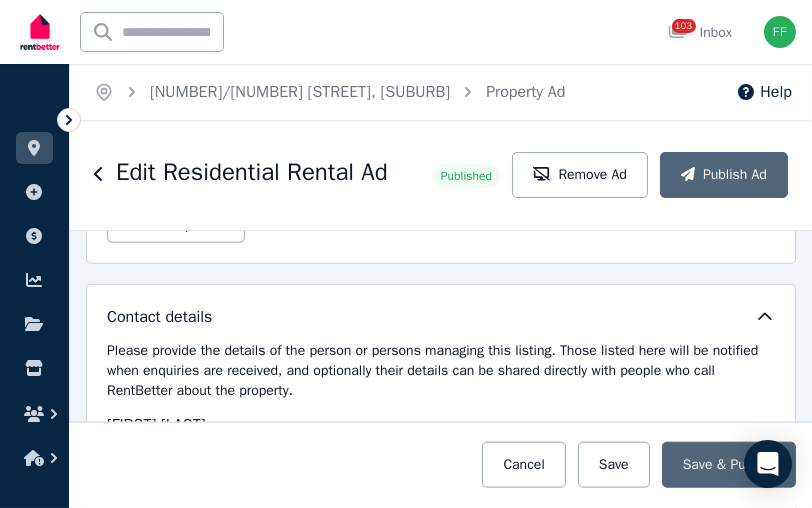 scroll, scrollTop: 3500, scrollLeft: 0, axis: vertical 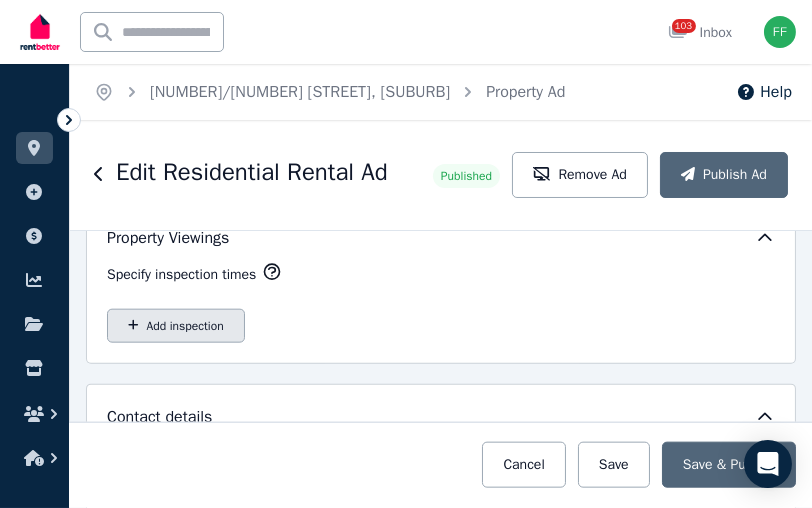 click on "Add inspection" at bounding box center [176, 326] 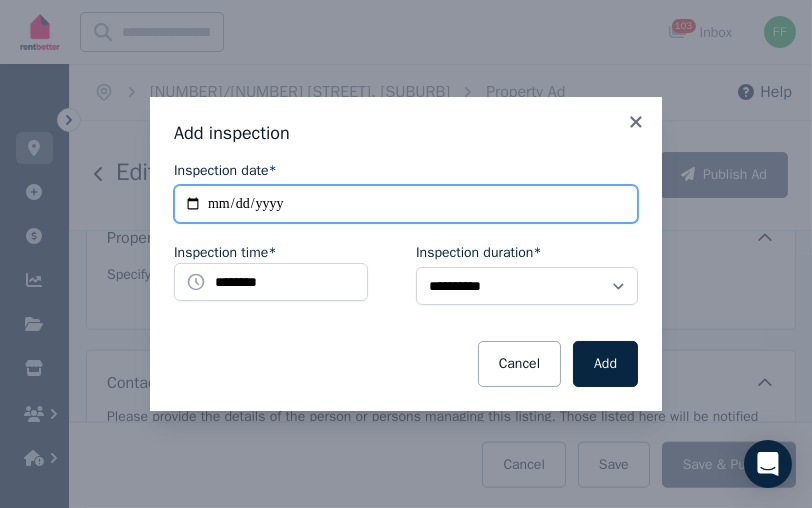 click on "**********" at bounding box center [406, 204] 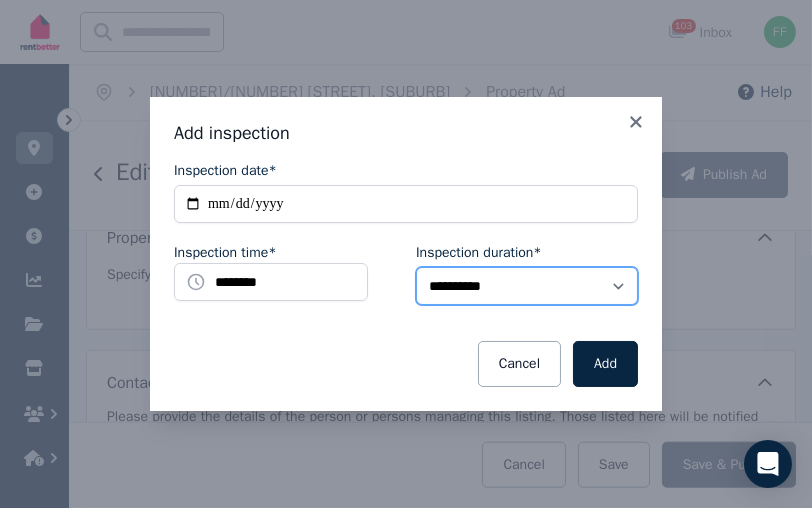 click on "**********" at bounding box center [527, 286] 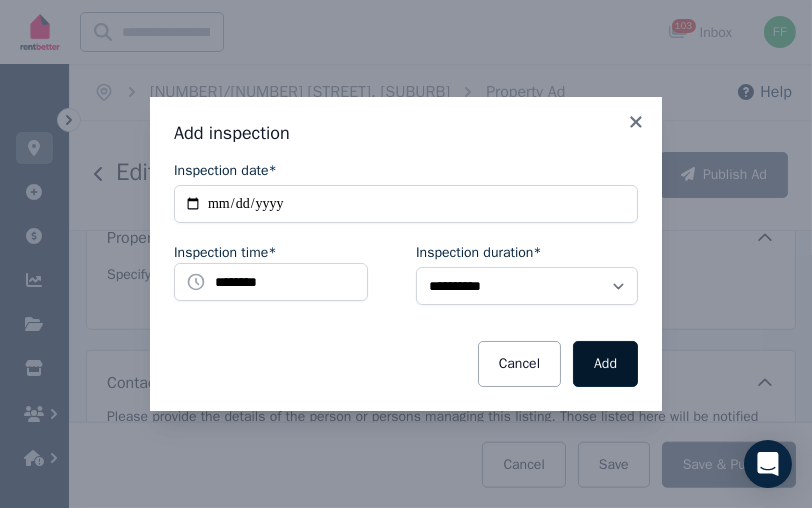 click on "Add" at bounding box center (605, 364) 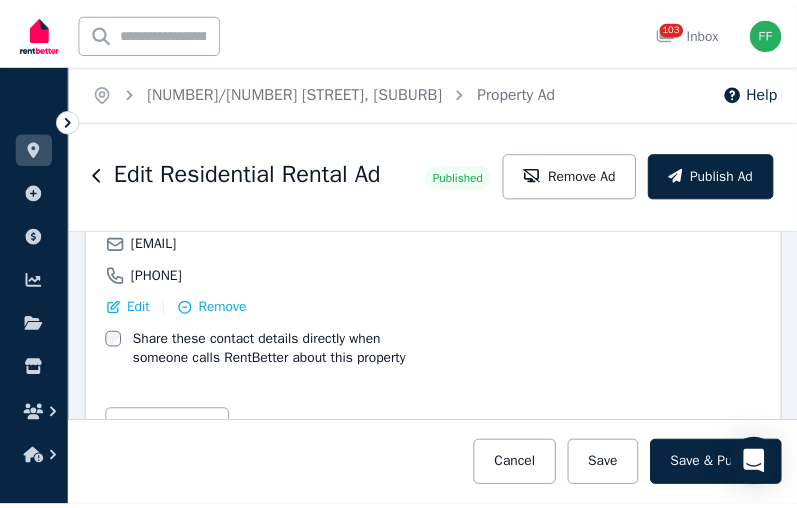 scroll, scrollTop: 3929, scrollLeft: 0, axis: vertical 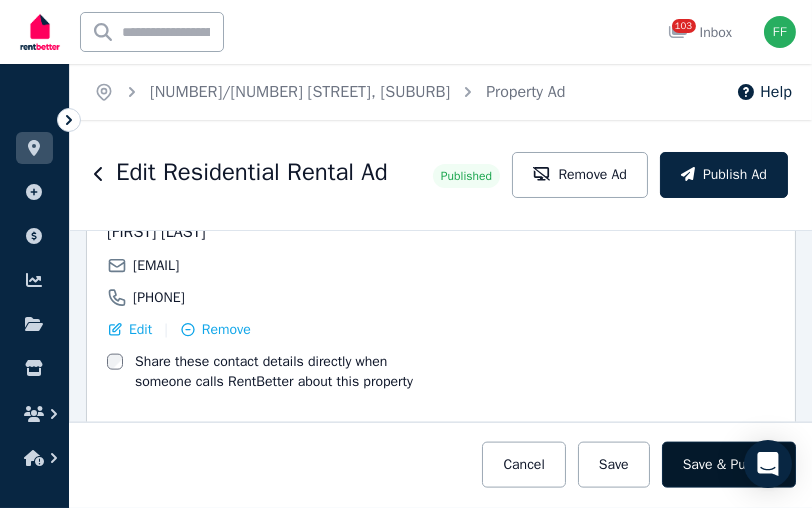 click on "Save & Publish" at bounding box center [729, 465] 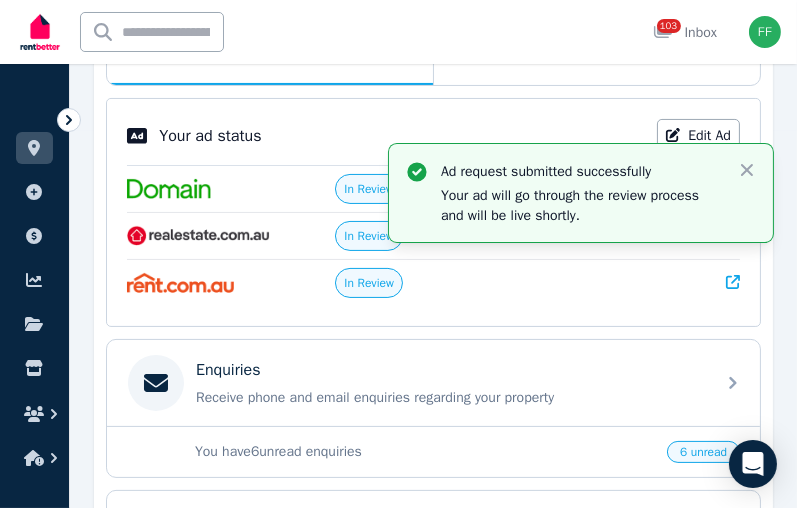 scroll, scrollTop: 500, scrollLeft: 0, axis: vertical 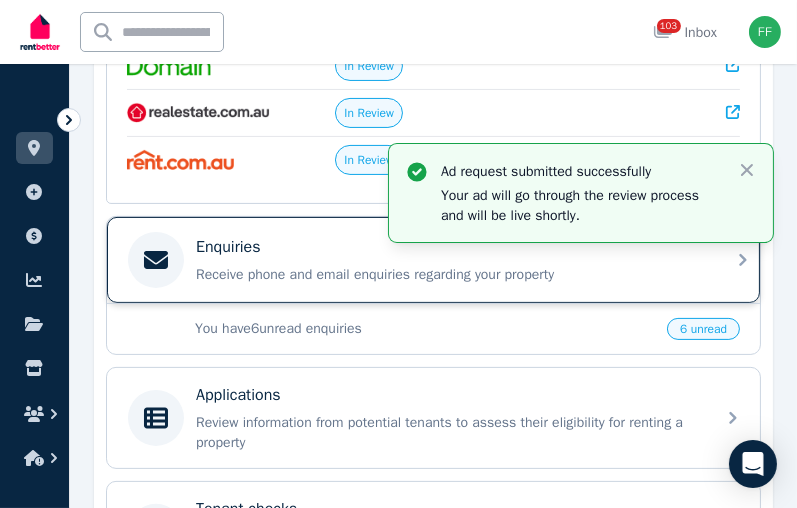 click 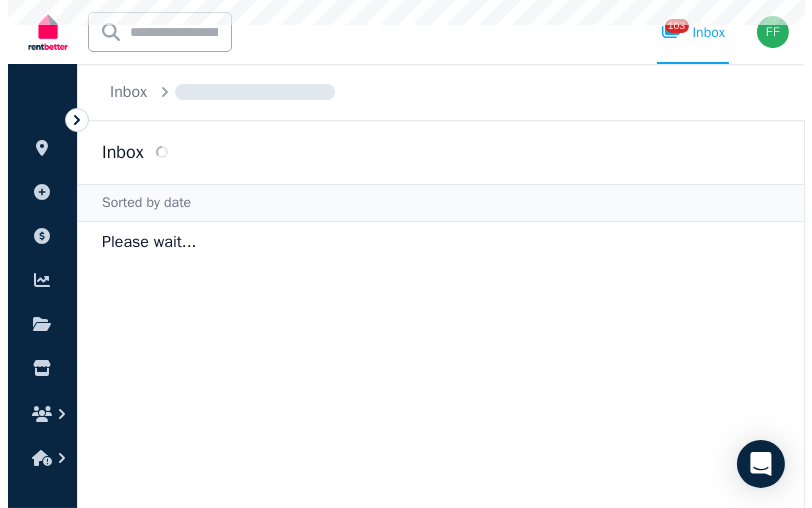 scroll, scrollTop: 0, scrollLeft: 0, axis: both 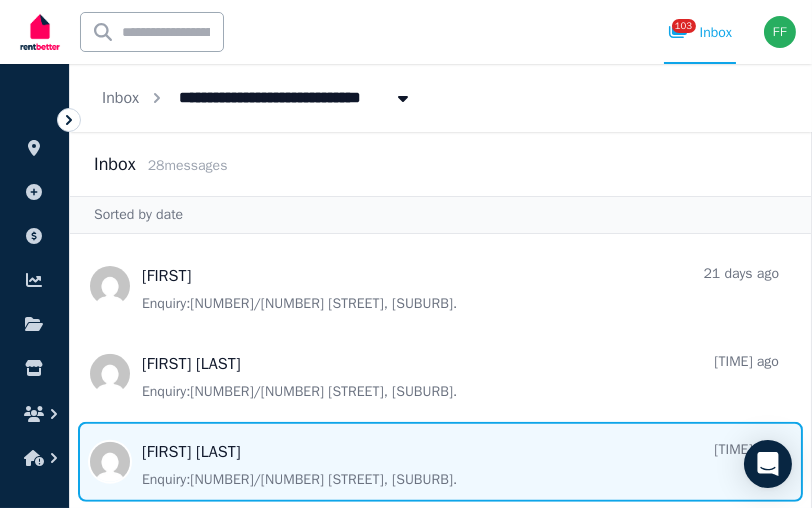 click at bounding box center [440, 462] 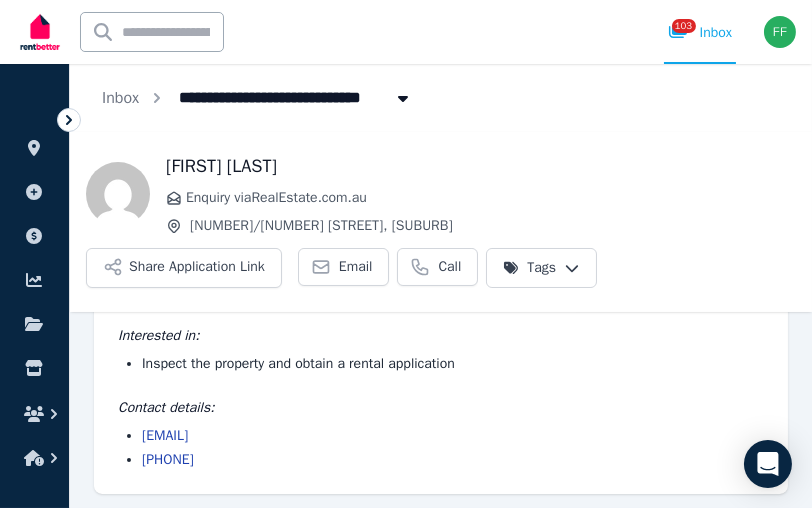 scroll, scrollTop: 141, scrollLeft: 0, axis: vertical 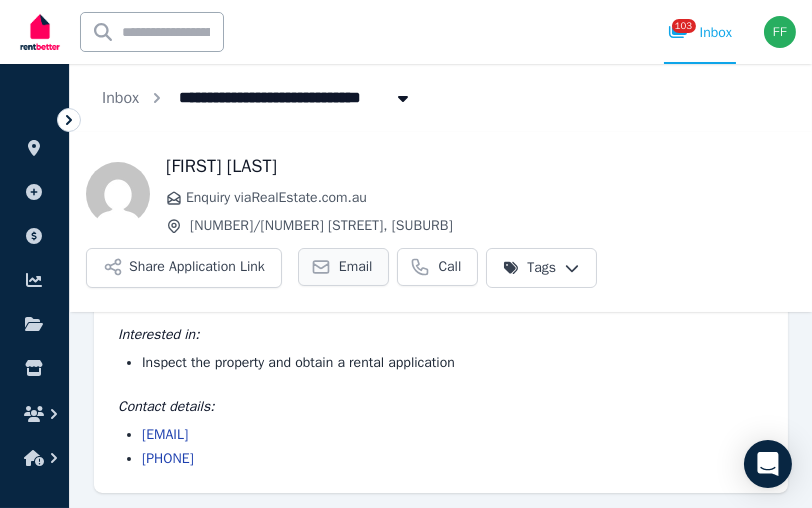 click on "Email" at bounding box center [356, 267] 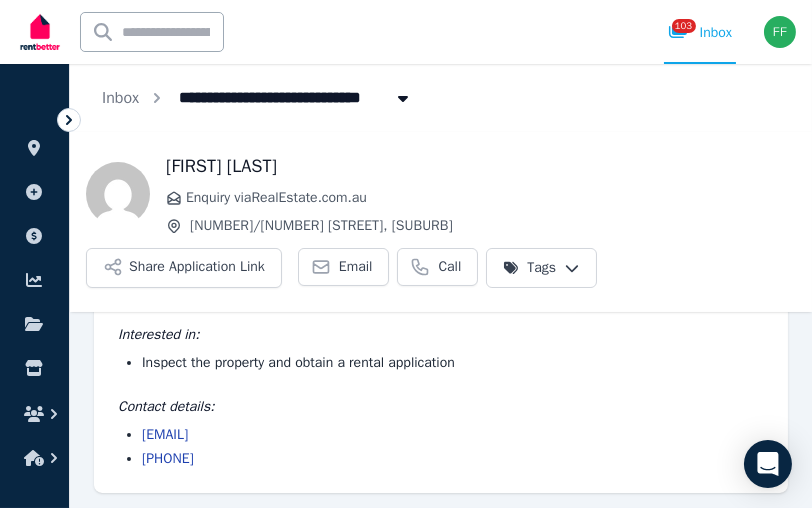 scroll, scrollTop: 0, scrollLeft: 0, axis: both 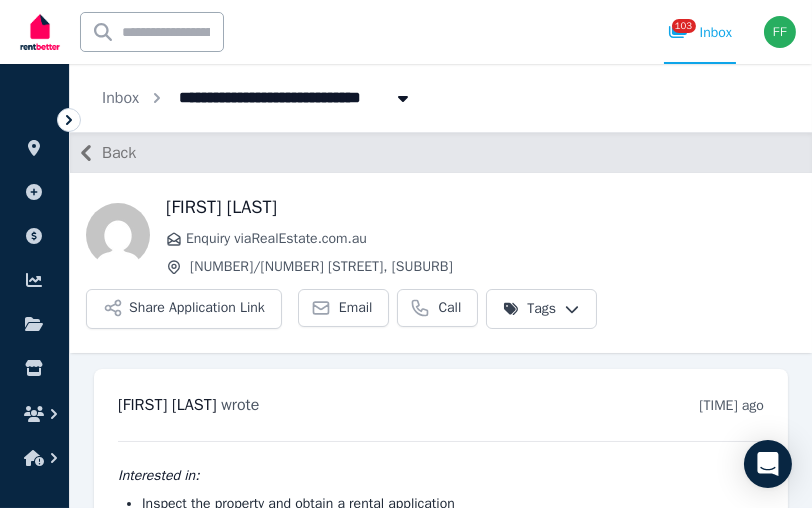 click 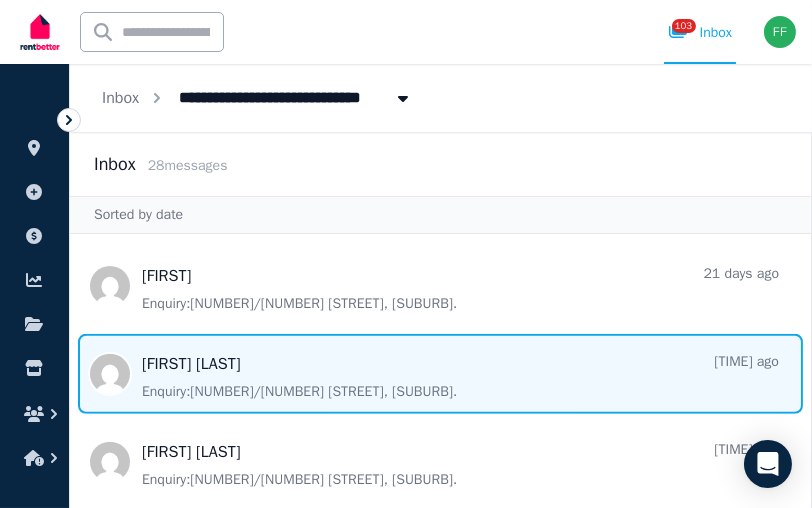 click at bounding box center (440, 374) 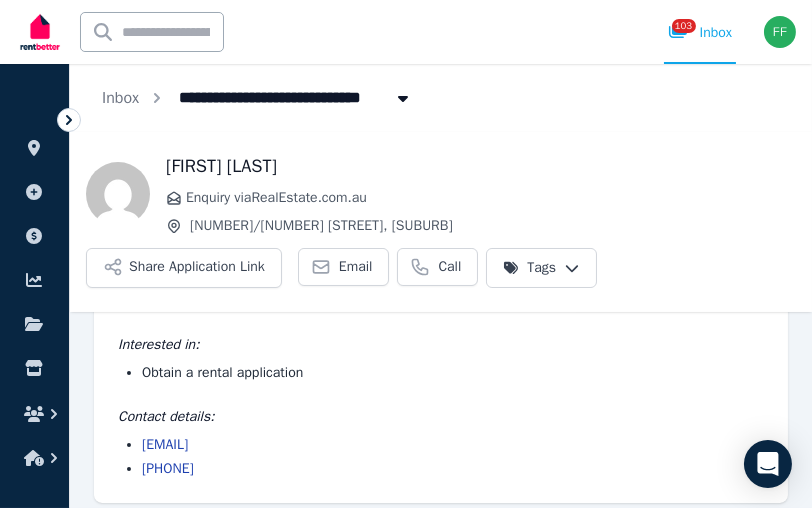 scroll, scrollTop: 141, scrollLeft: 0, axis: vertical 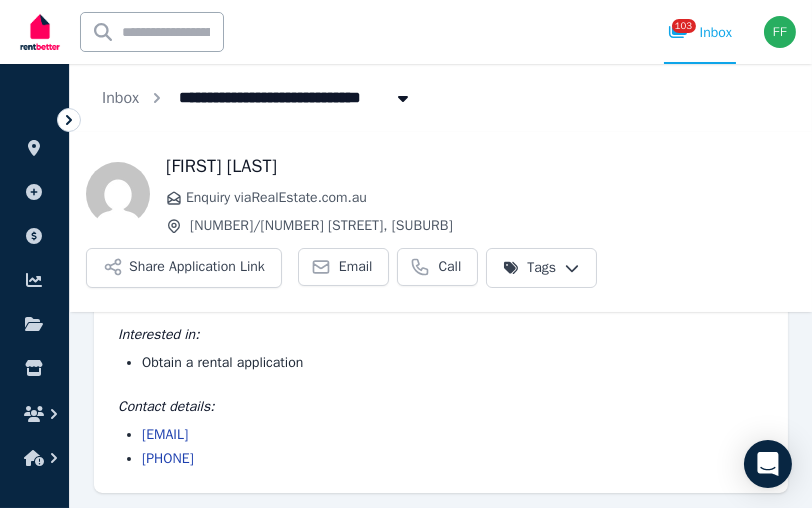 click on "**********" at bounding box center [406, 254] 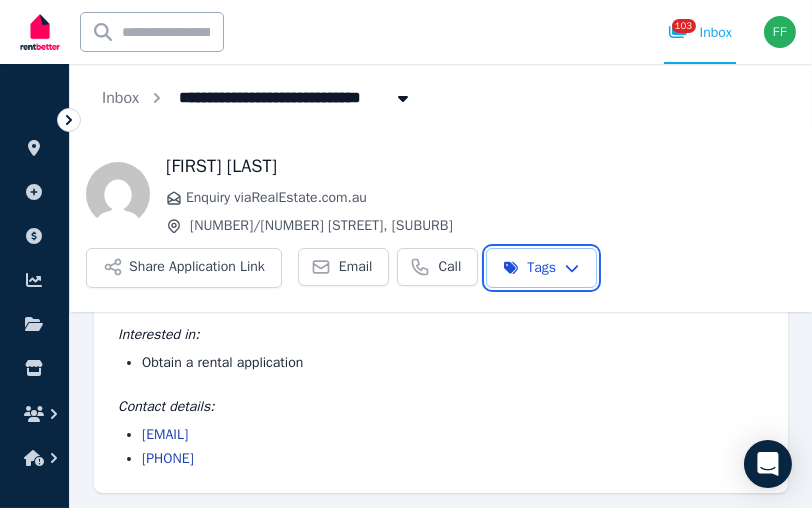 click on "**********" at bounding box center (406, 254) 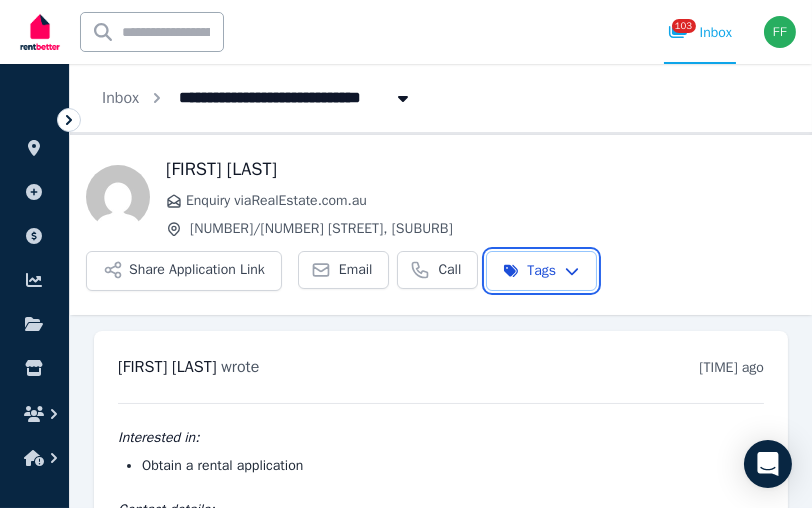 scroll, scrollTop: 0, scrollLeft: 0, axis: both 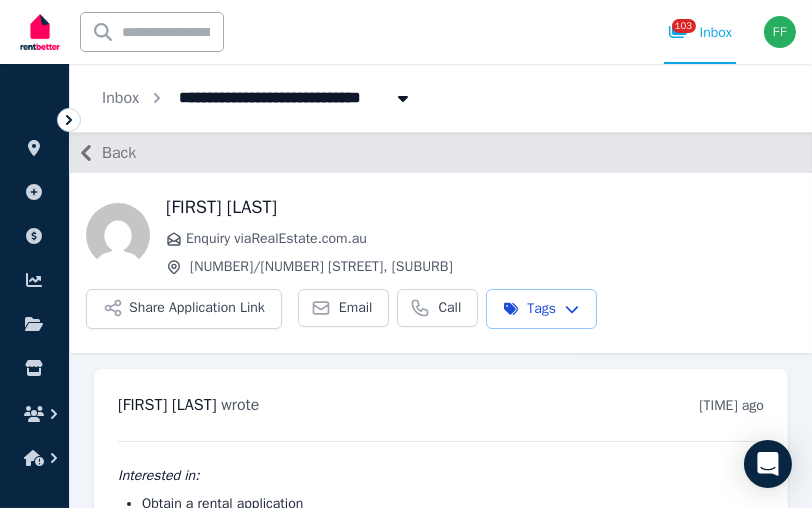 click 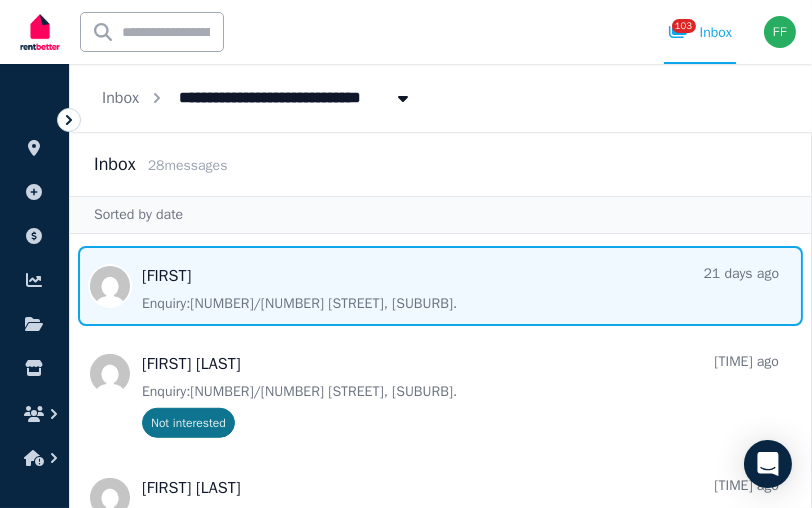 click at bounding box center [440, 286] 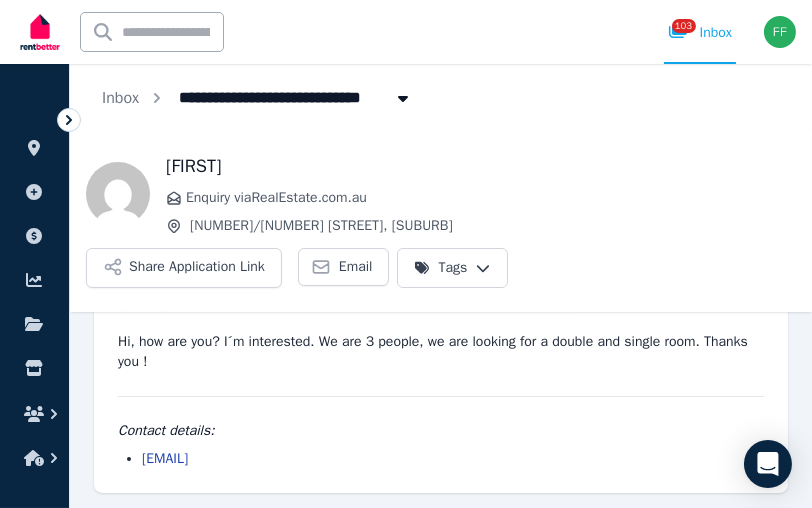 scroll, scrollTop: 0, scrollLeft: 0, axis: both 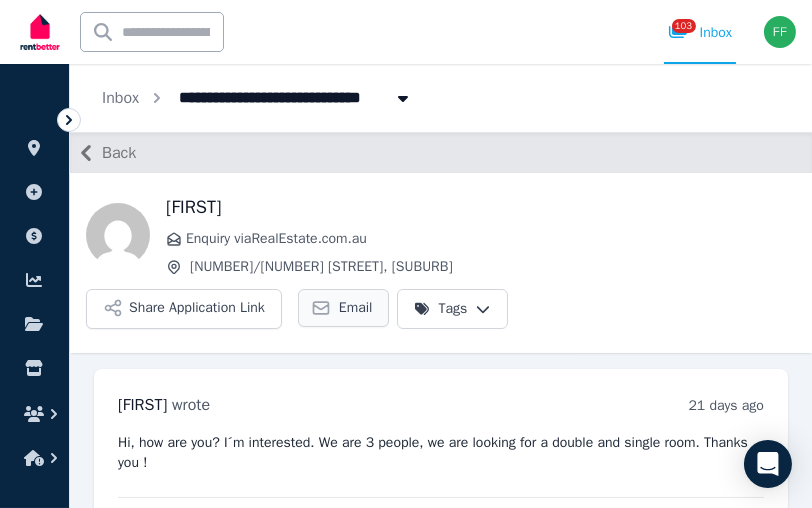 click on "Email" at bounding box center [356, 308] 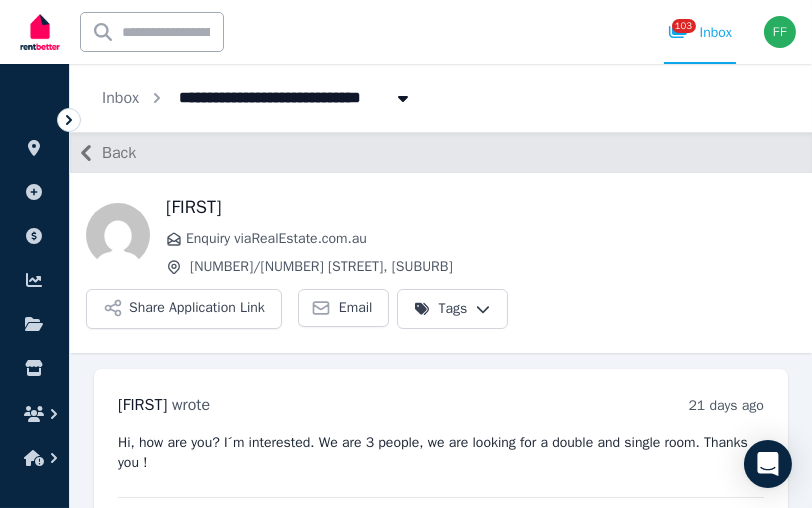 click 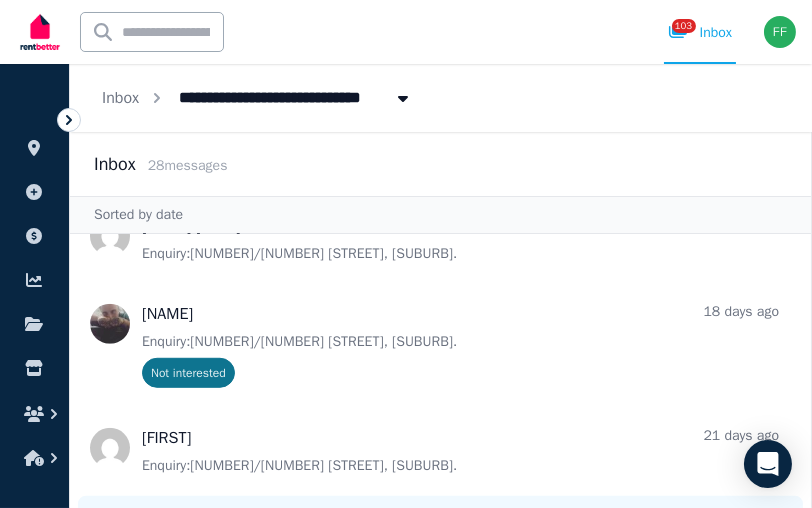 scroll, scrollTop: 2032, scrollLeft: 0, axis: vertical 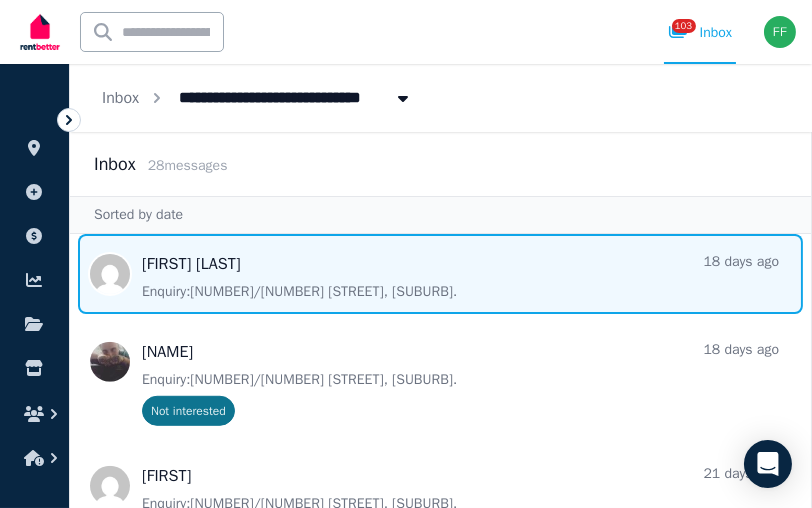 click at bounding box center (440, 274) 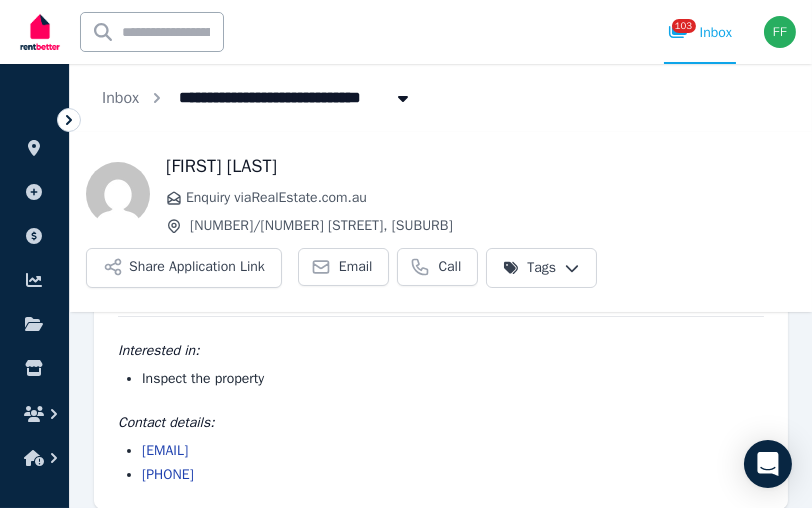 scroll, scrollTop: 141, scrollLeft: 0, axis: vertical 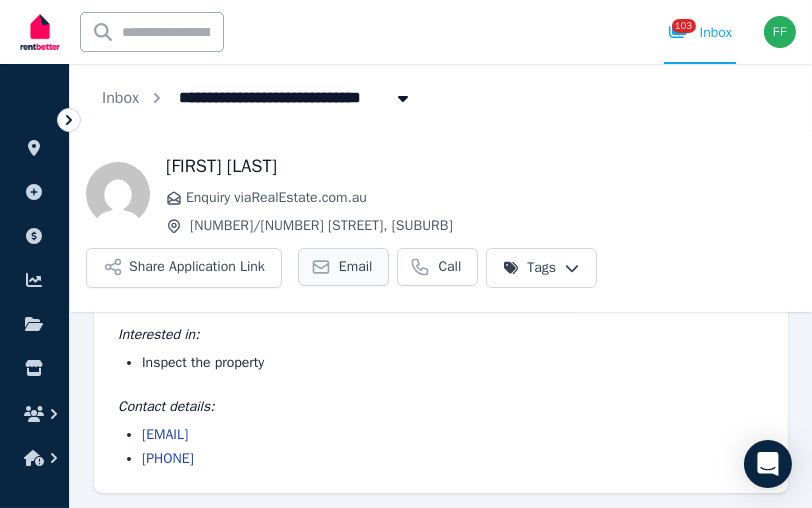 click on "Email" at bounding box center [344, 267] 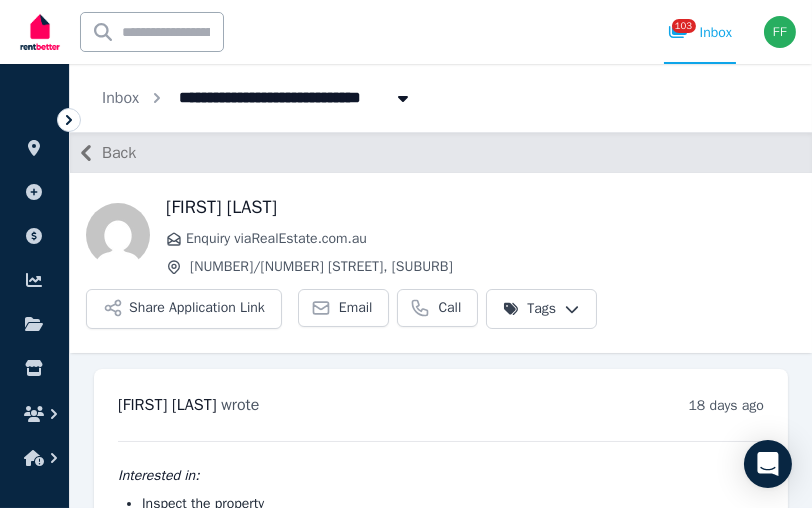 scroll, scrollTop: 0, scrollLeft: 0, axis: both 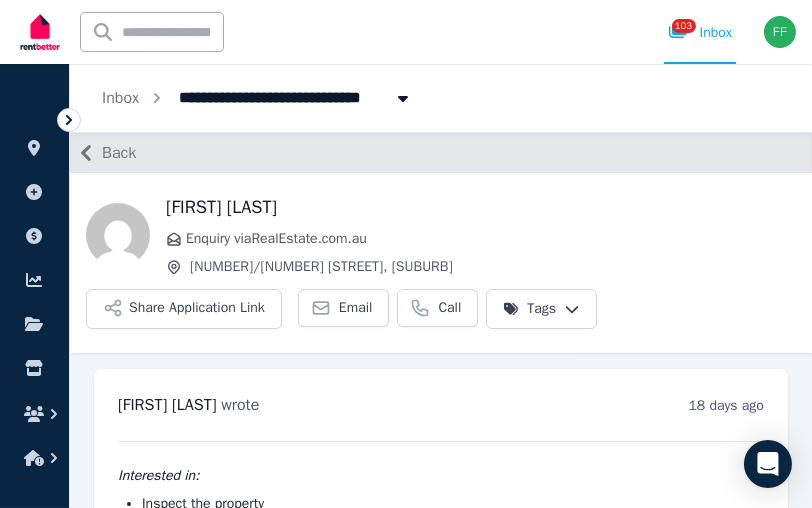 click 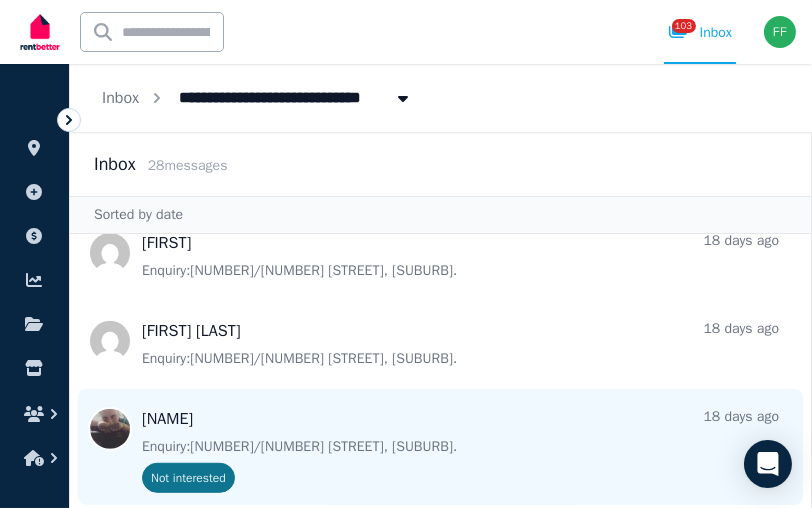 scroll, scrollTop: 1932, scrollLeft: 0, axis: vertical 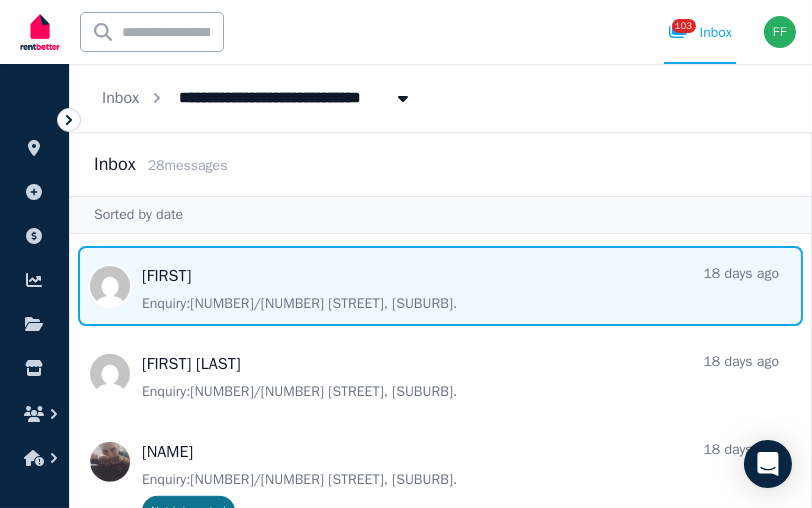 click at bounding box center (440, 286) 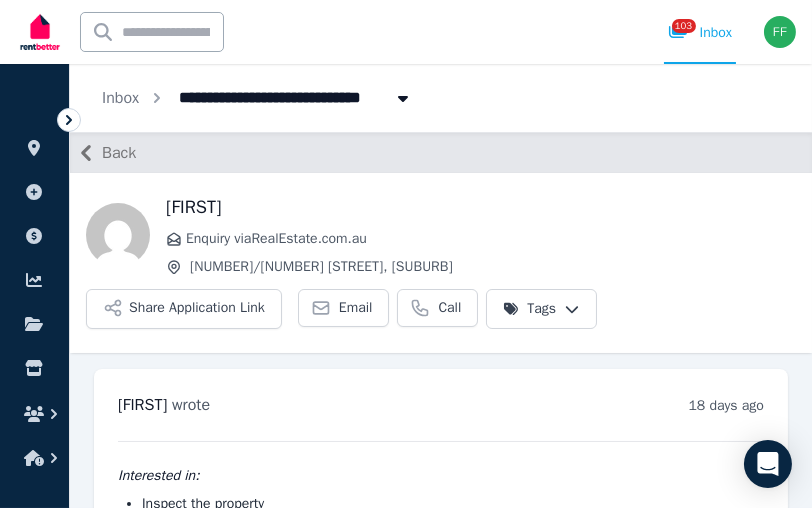 scroll, scrollTop: 0, scrollLeft: 0, axis: both 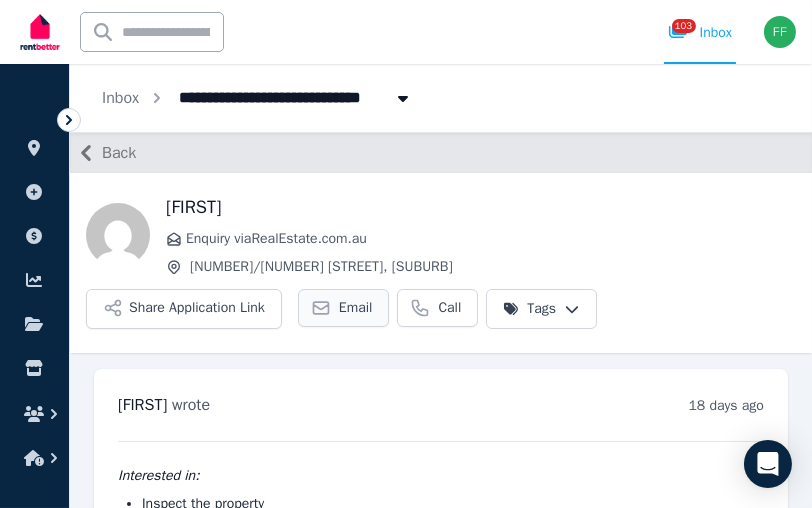 click on "Email" at bounding box center [356, 308] 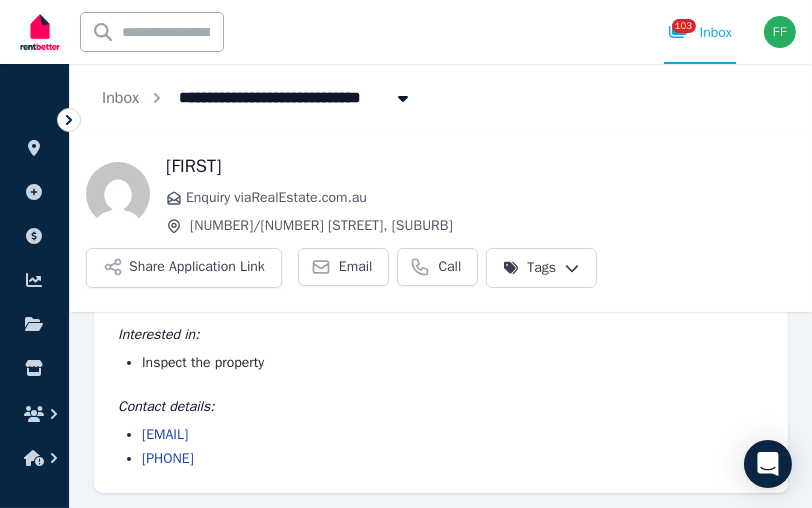 scroll, scrollTop: 0, scrollLeft: 0, axis: both 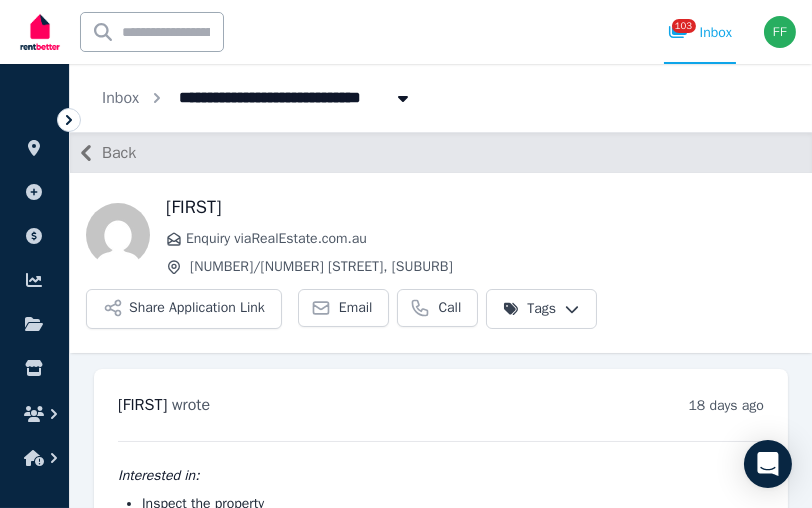 click 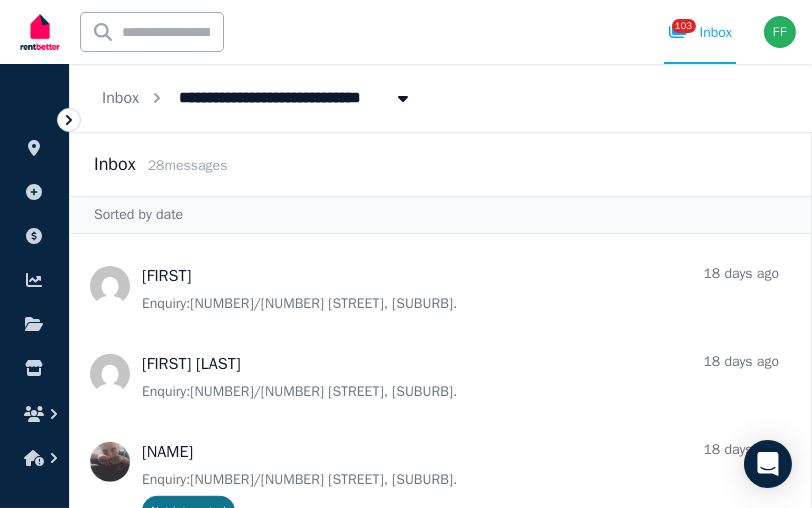 scroll, scrollTop: 1832, scrollLeft: 0, axis: vertical 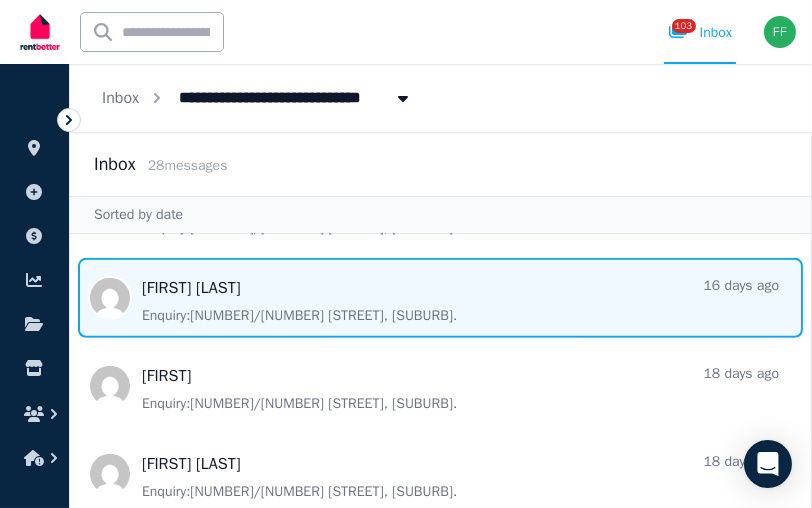click at bounding box center (440, 298) 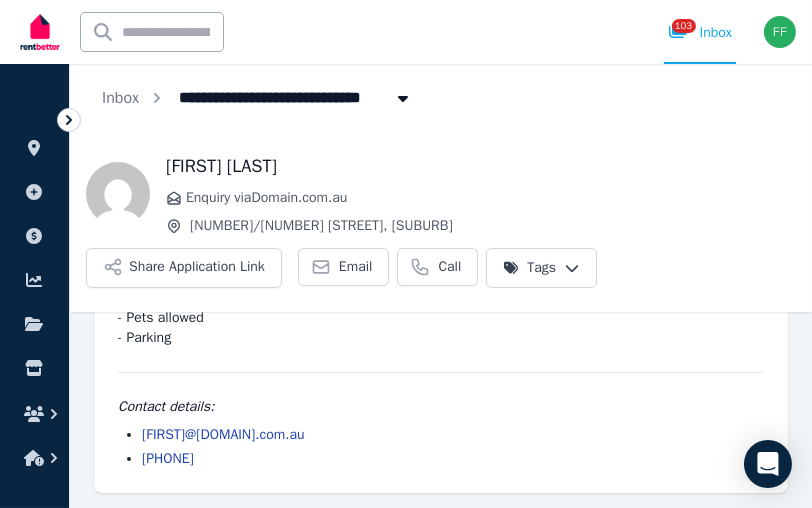 scroll, scrollTop: 45, scrollLeft: 0, axis: vertical 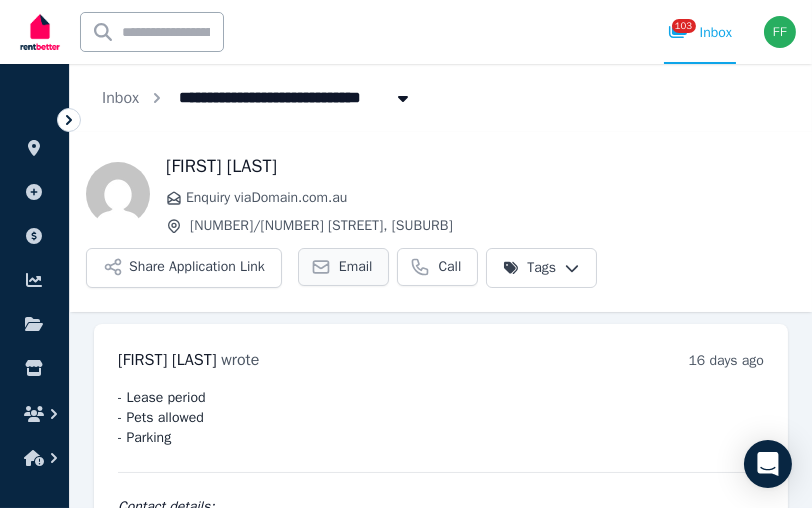 click on "Email" at bounding box center [356, 267] 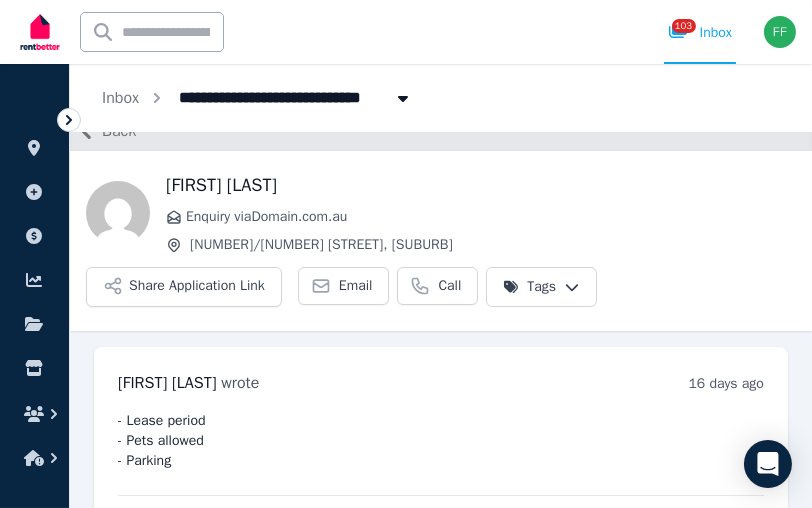 scroll, scrollTop: 0, scrollLeft: 0, axis: both 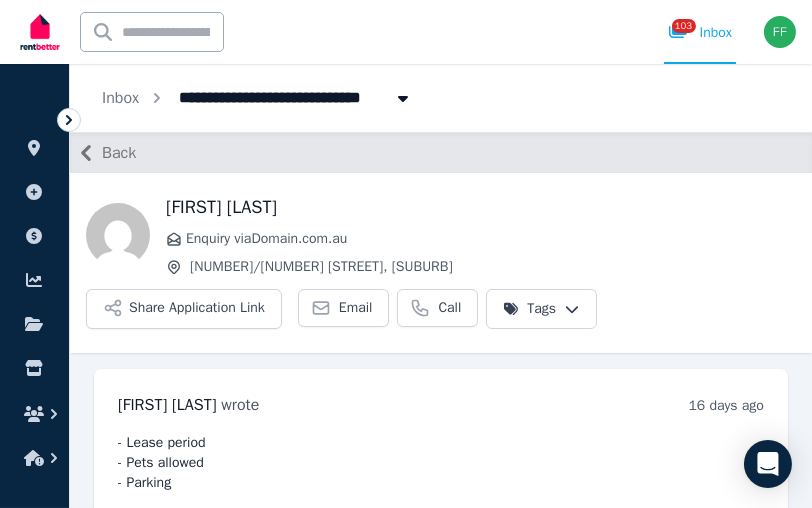 click 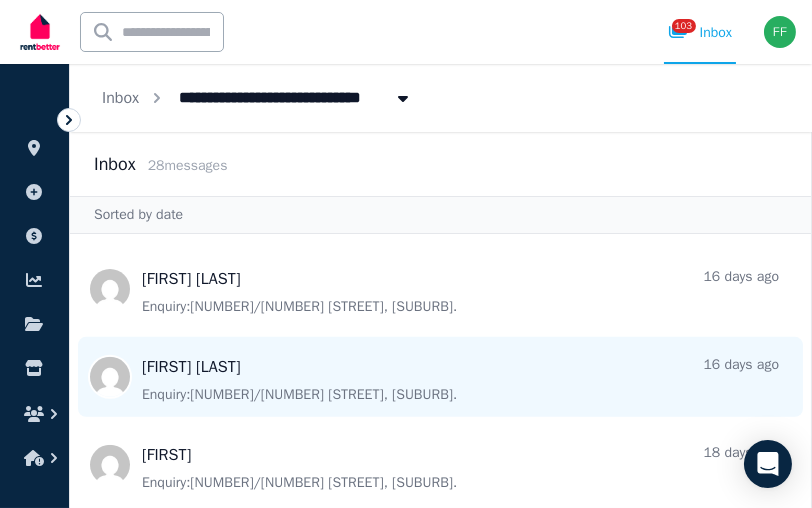 scroll, scrollTop: 1732, scrollLeft: 0, axis: vertical 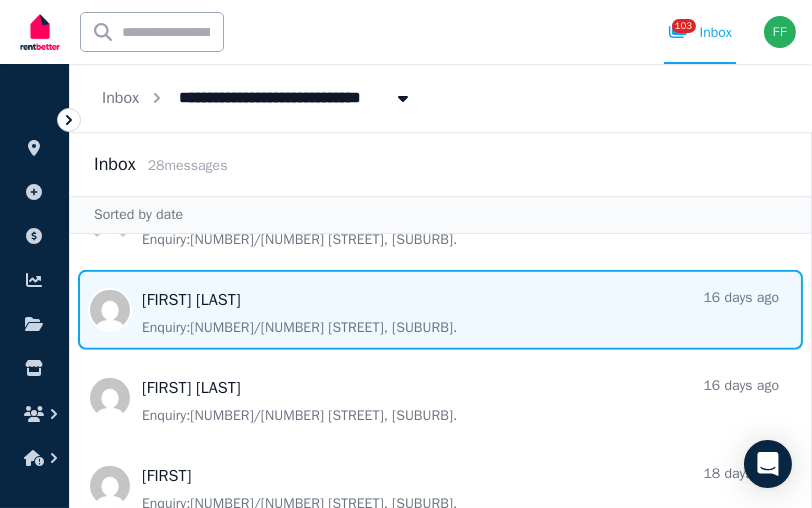click at bounding box center (440, 310) 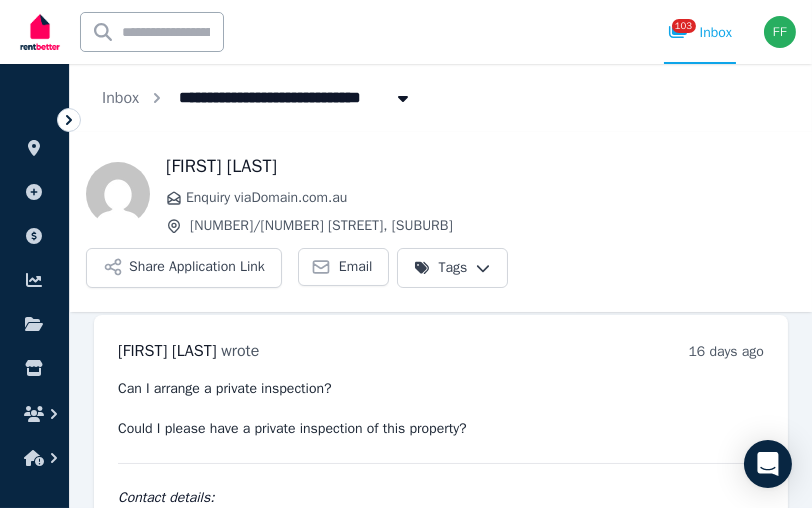 scroll, scrollTop: 21, scrollLeft: 0, axis: vertical 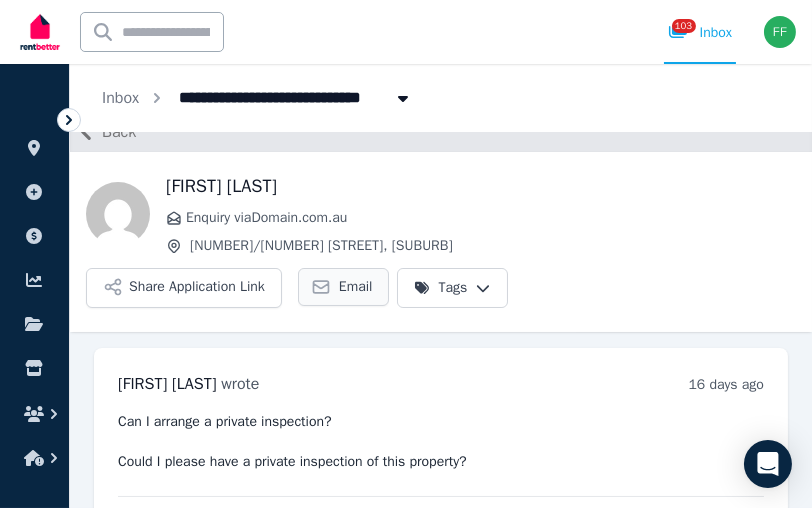 click on "Email" at bounding box center [344, 287] 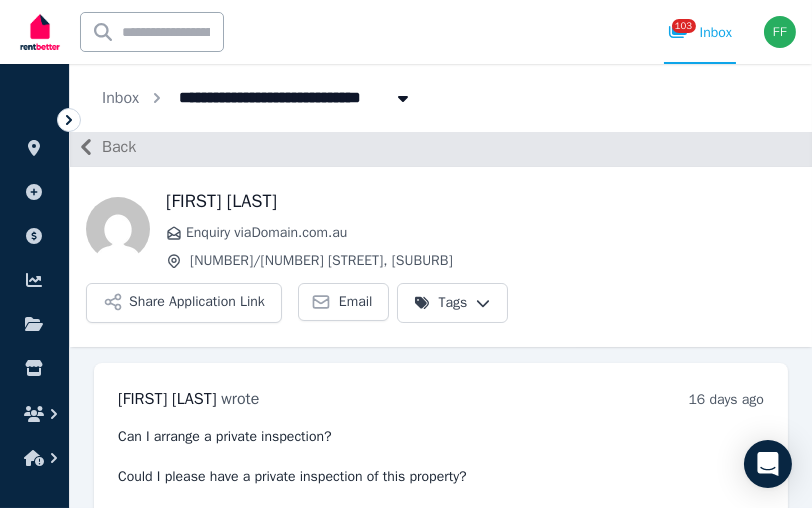 scroll, scrollTop: 0, scrollLeft: 0, axis: both 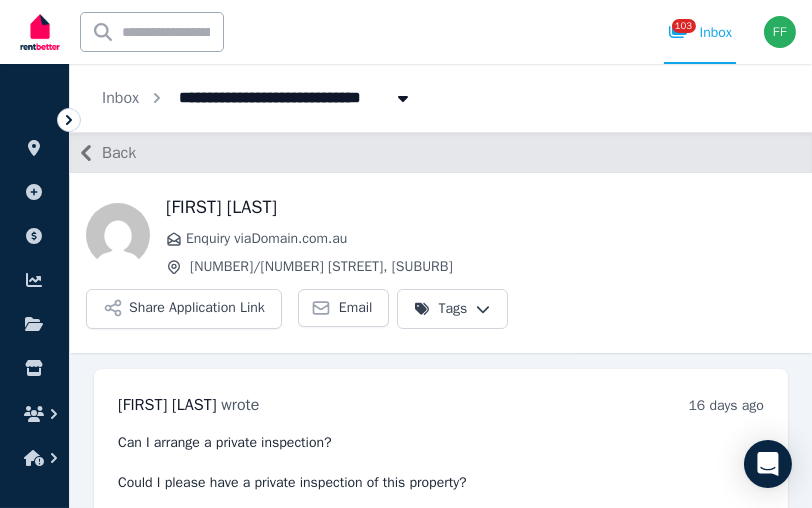 click 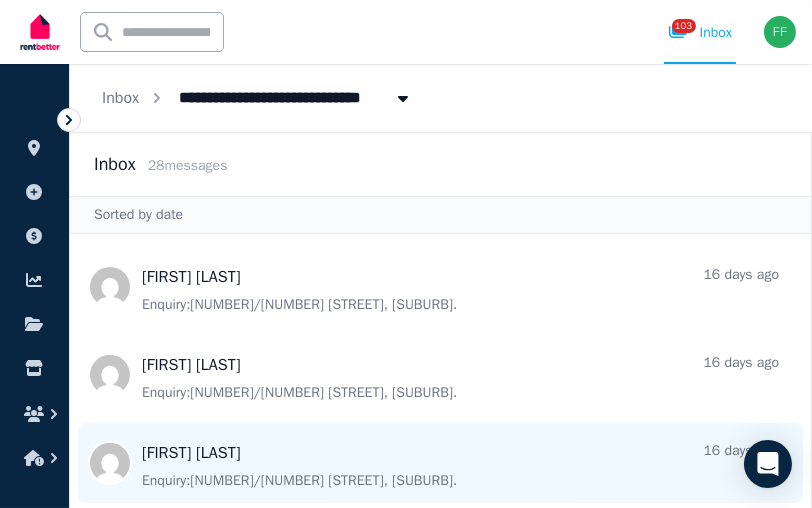scroll, scrollTop: 1632, scrollLeft: 0, axis: vertical 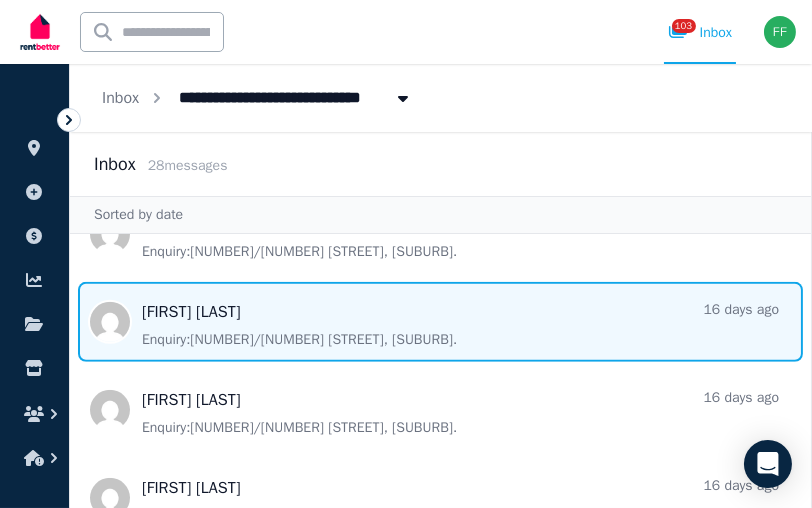 click at bounding box center [440, 322] 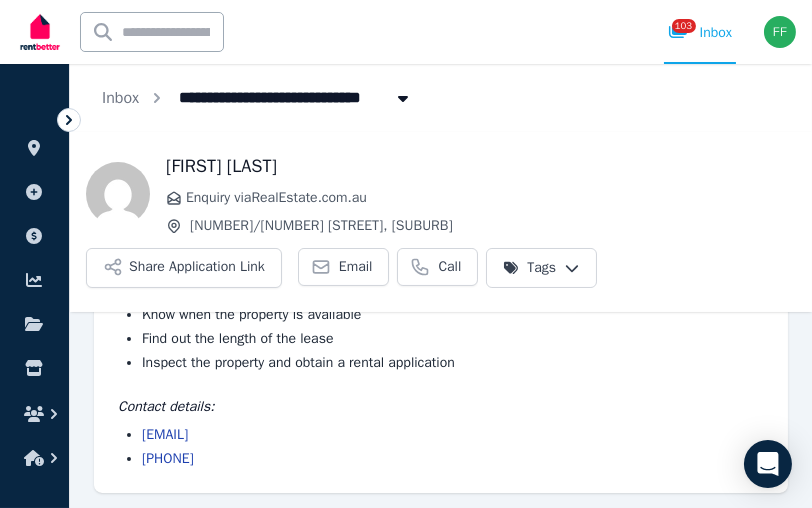 scroll, scrollTop: 89, scrollLeft: 0, axis: vertical 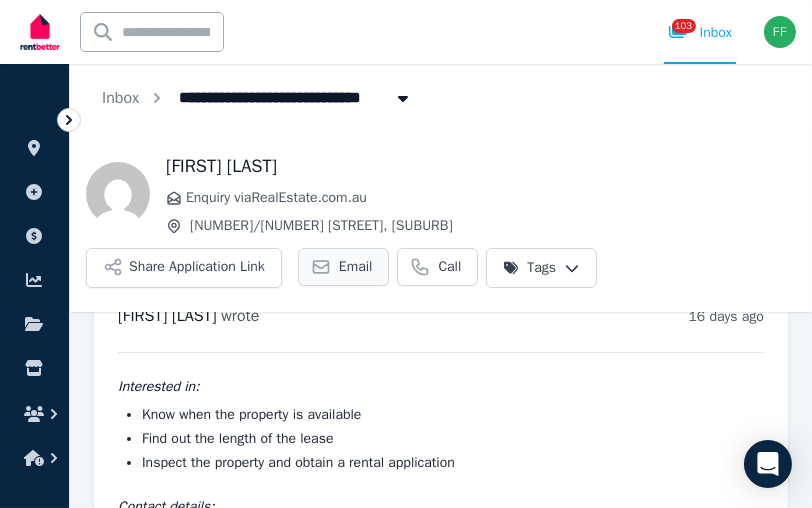 click on "Email" at bounding box center [356, 267] 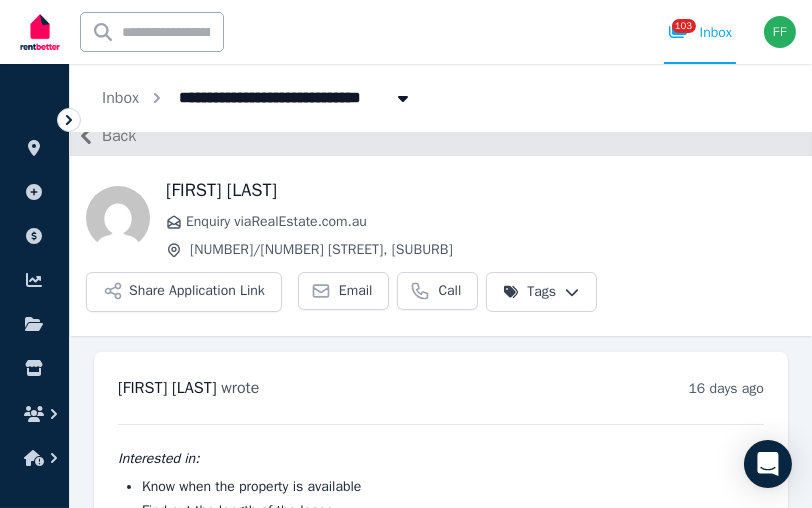 scroll, scrollTop: 0, scrollLeft: 0, axis: both 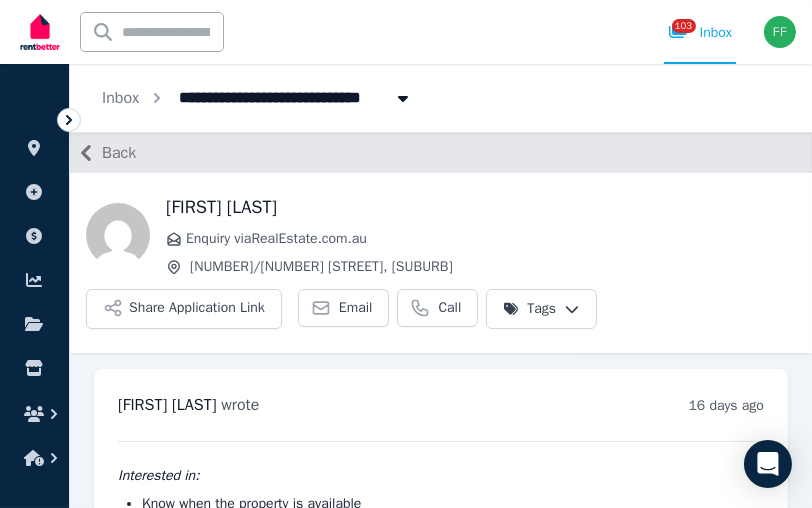 click 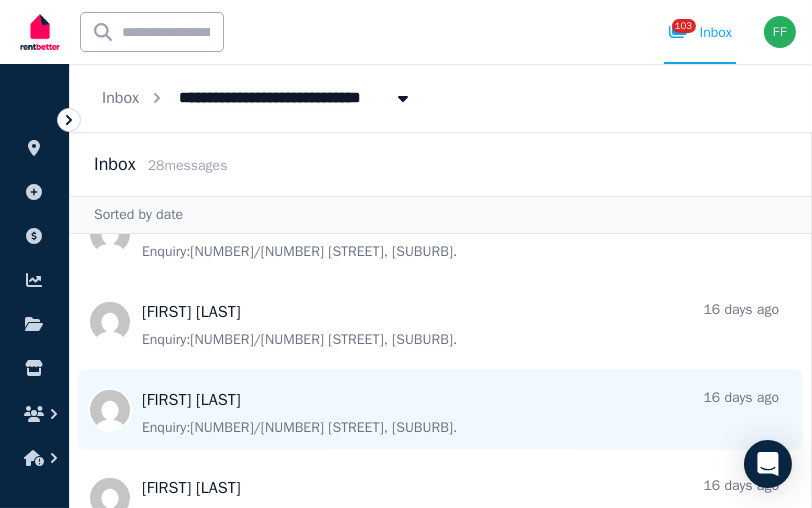 scroll, scrollTop: 1532, scrollLeft: 0, axis: vertical 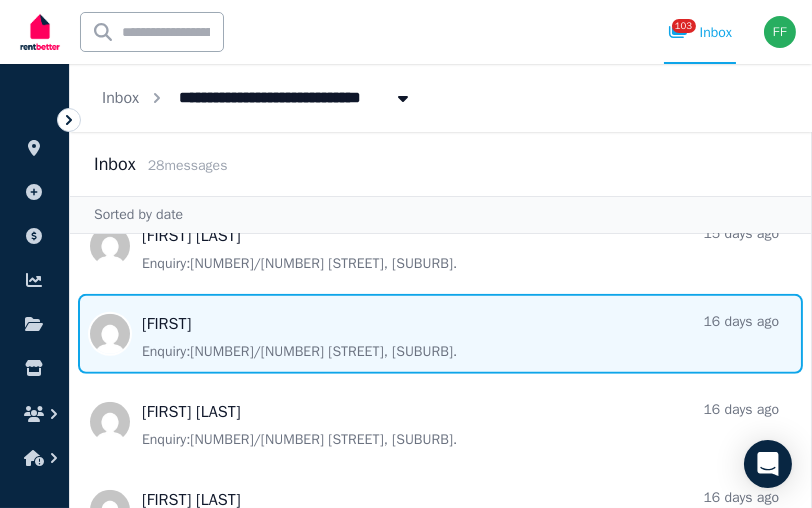 click at bounding box center (440, 334) 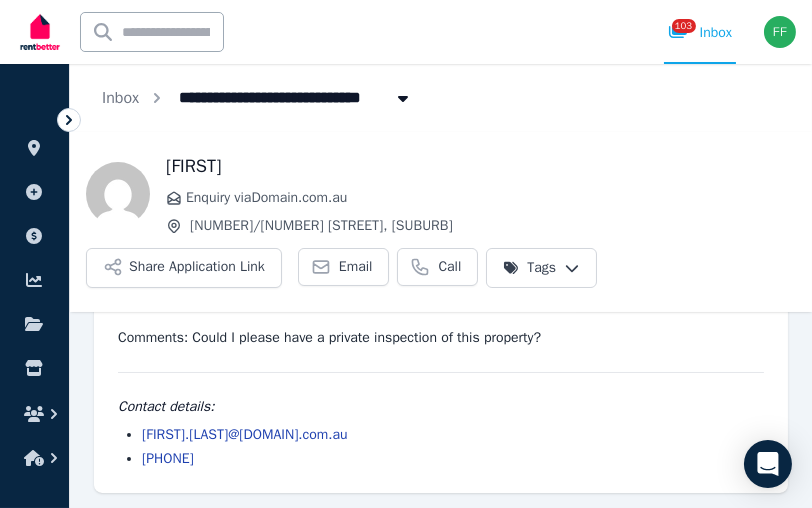 scroll, scrollTop: 5, scrollLeft: 0, axis: vertical 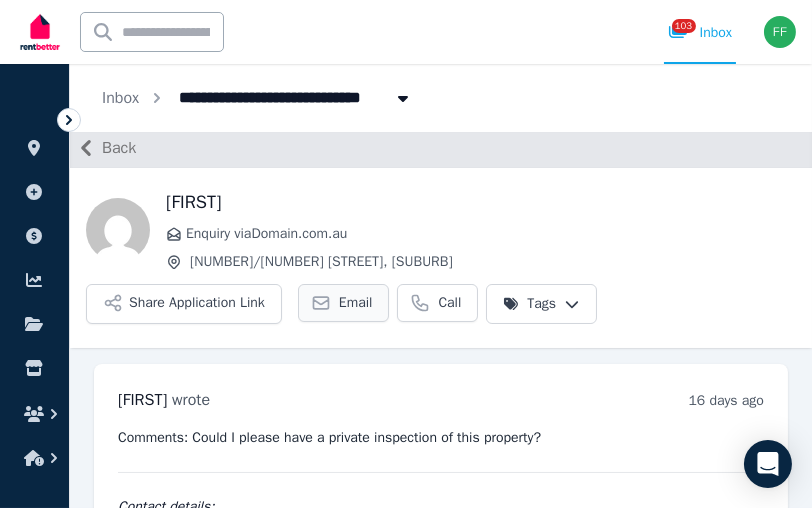click on "Email" at bounding box center (356, 303) 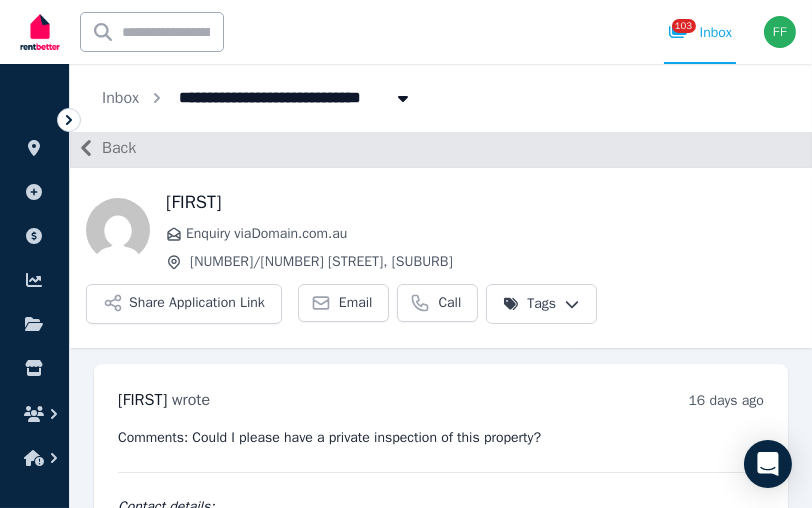 scroll, scrollTop: 0, scrollLeft: 0, axis: both 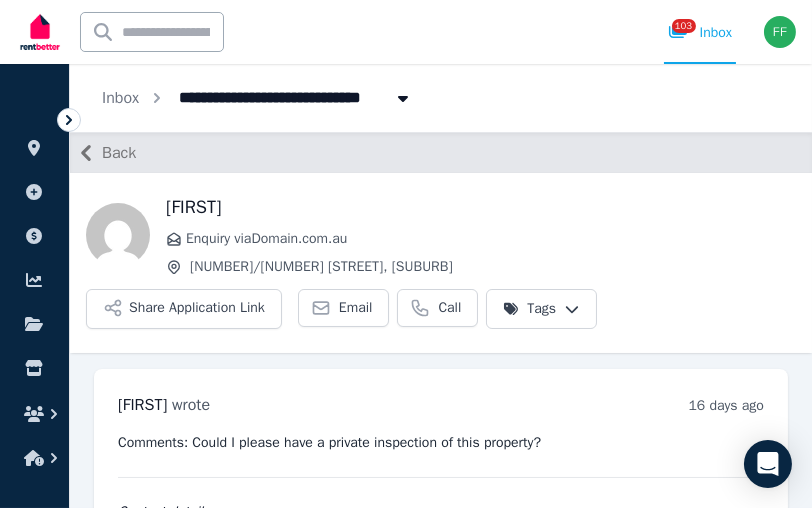 click 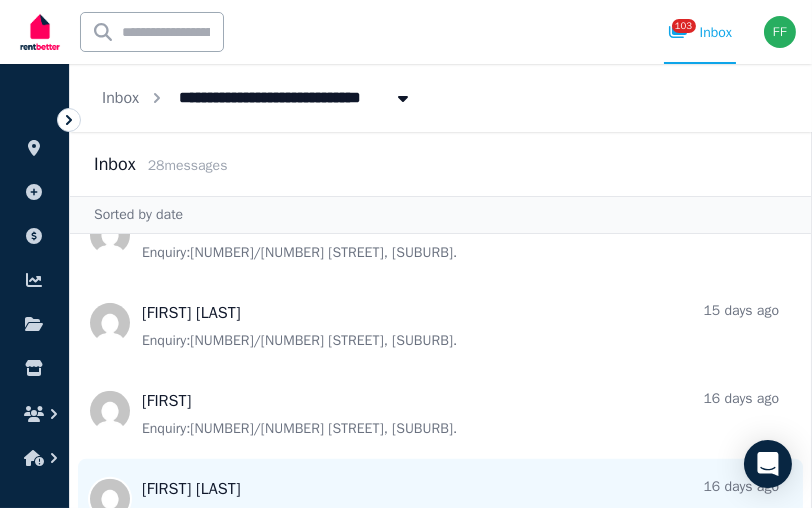 scroll, scrollTop: 1432, scrollLeft: 0, axis: vertical 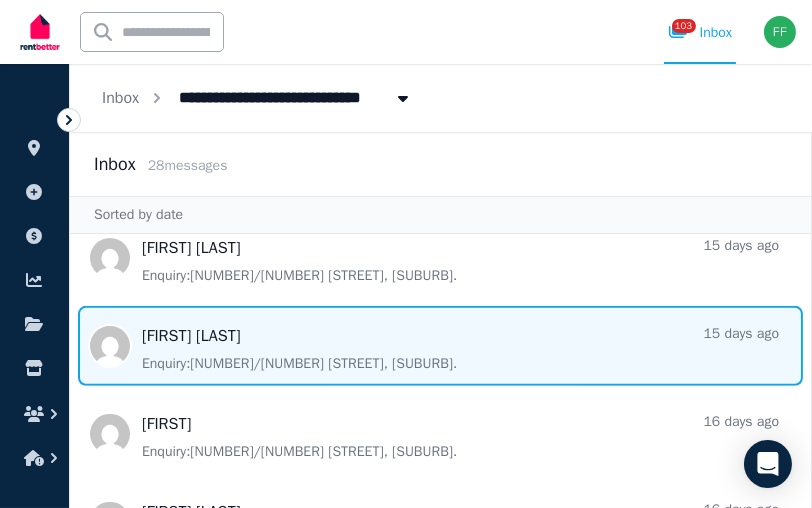 click at bounding box center (440, 346) 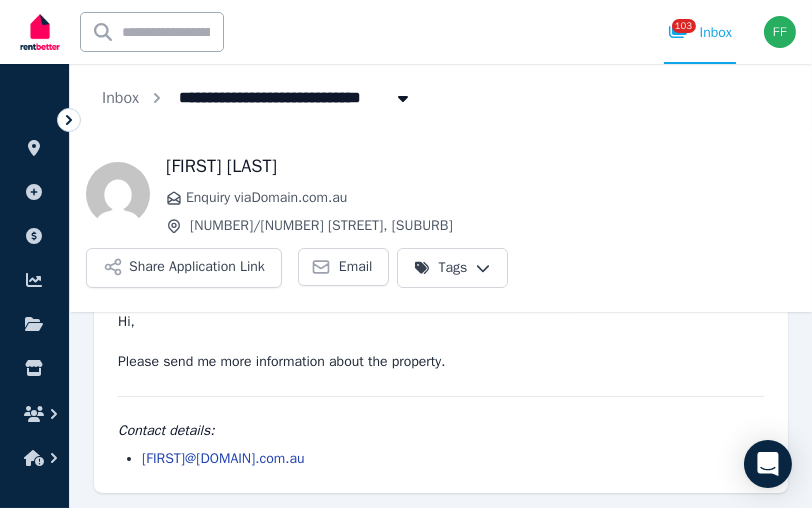scroll, scrollTop: 21, scrollLeft: 0, axis: vertical 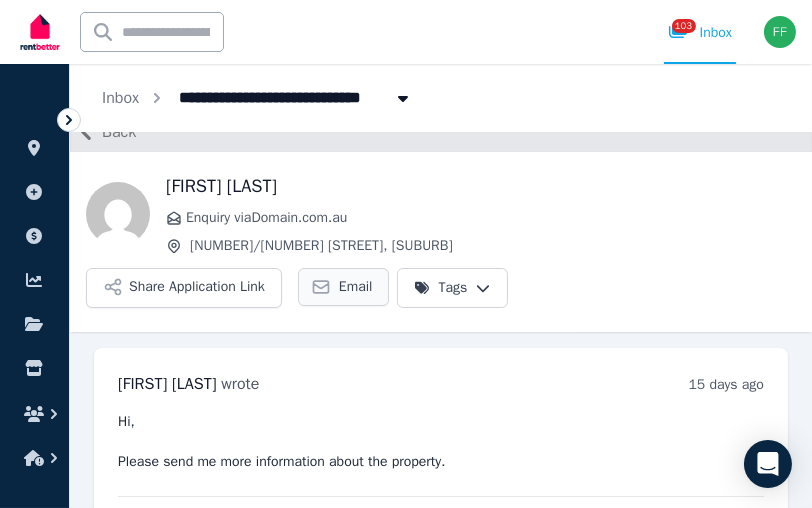 click 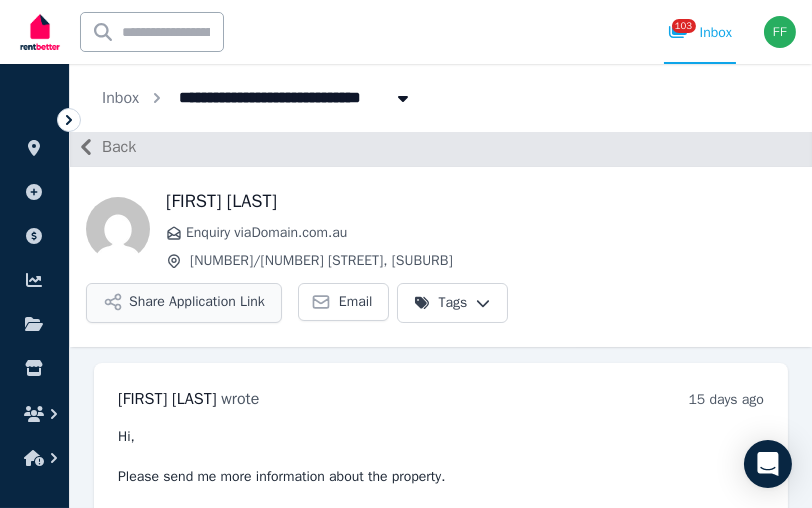 scroll, scrollTop: 0, scrollLeft: 0, axis: both 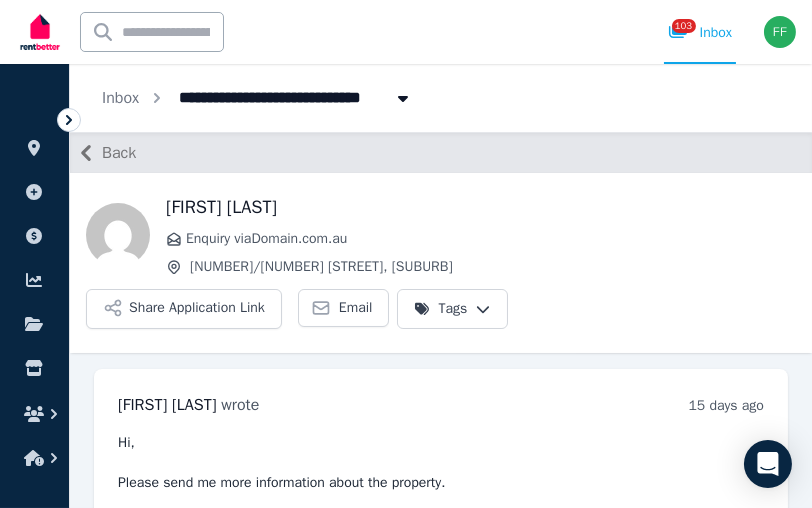 click 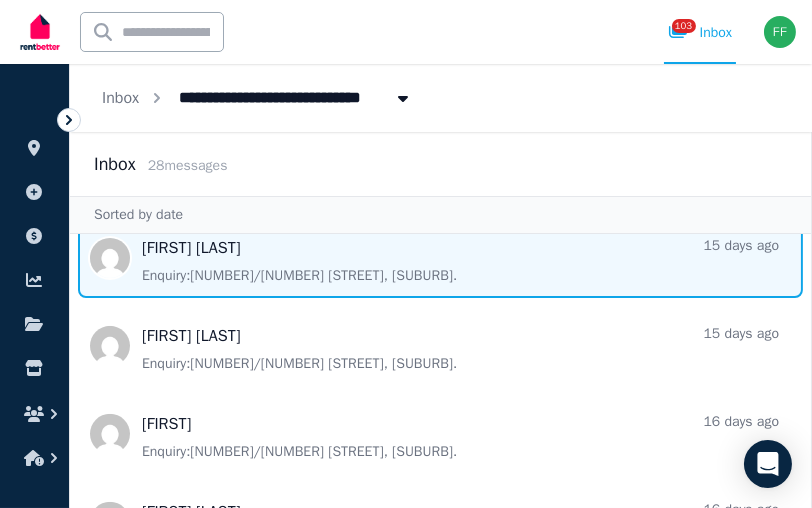 click at bounding box center [440, 258] 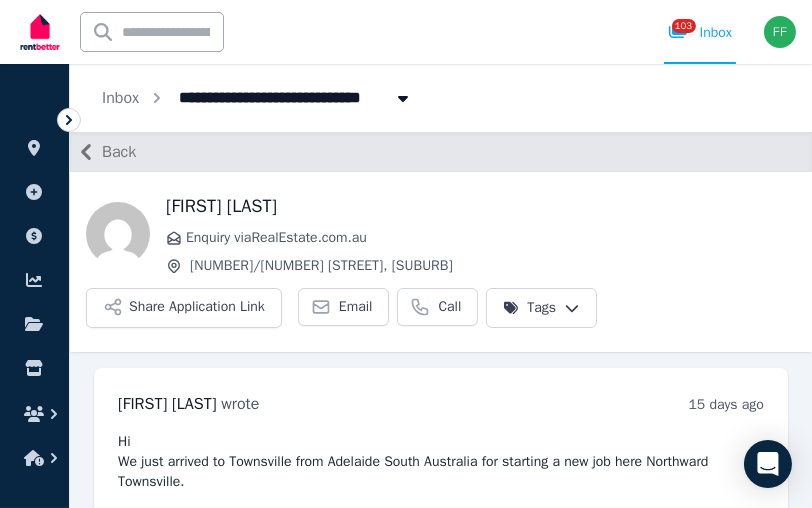scroll, scrollTop: 0, scrollLeft: 0, axis: both 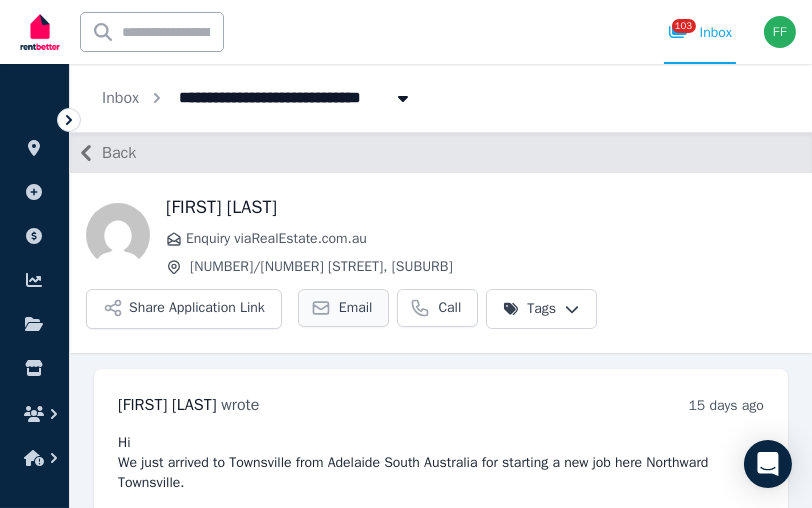 click on "Email" at bounding box center [344, 308] 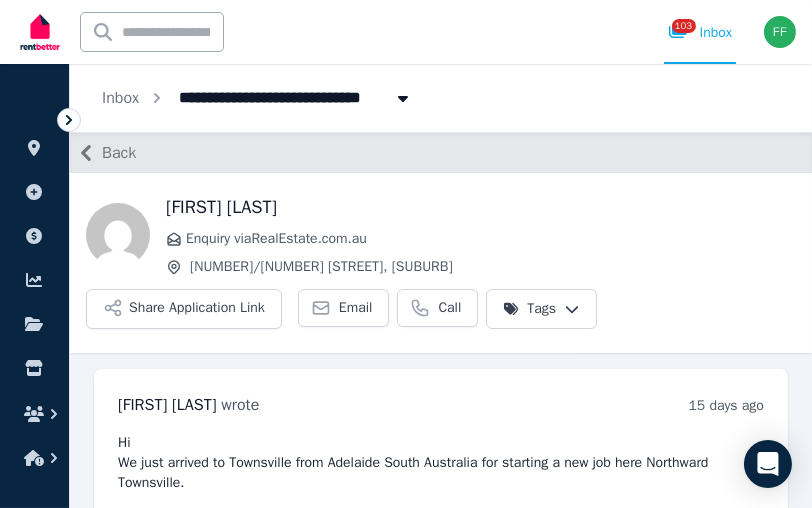 click on "Back" at bounding box center (119, 153) 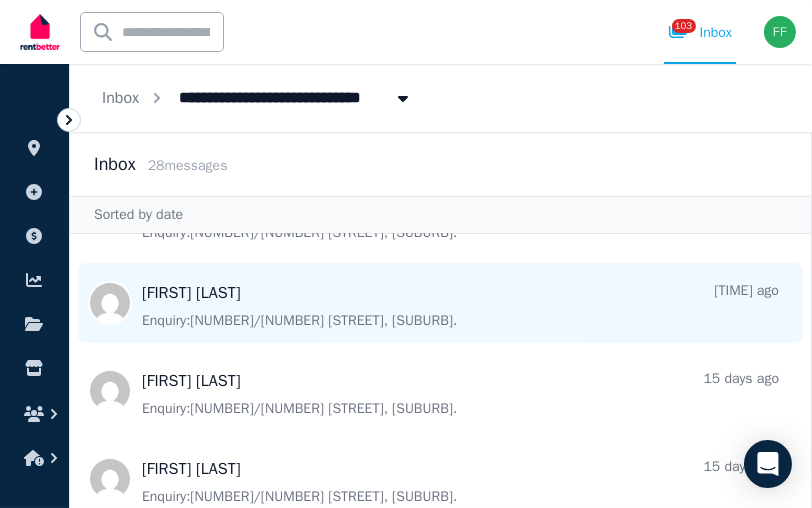 scroll, scrollTop: 1332, scrollLeft: 0, axis: vertical 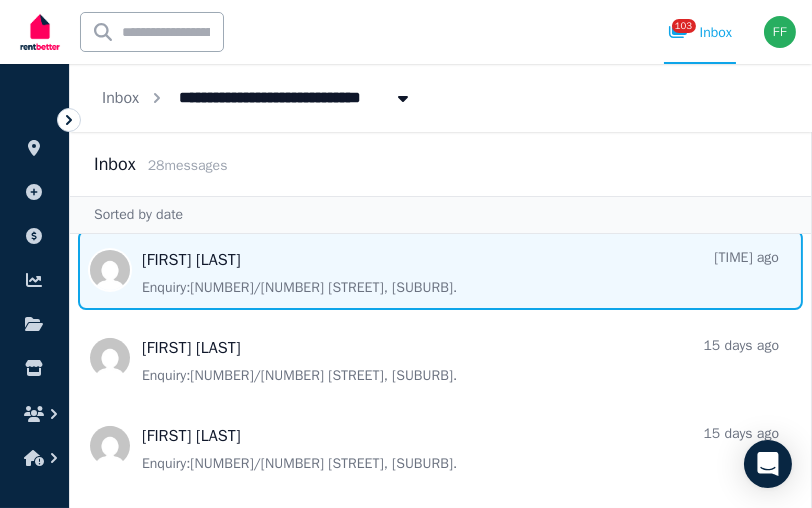 click at bounding box center [440, 270] 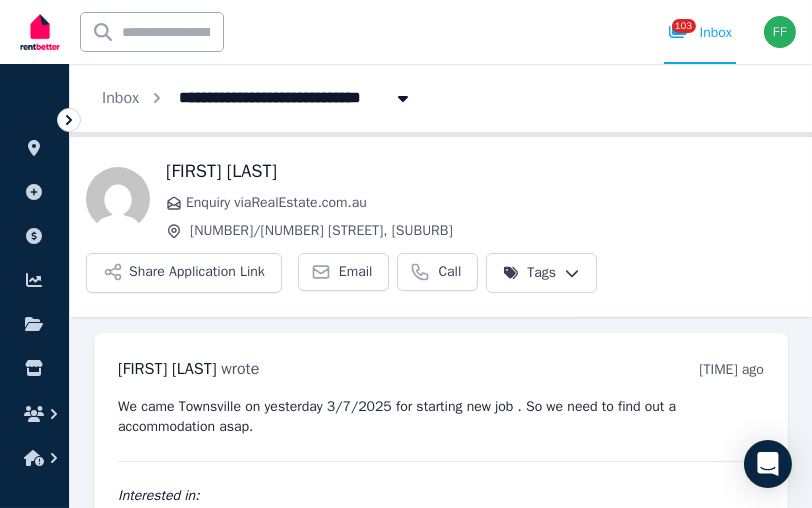 scroll, scrollTop: 0, scrollLeft: 0, axis: both 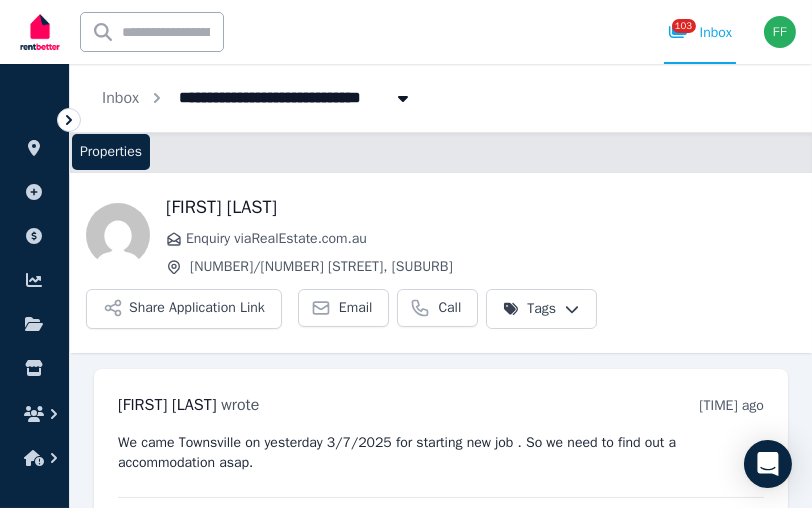 click on "Properties" at bounding box center (111, 152) 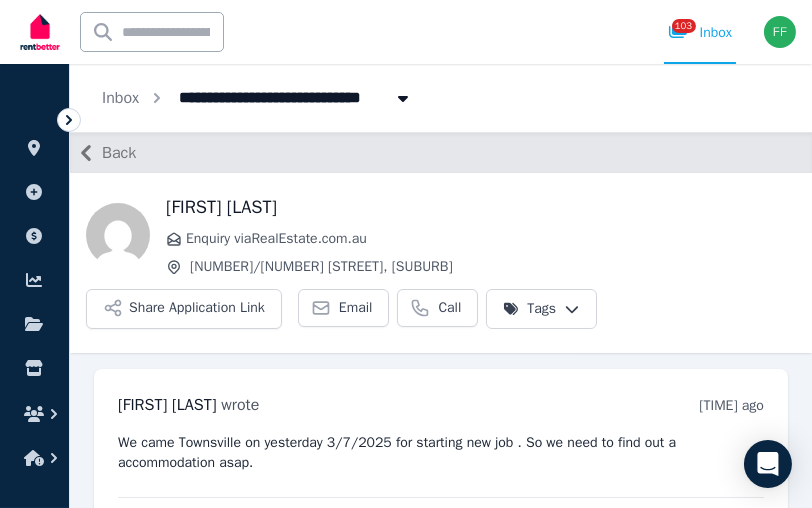 click 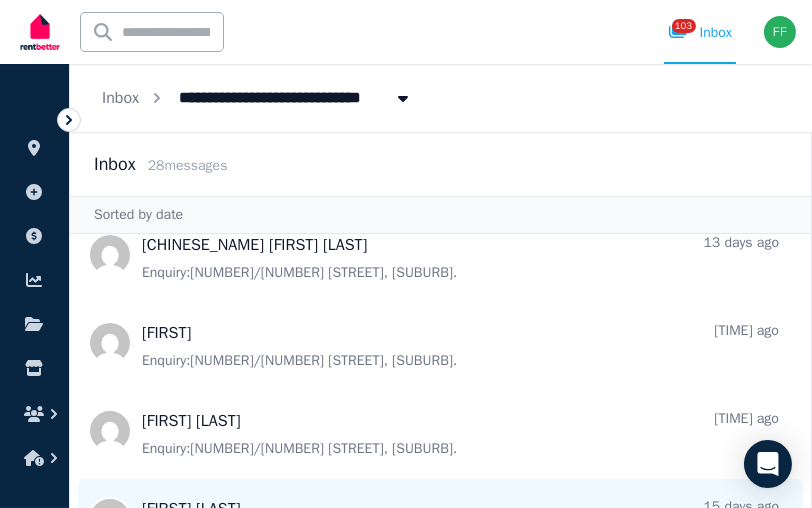 scroll, scrollTop: 1132, scrollLeft: 0, axis: vertical 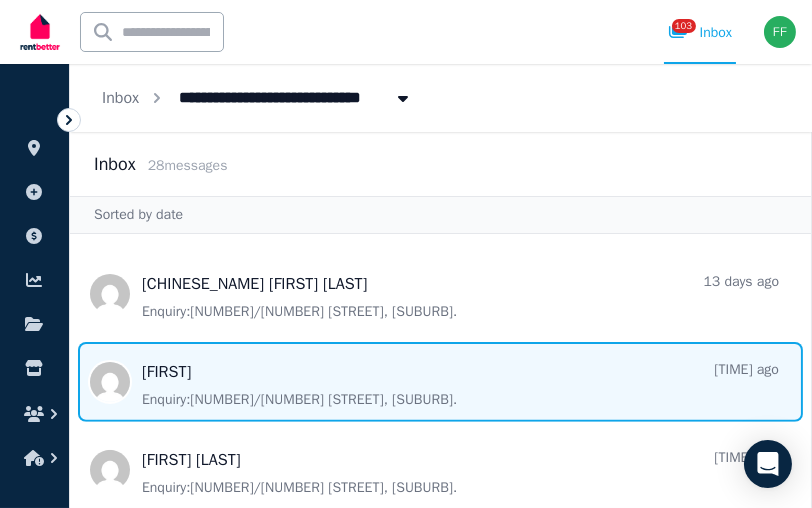 click at bounding box center [440, 382] 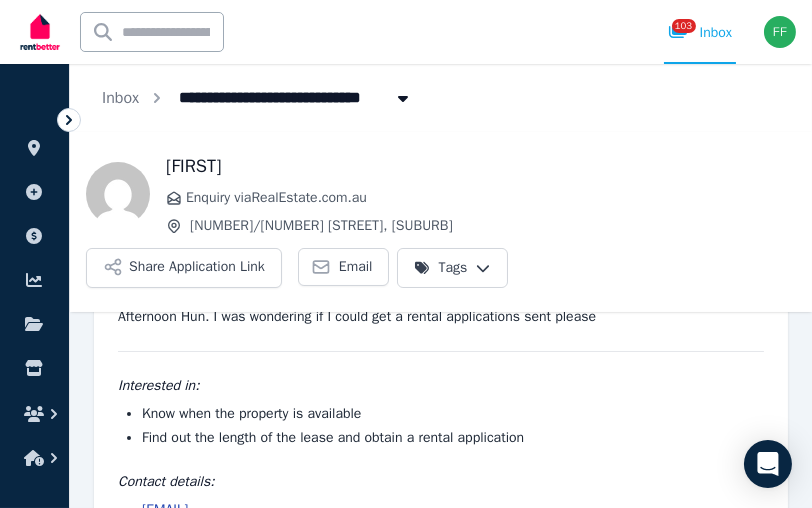 scroll, scrollTop: 177, scrollLeft: 0, axis: vertical 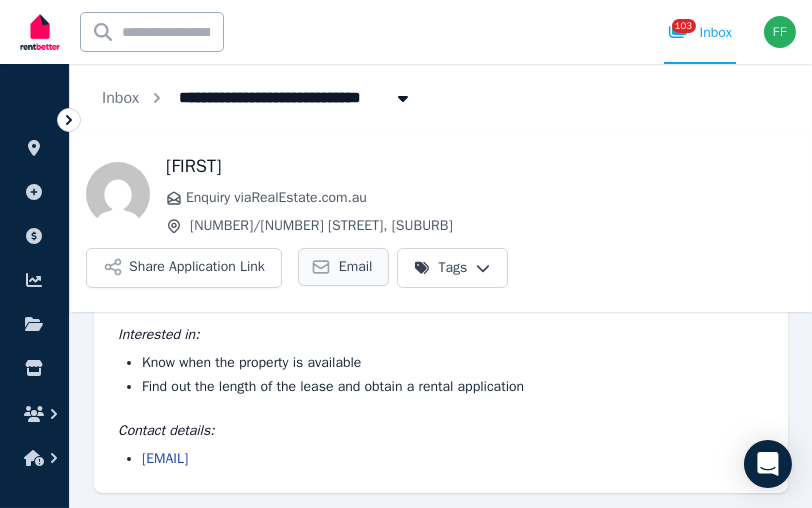 click on "Email" at bounding box center [356, 267] 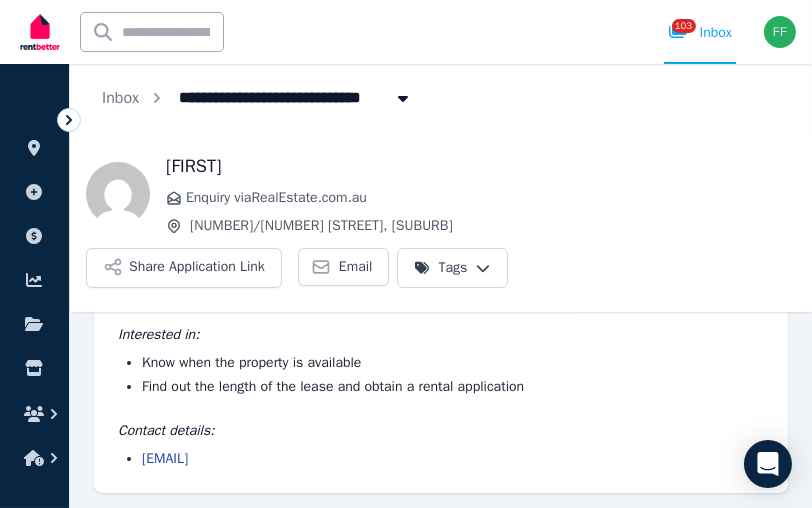 scroll, scrollTop: 0, scrollLeft: 0, axis: both 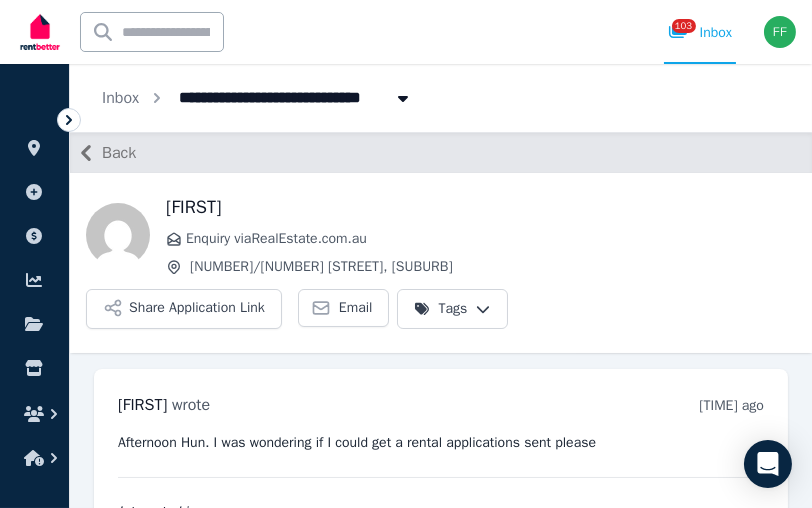 click 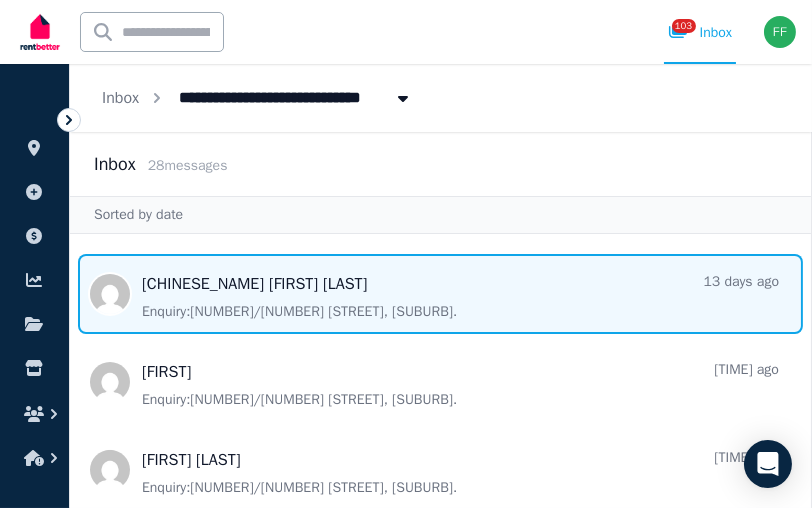 click at bounding box center [440, 294] 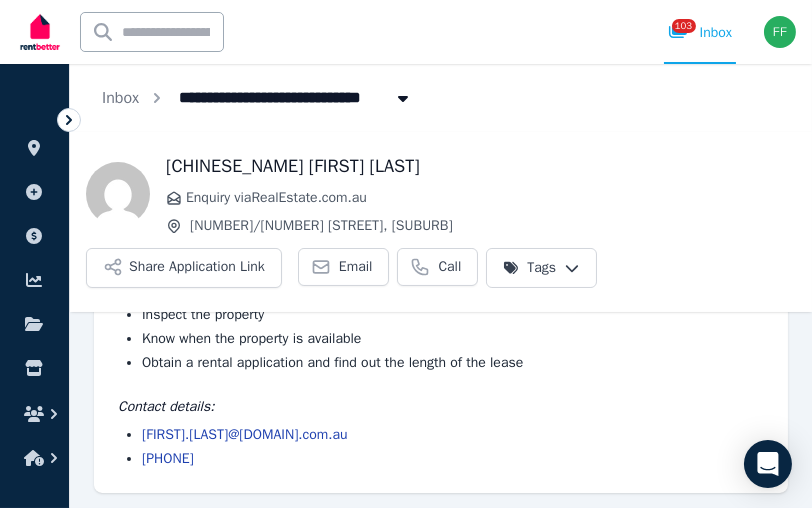 scroll, scrollTop: 89, scrollLeft: 0, axis: vertical 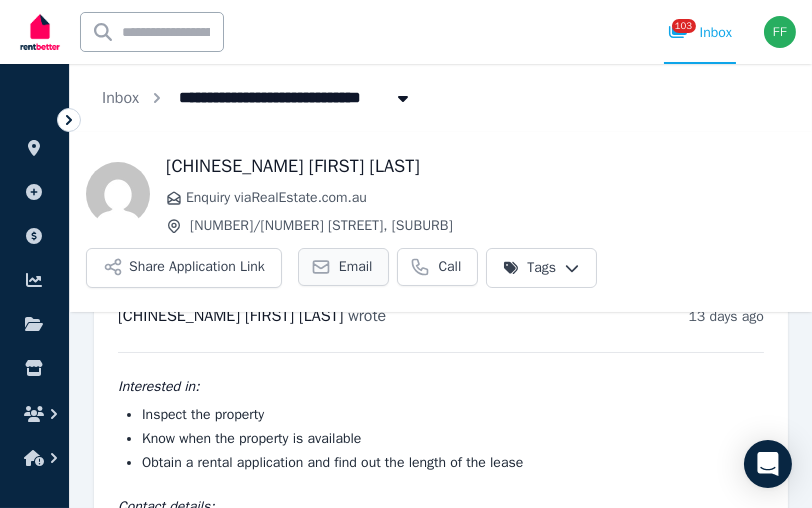 click on "Email" at bounding box center [356, 267] 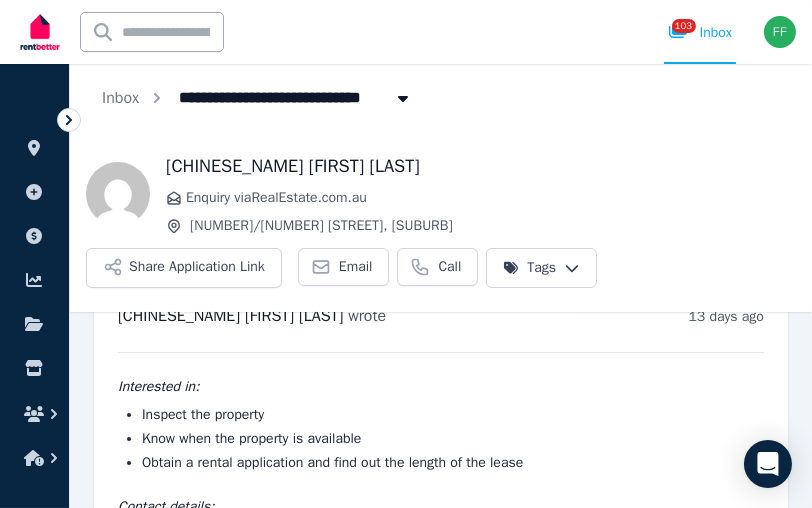 scroll, scrollTop: 0, scrollLeft: 0, axis: both 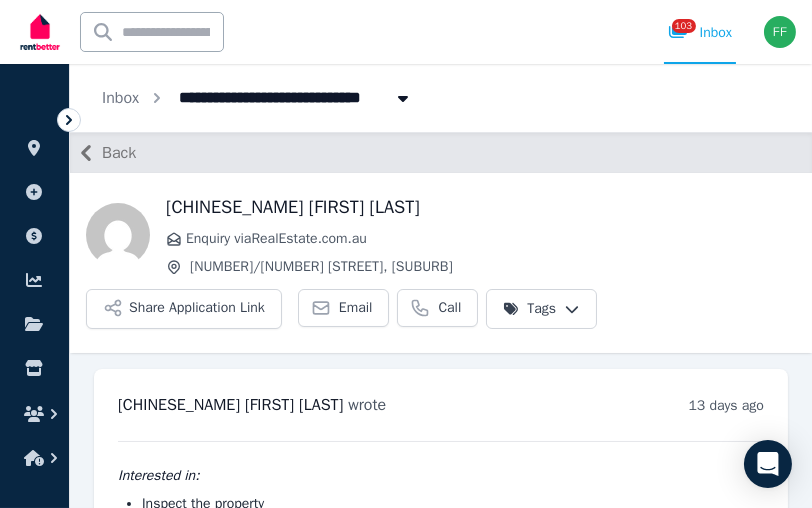 click on "Back" at bounding box center [119, 153] 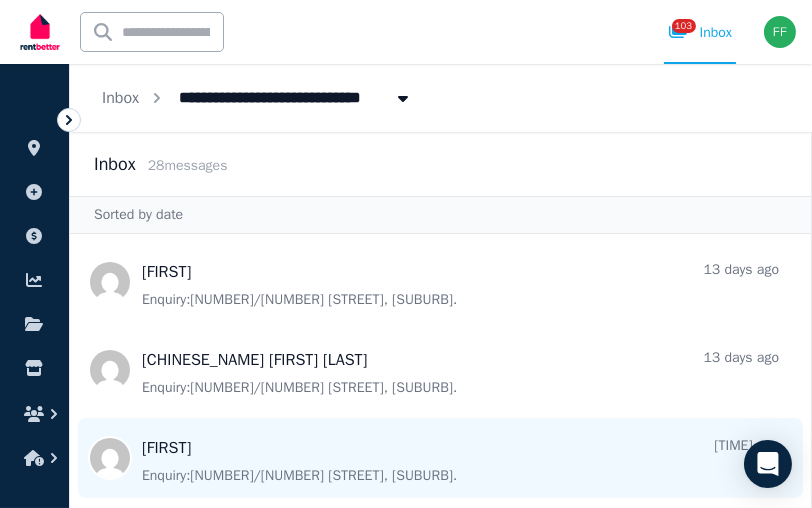 scroll, scrollTop: 1032, scrollLeft: 0, axis: vertical 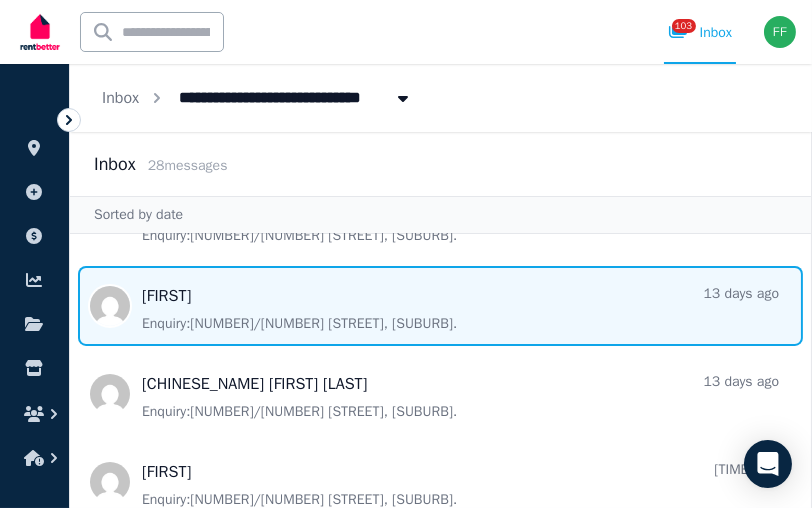 click at bounding box center (440, 306) 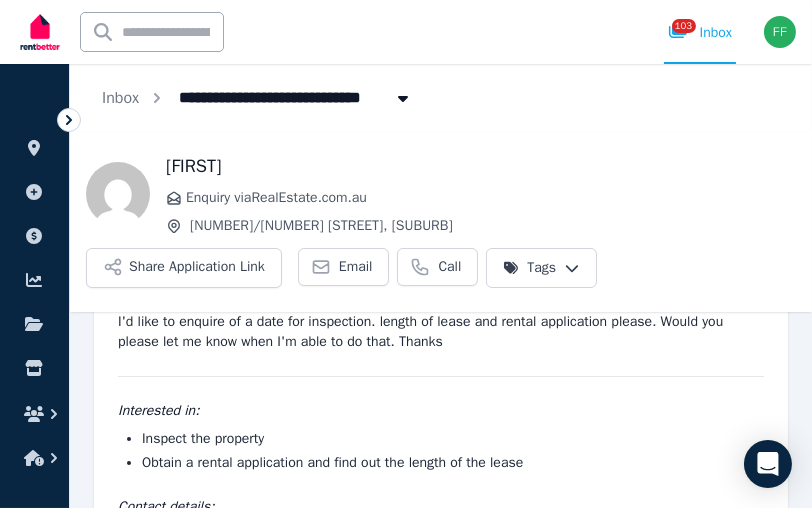 scroll, scrollTop: 41, scrollLeft: 0, axis: vertical 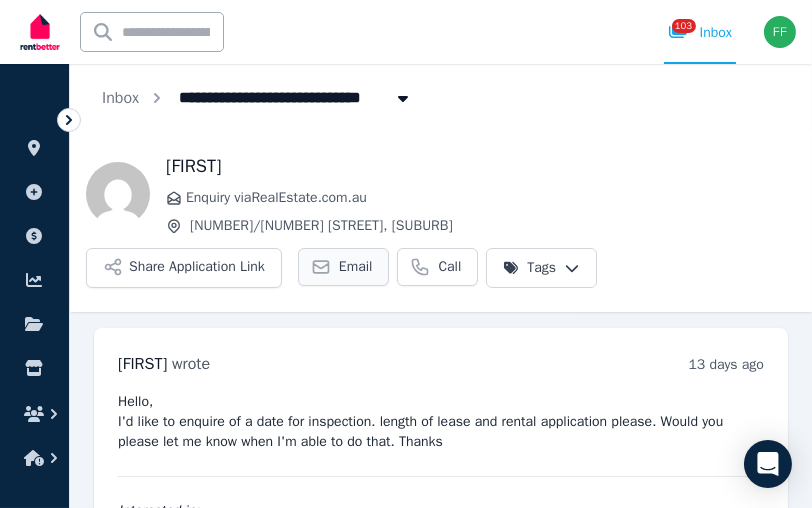 click on "Email" at bounding box center (356, 267) 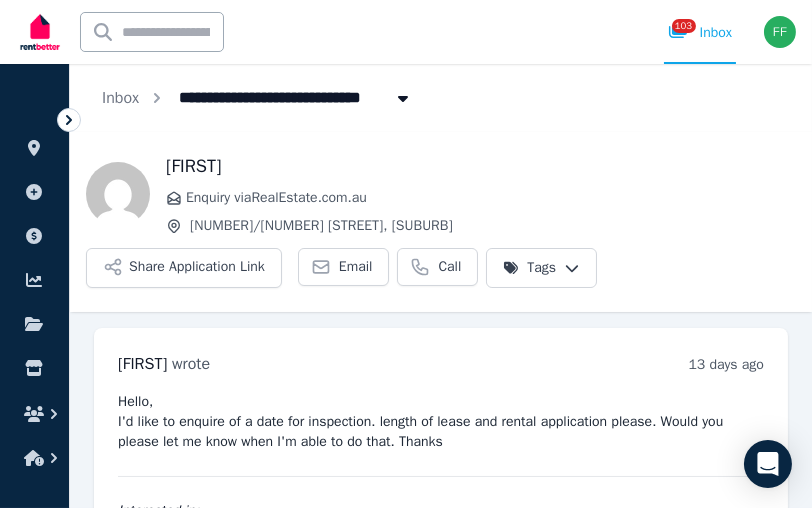 scroll, scrollTop: 0, scrollLeft: 0, axis: both 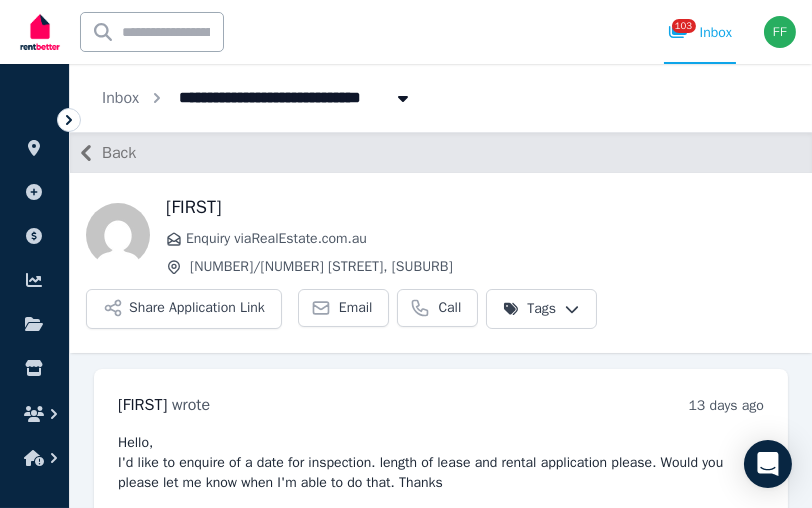 click on "Back" at bounding box center (119, 153) 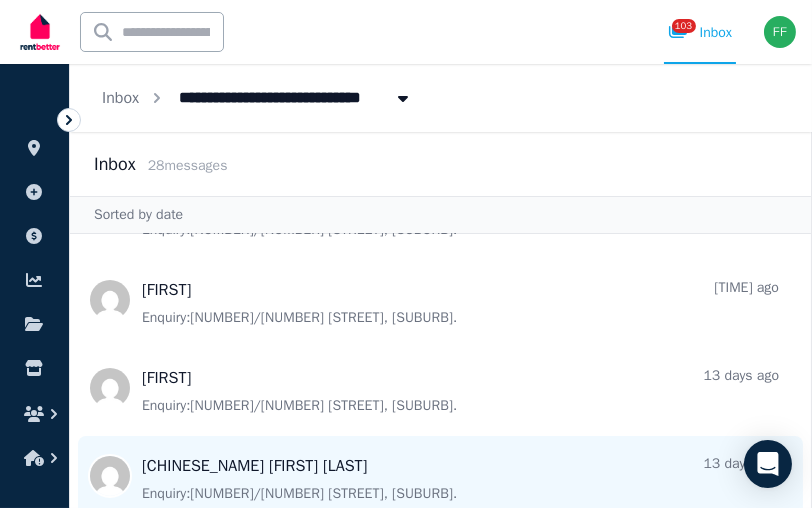 scroll, scrollTop: 932, scrollLeft: 0, axis: vertical 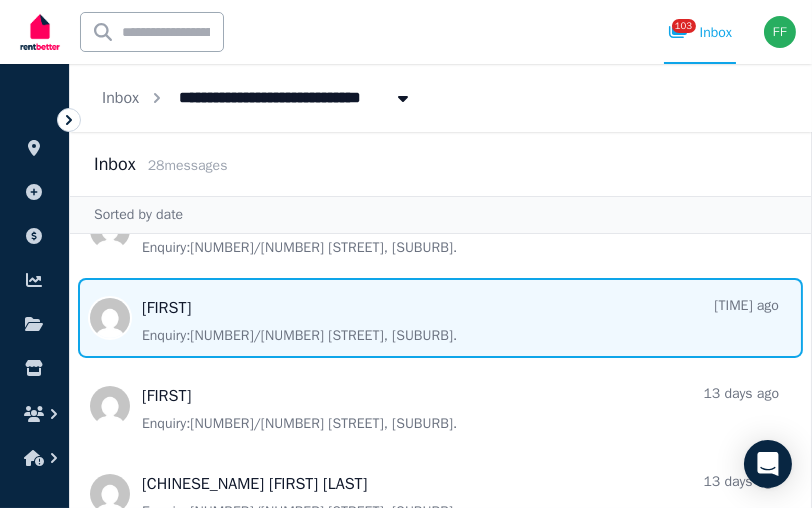 click at bounding box center (440, 318) 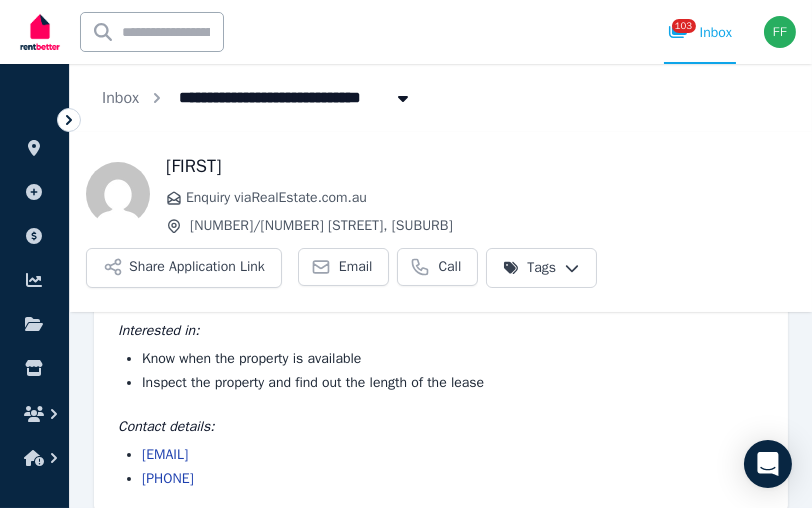 scroll, scrollTop: 165, scrollLeft: 0, axis: vertical 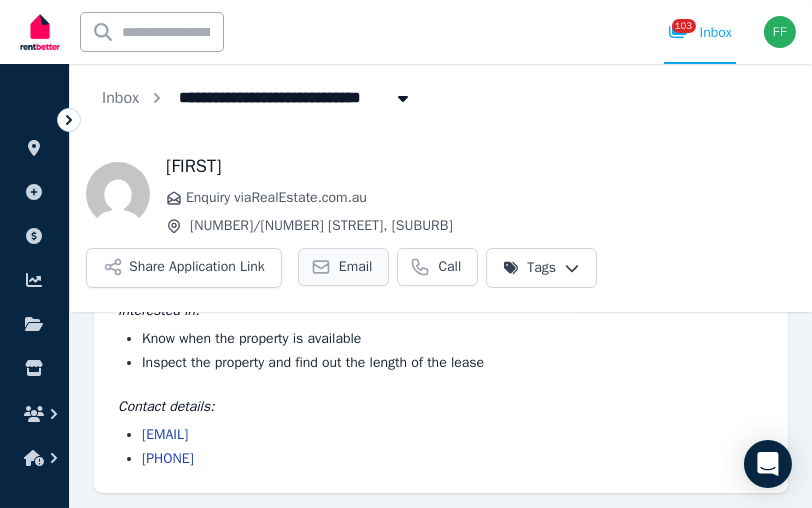 click on "Email" at bounding box center [344, 267] 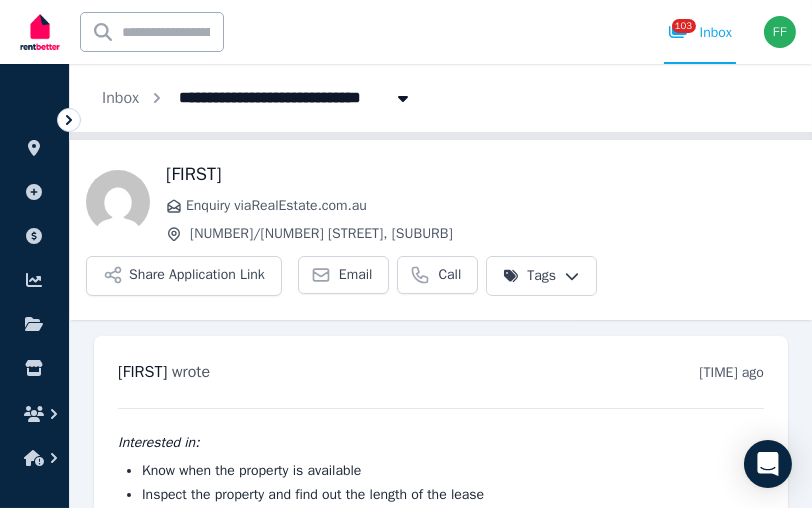 scroll, scrollTop: 0, scrollLeft: 0, axis: both 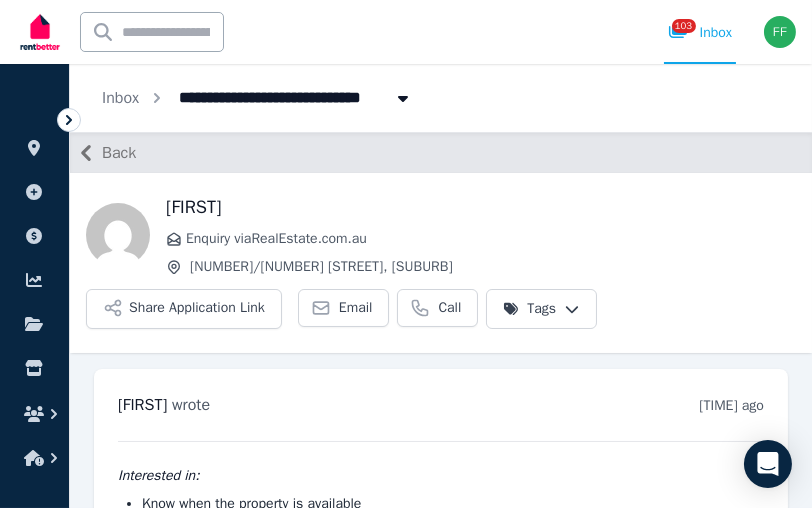 click 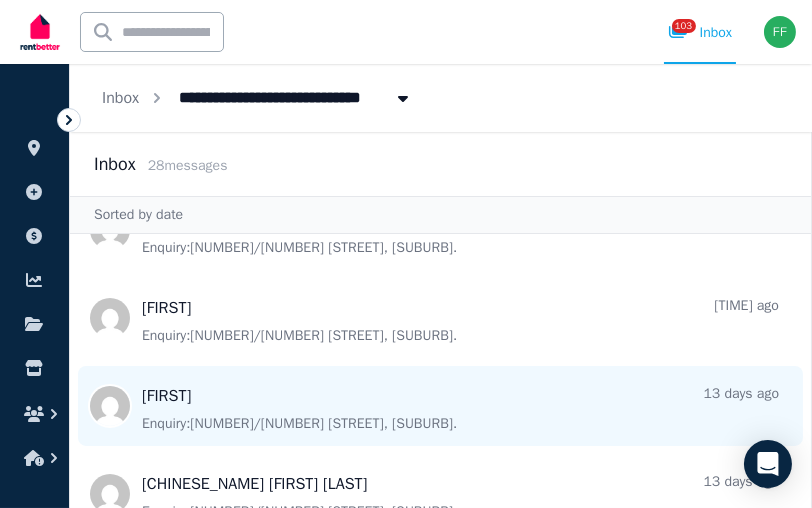scroll, scrollTop: 832, scrollLeft: 0, axis: vertical 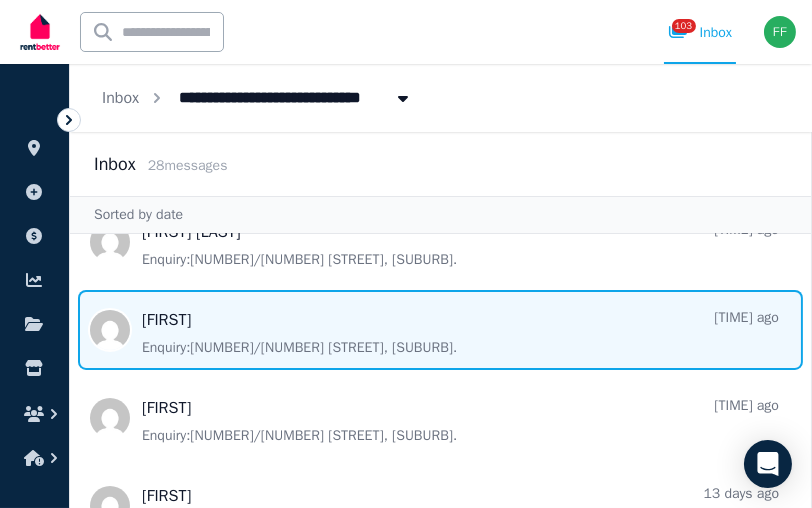click at bounding box center [440, 330] 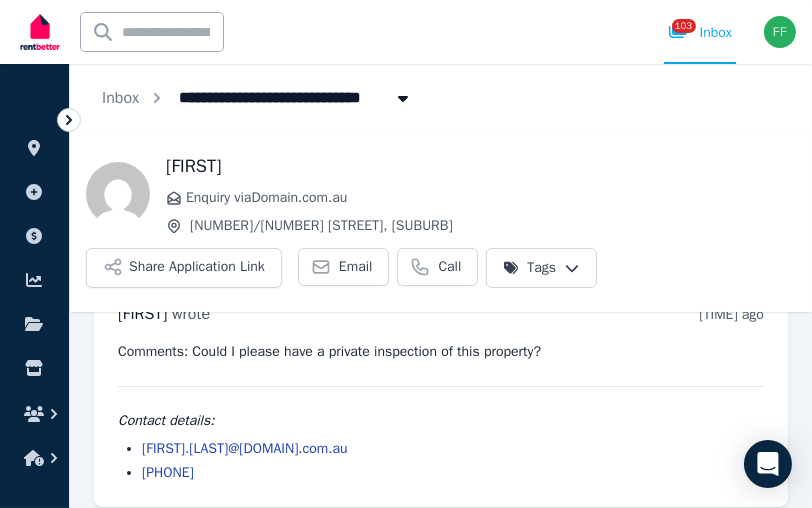 scroll, scrollTop: 105, scrollLeft: 0, axis: vertical 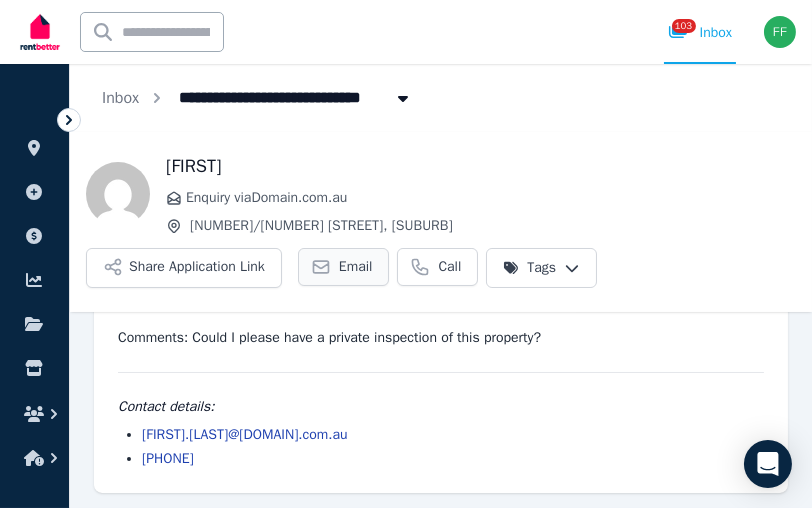 click on "Email" at bounding box center (356, 267) 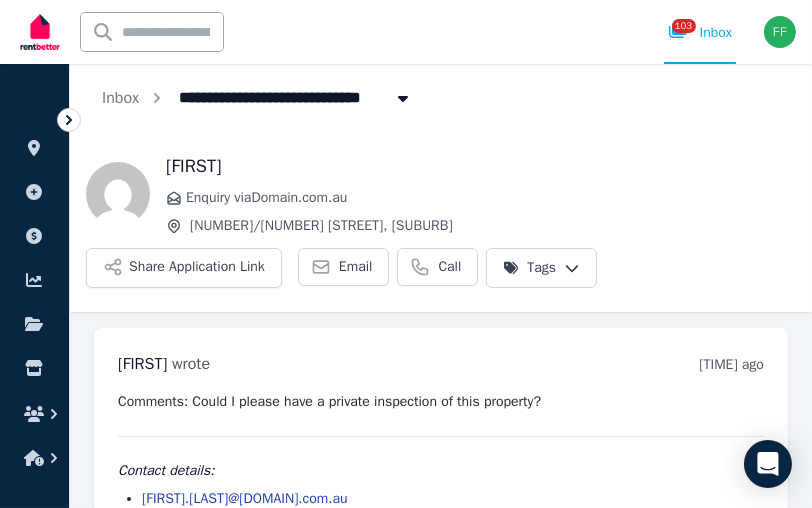 scroll, scrollTop: 0, scrollLeft: 0, axis: both 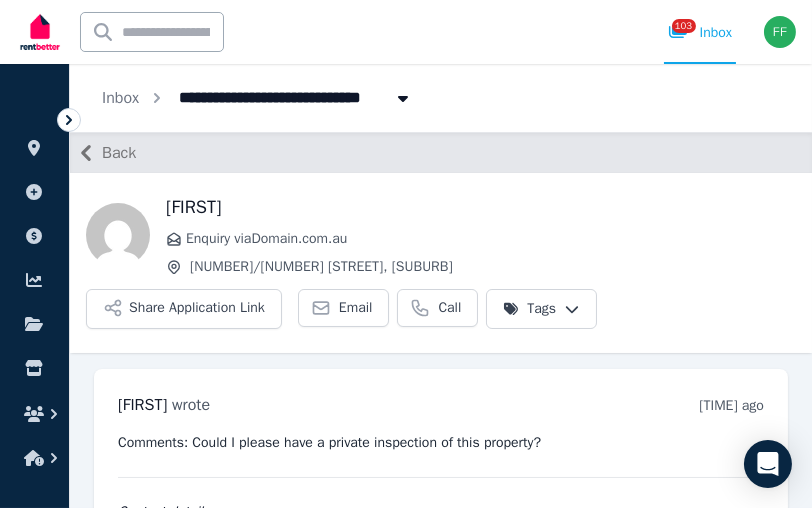 click on "Back" at bounding box center (119, 153) 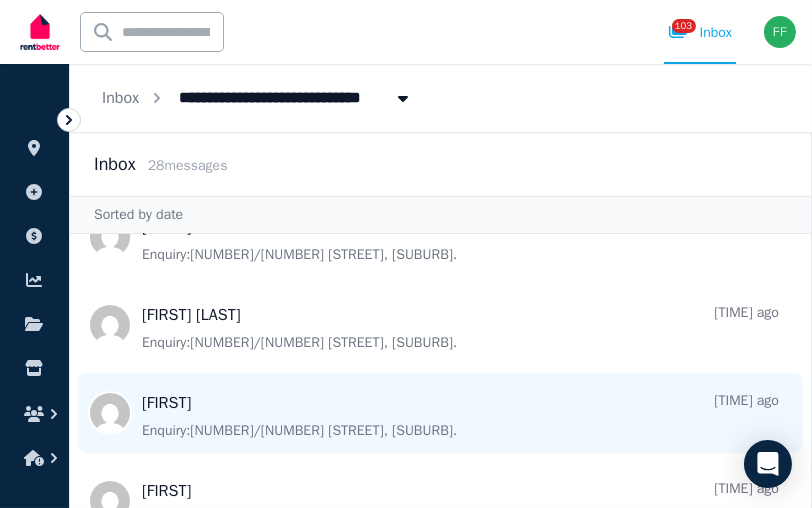 scroll, scrollTop: 732, scrollLeft: 0, axis: vertical 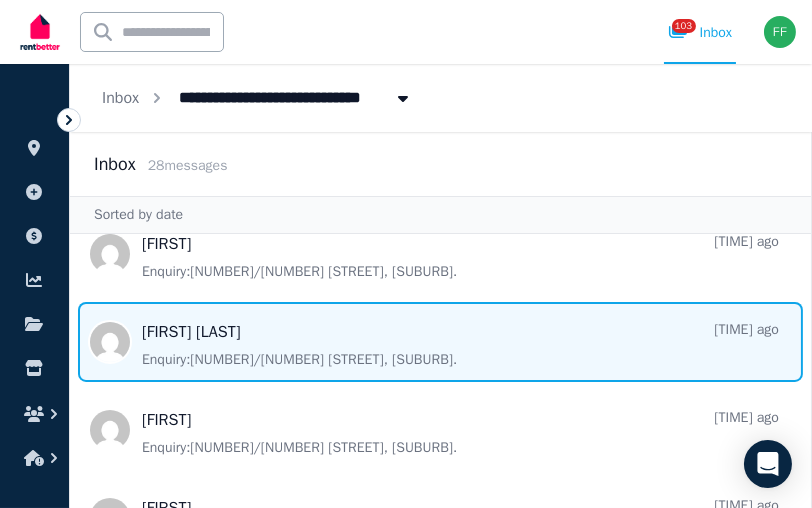 click at bounding box center (440, 342) 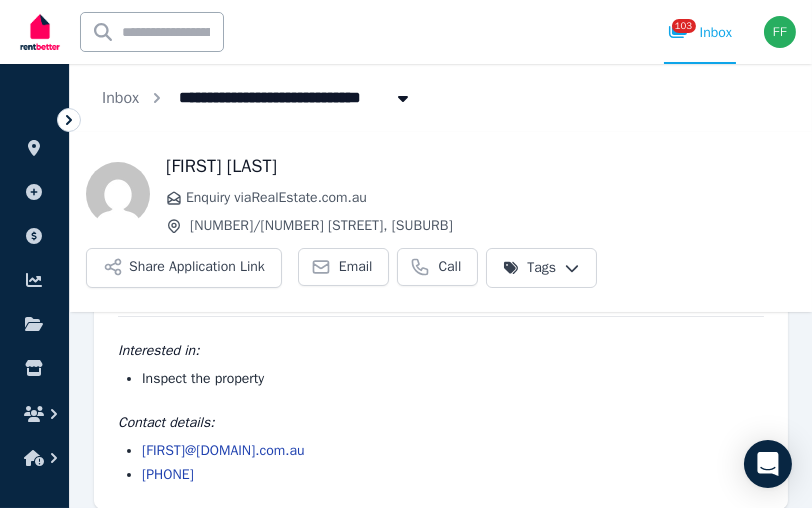 scroll, scrollTop: 141, scrollLeft: 0, axis: vertical 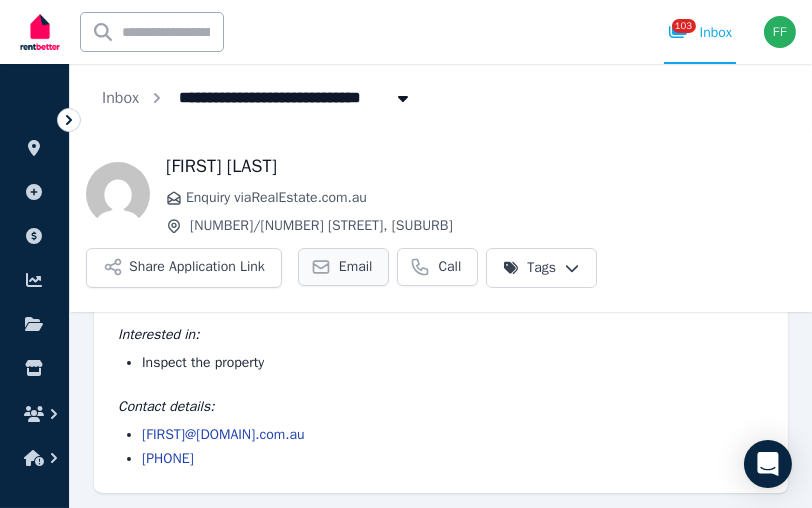 click 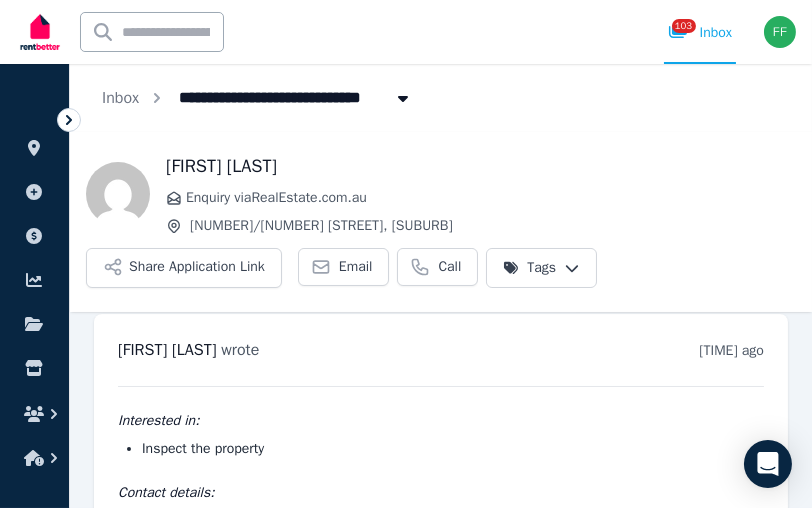 scroll, scrollTop: 0, scrollLeft: 0, axis: both 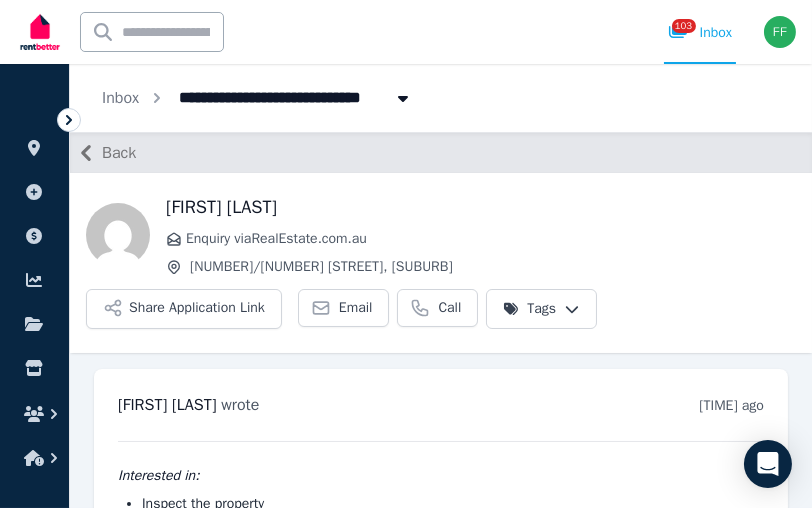 click on "Back" at bounding box center (119, 153) 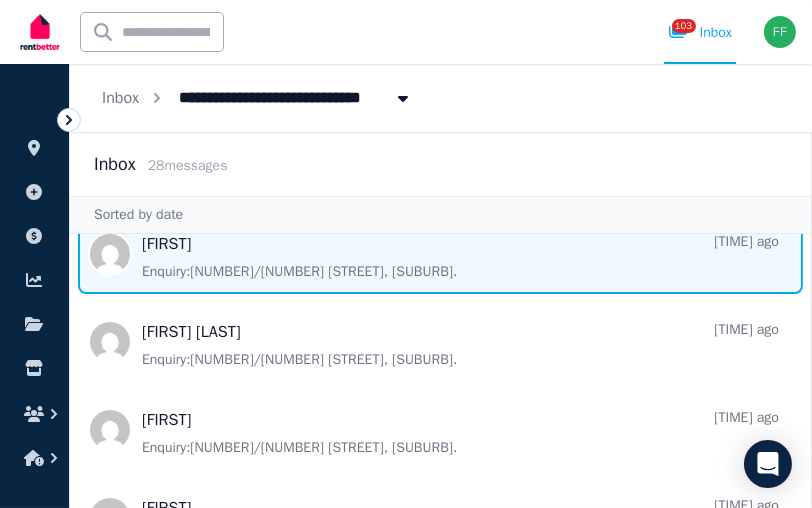 click at bounding box center [440, 254] 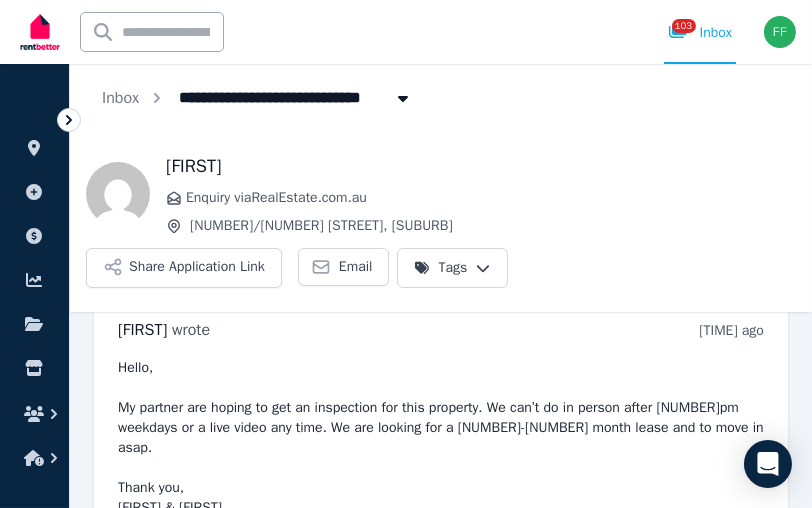 scroll, scrollTop: 73, scrollLeft: 0, axis: vertical 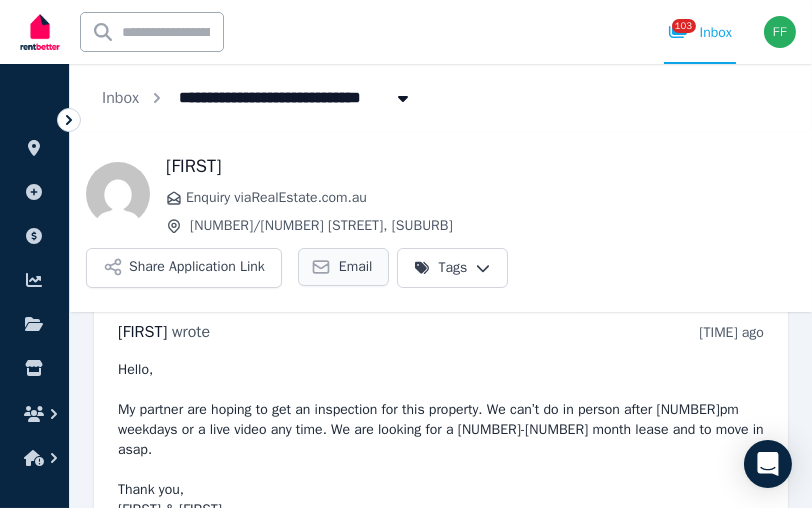 click on "Email" at bounding box center [356, 267] 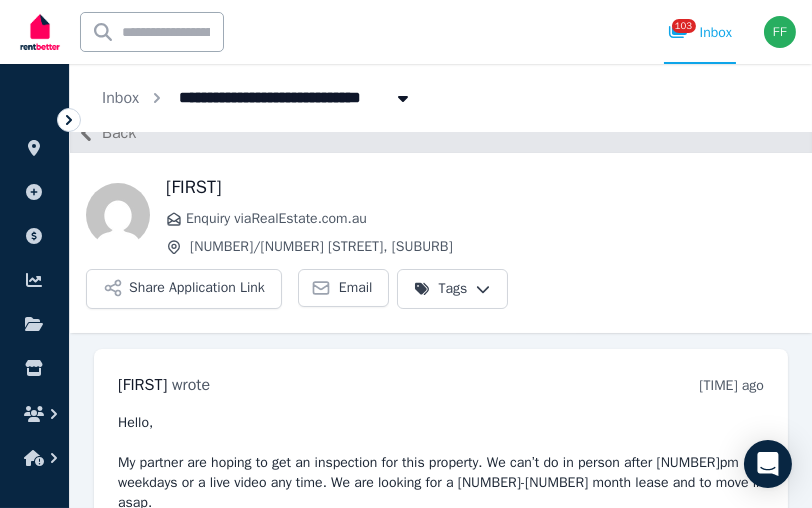 scroll, scrollTop: 0, scrollLeft: 0, axis: both 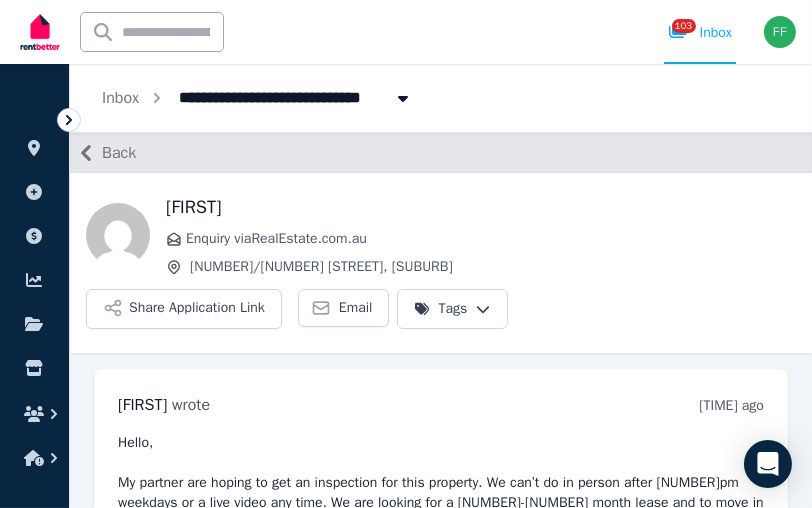 click 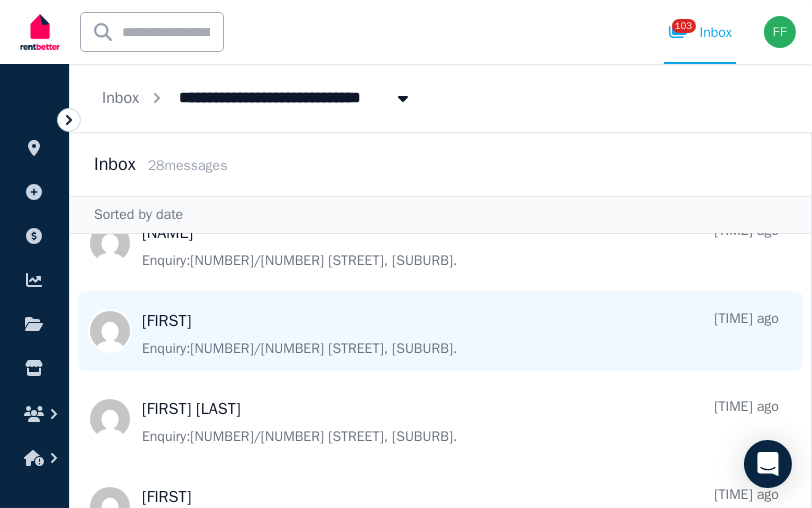 scroll, scrollTop: 632, scrollLeft: 0, axis: vertical 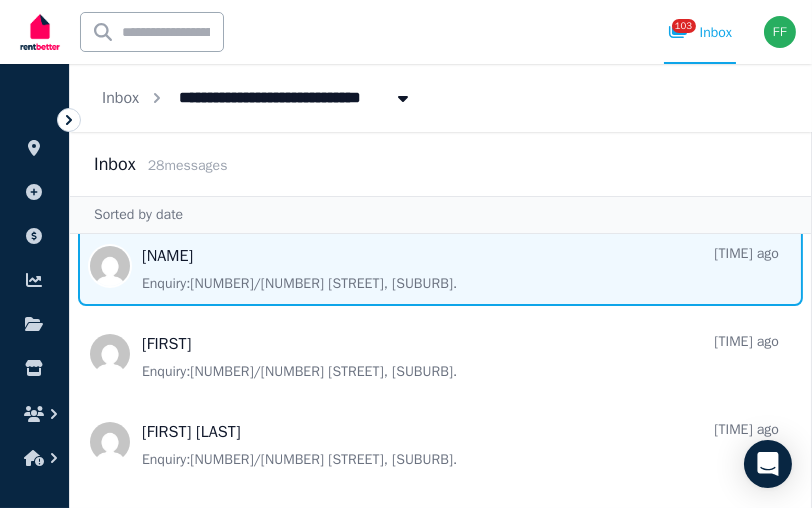 click at bounding box center (440, 266) 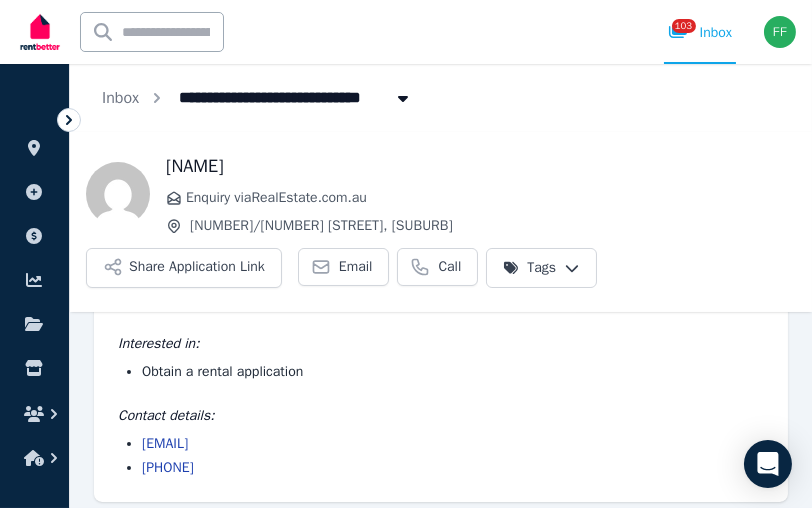 scroll, scrollTop: 141, scrollLeft: 0, axis: vertical 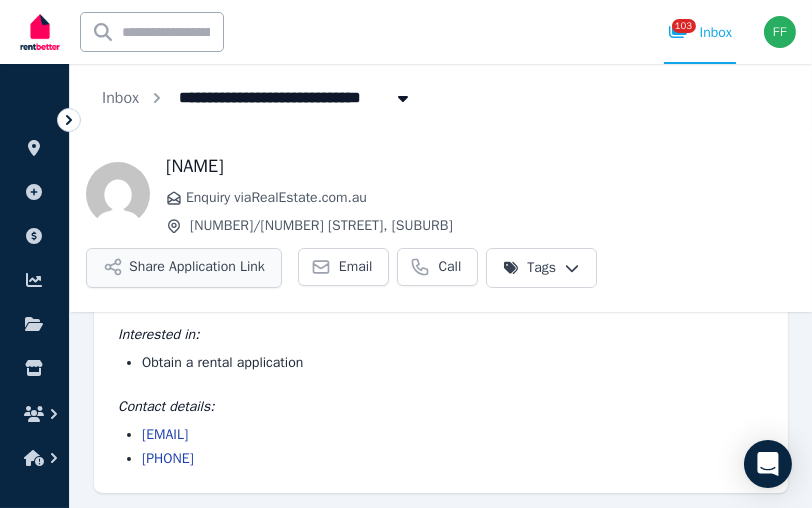 click on "Share Application Link" at bounding box center [184, 268] 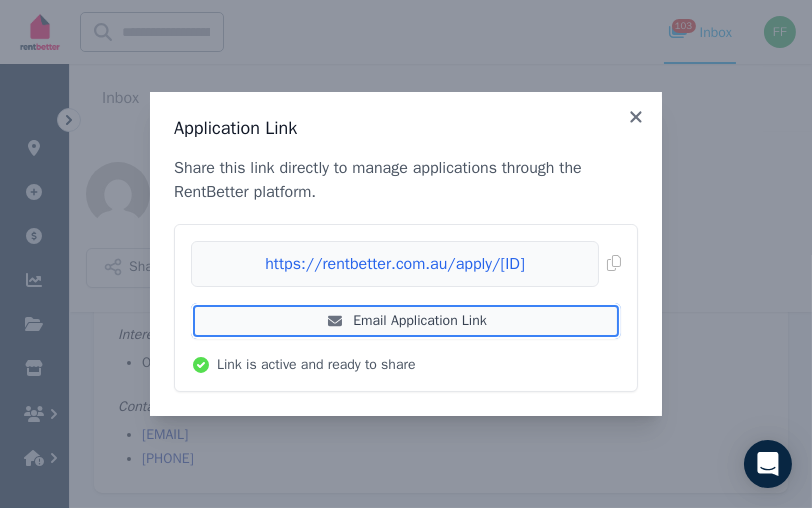 click on "Email Application Link" at bounding box center (406, 321) 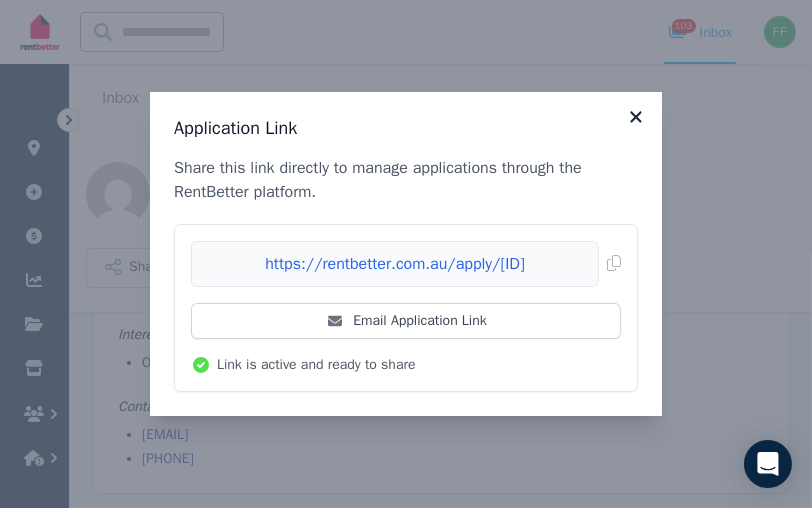 click 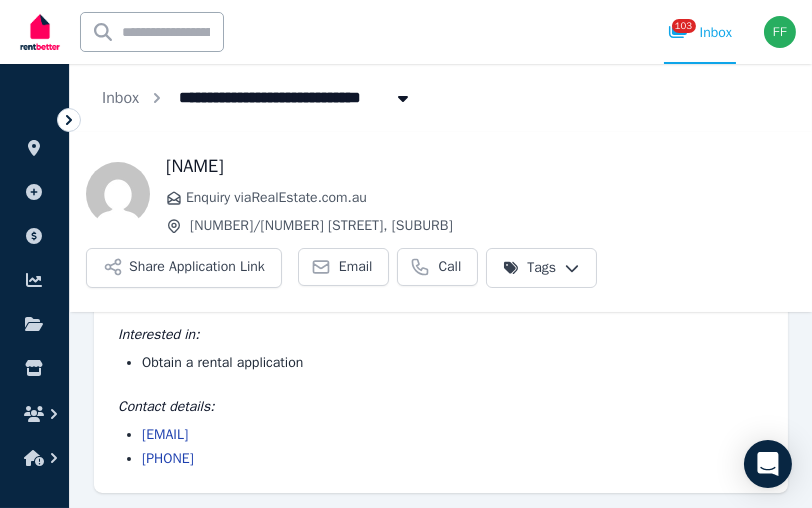 scroll, scrollTop: 0, scrollLeft: 0, axis: both 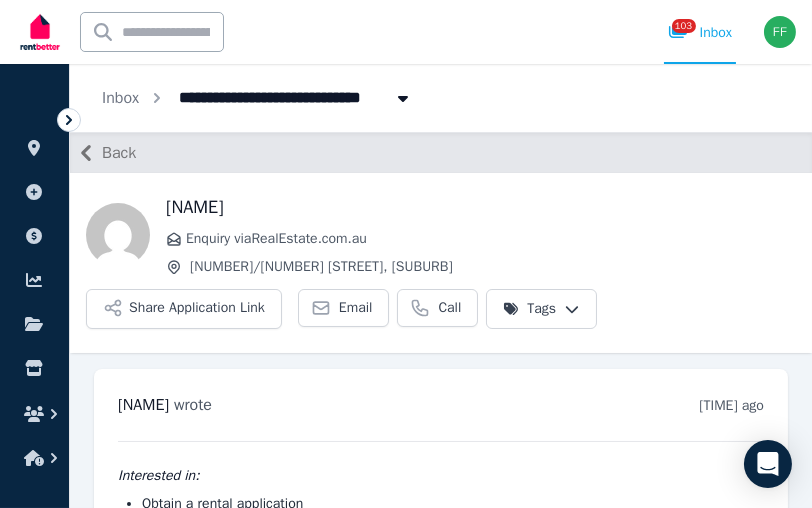 click on "Back" at bounding box center [119, 153] 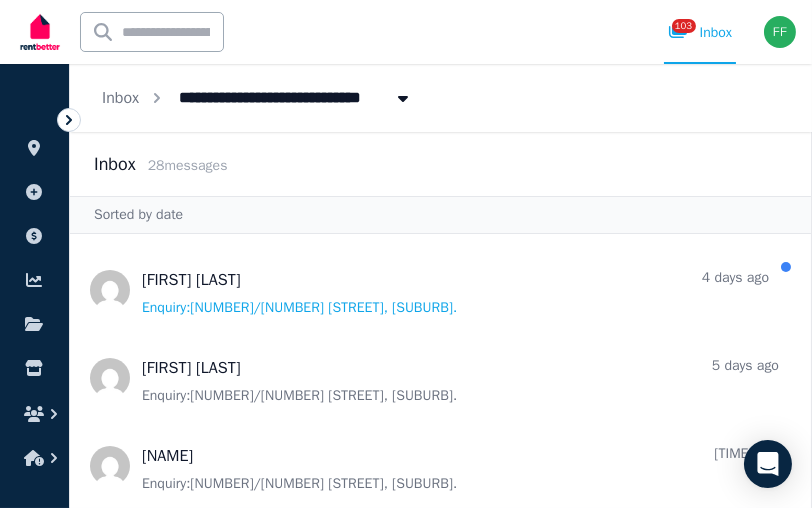 scroll, scrollTop: 532, scrollLeft: 0, axis: vertical 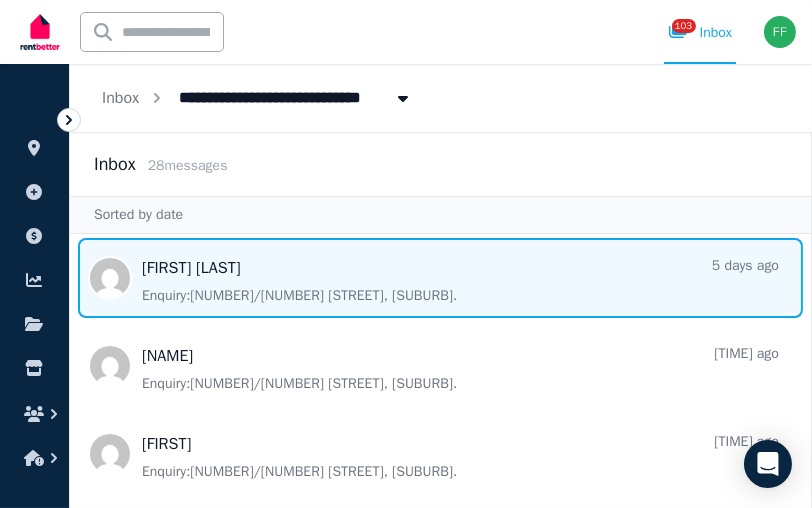 click at bounding box center (440, 278) 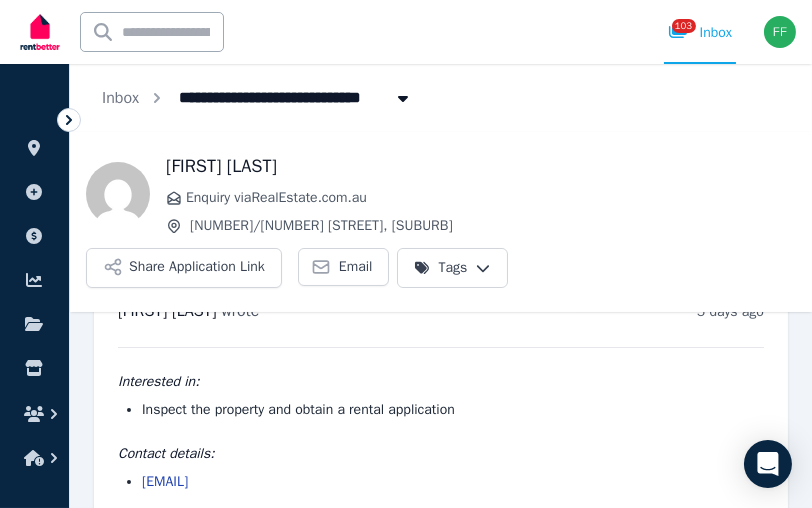scroll, scrollTop: 117, scrollLeft: 0, axis: vertical 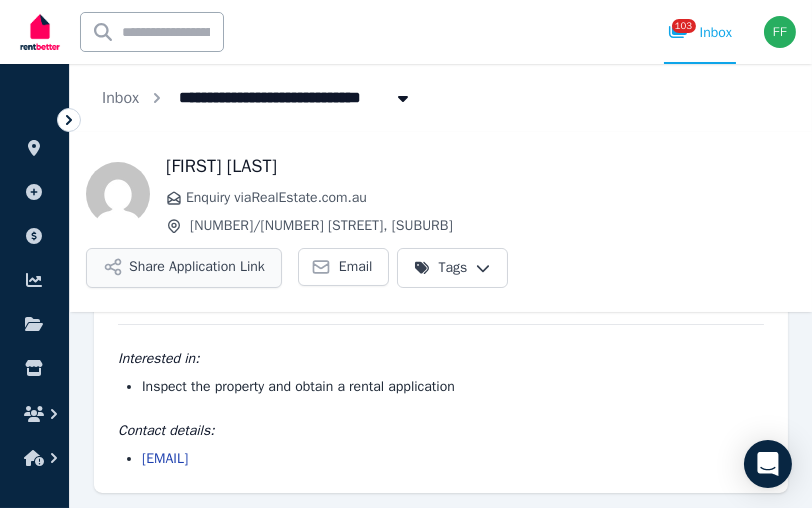 click on "Share Application Link" at bounding box center [184, 268] 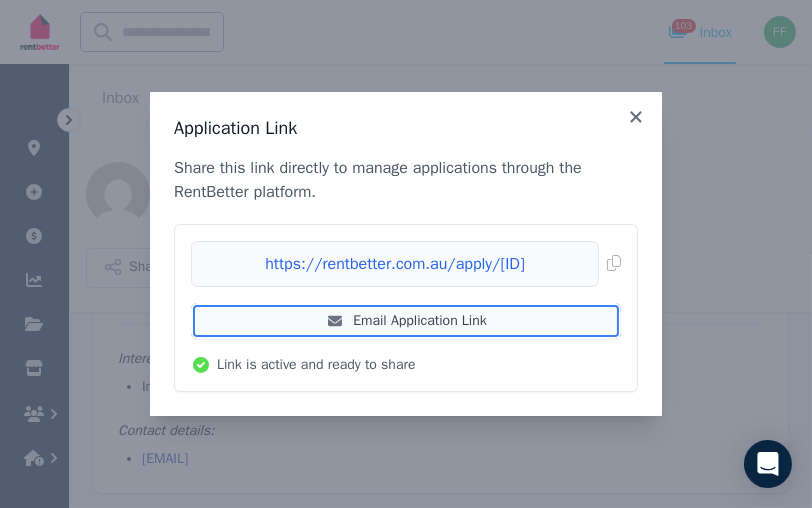 click on "Email Application Link" at bounding box center [406, 321] 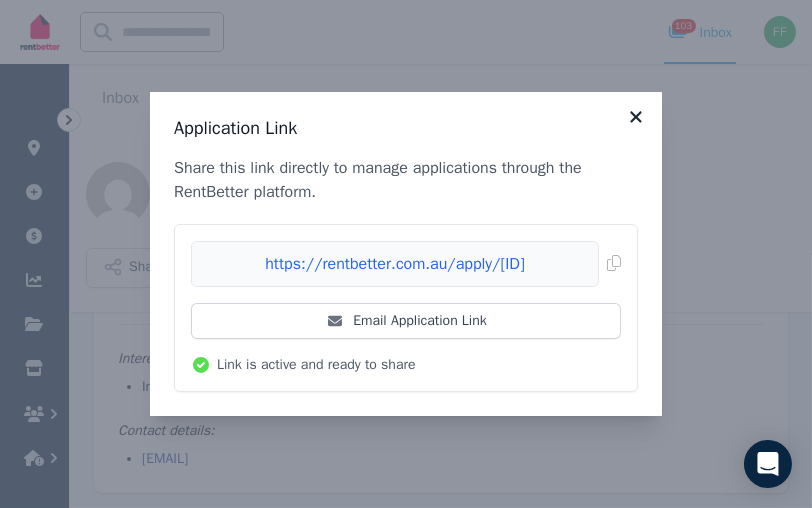 click 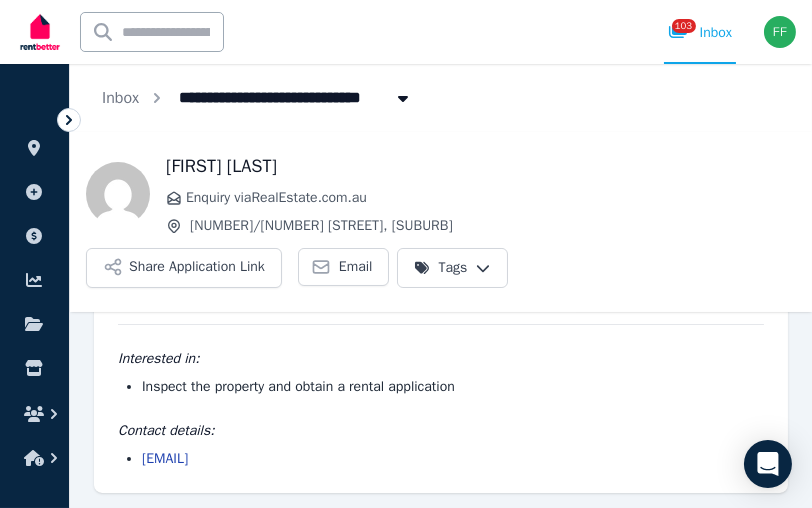 scroll, scrollTop: 0, scrollLeft: 0, axis: both 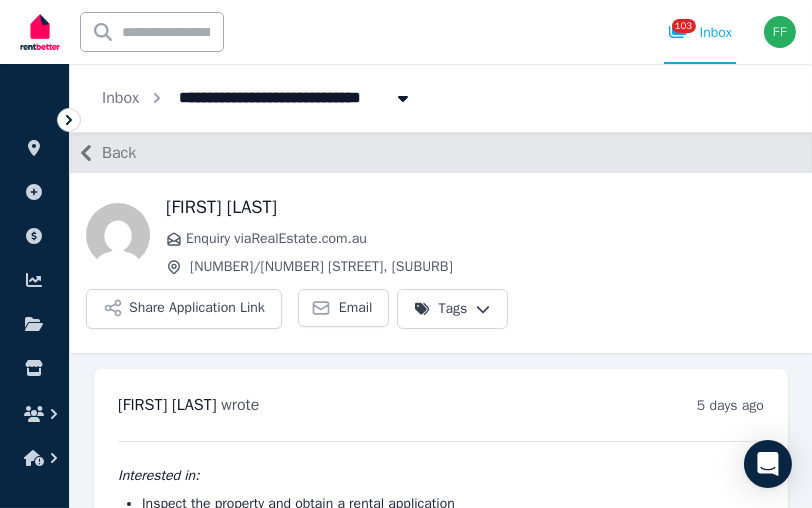 click 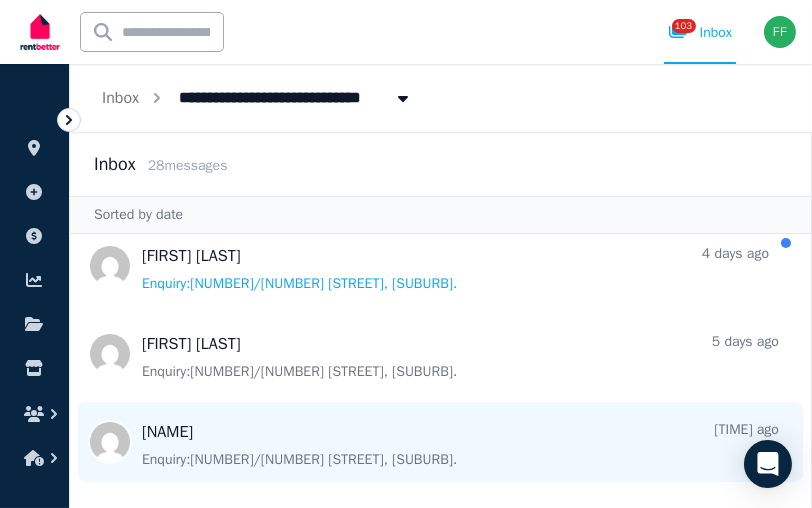 scroll, scrollTop: 432, scrollLeft: 0, axis: vertical 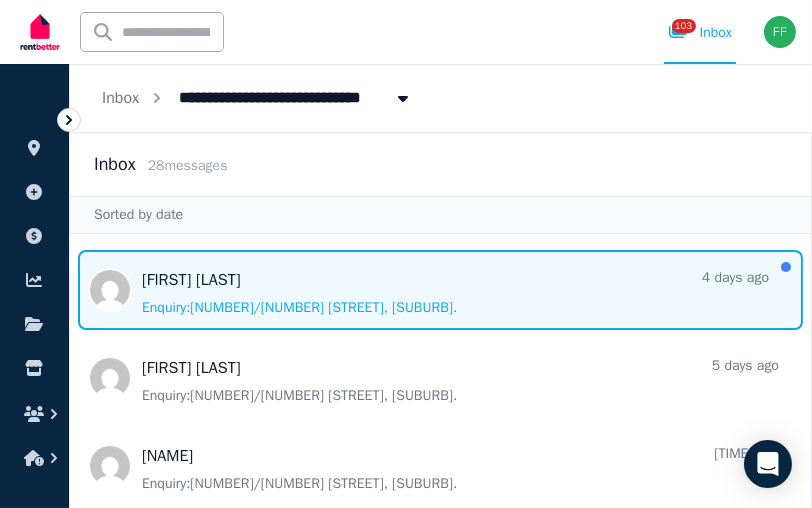 click at bounding box center [440, 290] 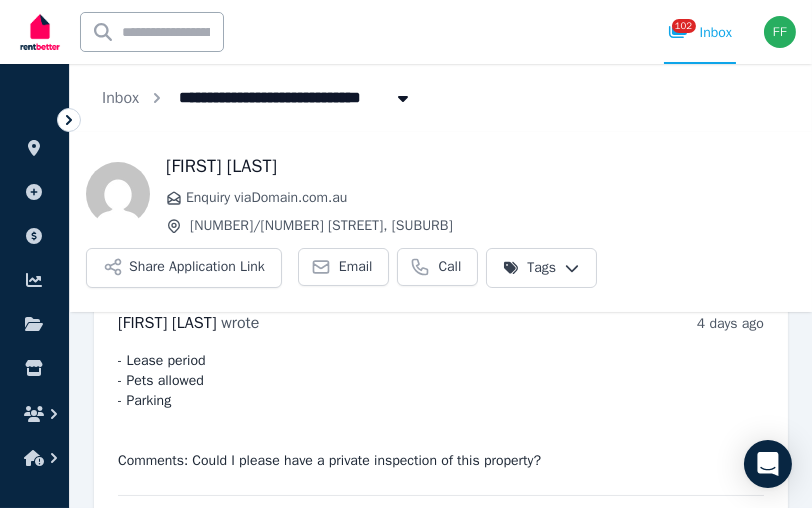 scroll, scrollTop: 105, scrollLeft: 0, axis: vertical 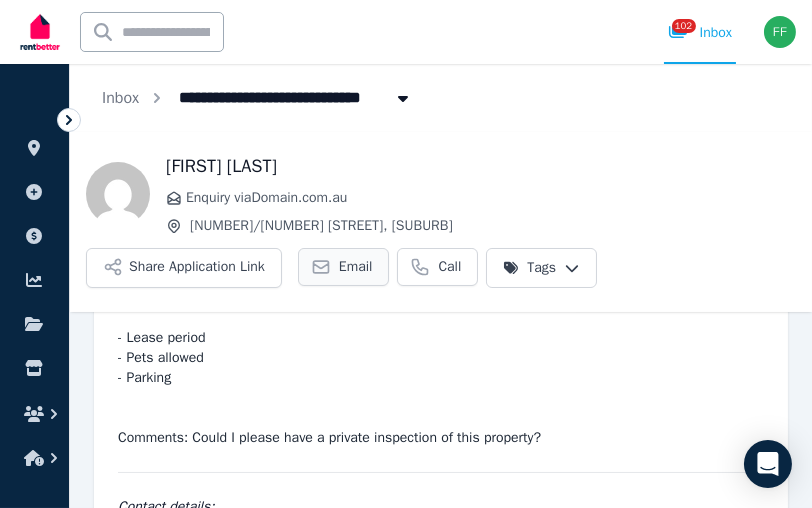 click on "Email" at bounding box center [356, 267] 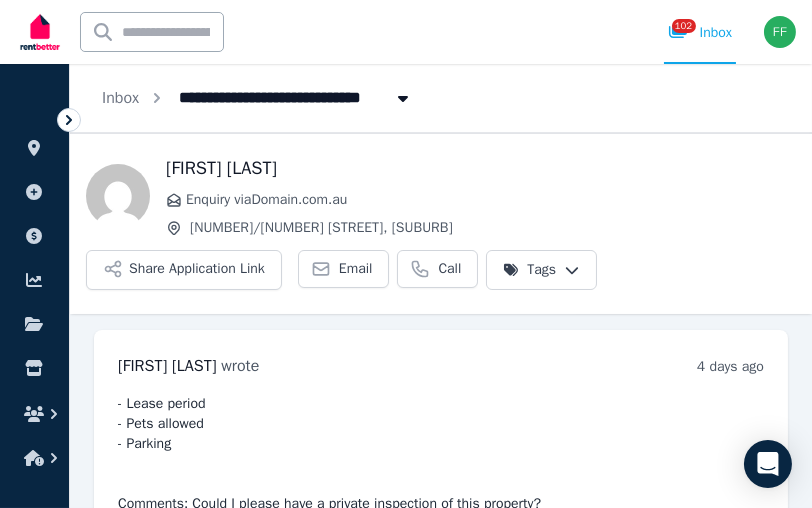 scroll, scrollTop: 0, scrollLeft: 0, axis: both 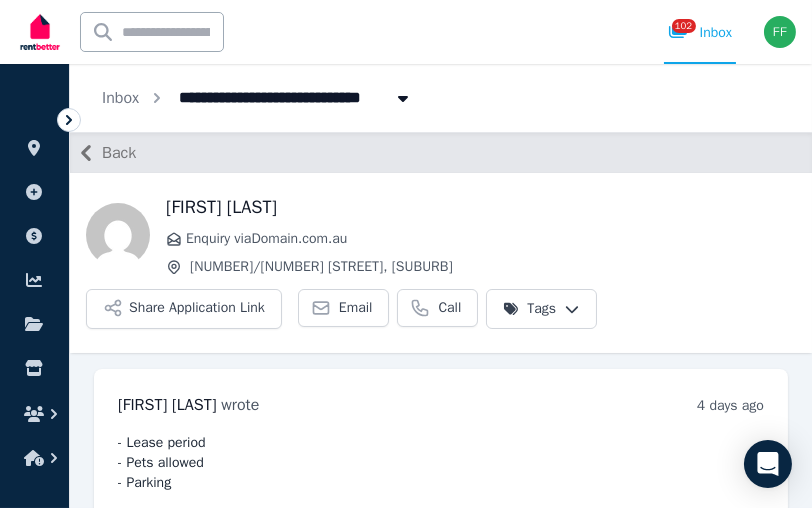 click 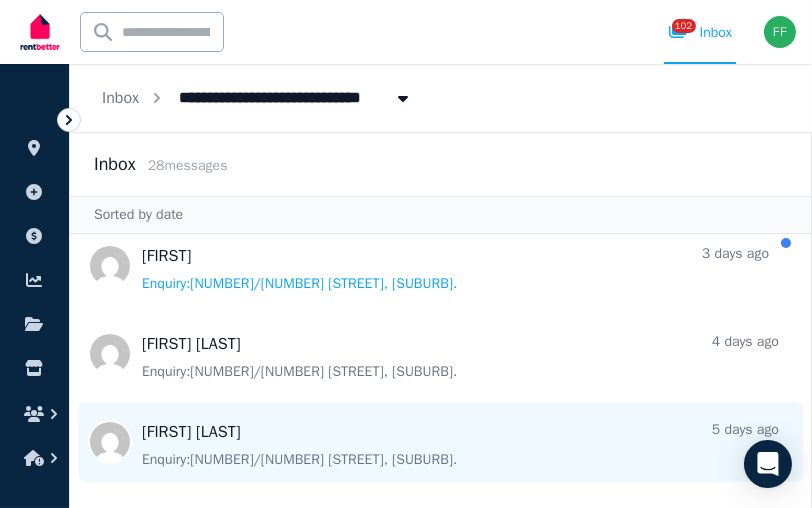 scroll, scrollTop: 332, scrollLeft: 0, axis: vertical 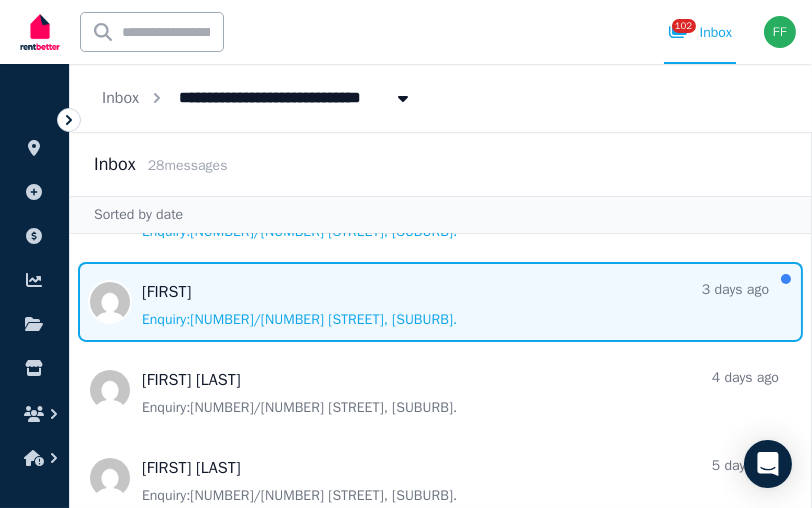 click at bounding box center (440, 302) 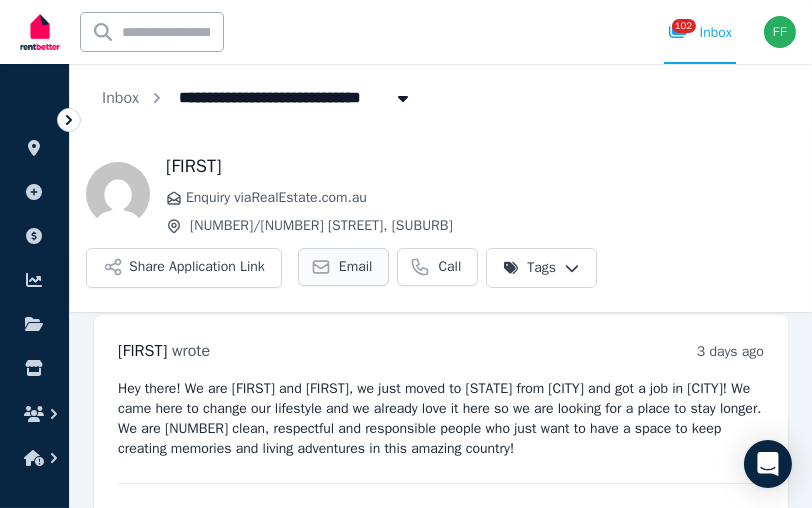 click on "[FIRST] Enquiry via  RealEstate.com.au [NUMBER]/[NUMBER] [STREET], [SUBURB] Share Application Link Email Call Tags" at bounding box center (441, 222) 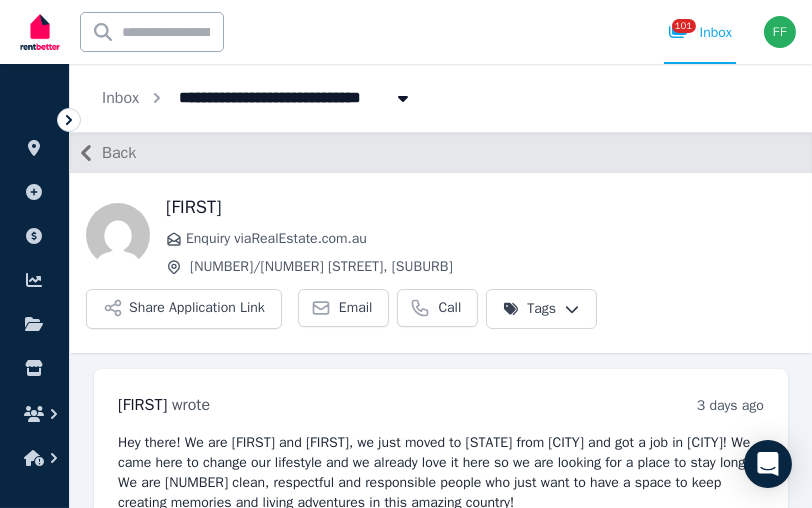 scroll, scrollTop: 100, scrollLeft: 0, axis: vertical 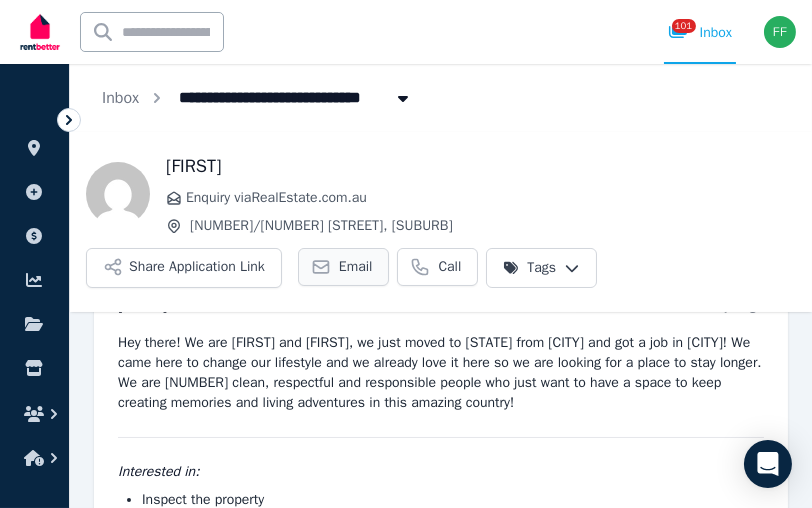 click on "Email" at bounding box center (344, 267) 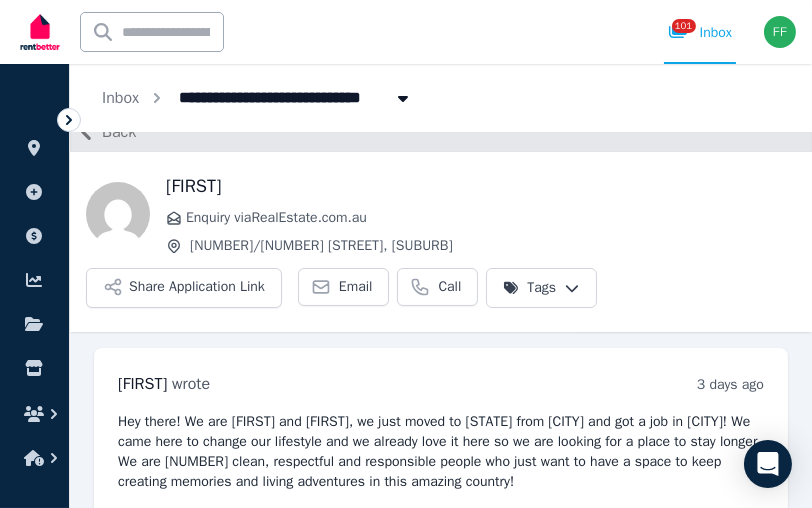 scroll, scrollTop: 0, scrollLeft: 0, axis: both 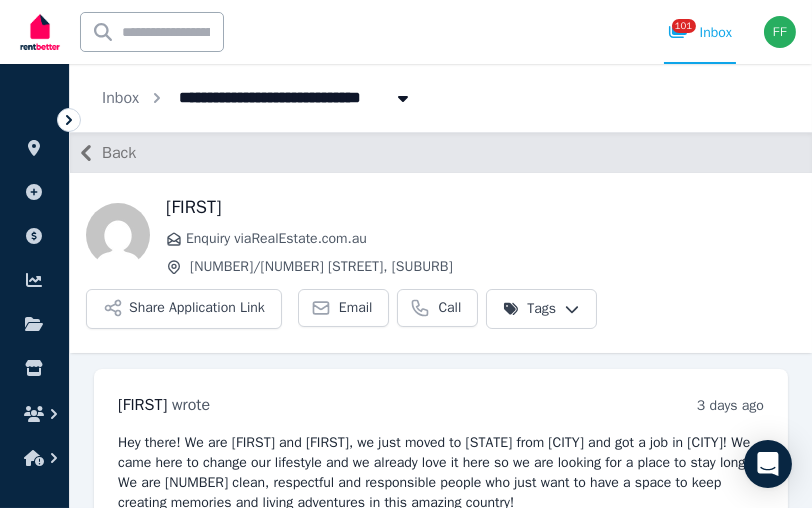 click 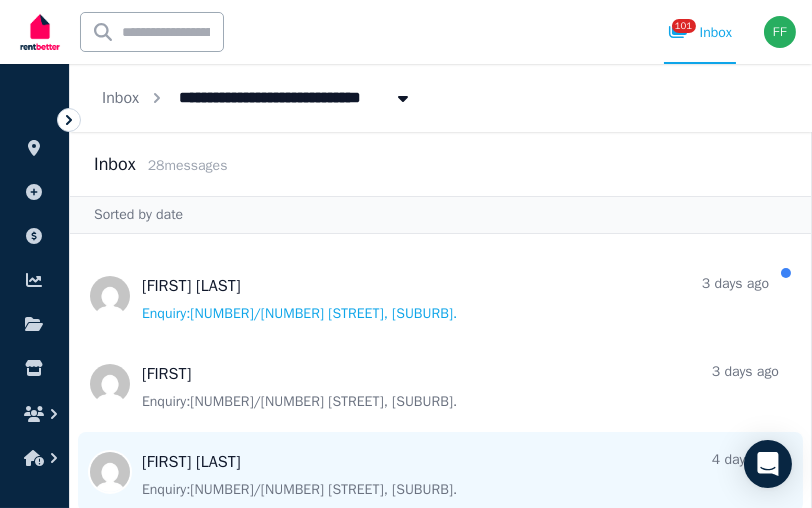 scroll, scrollTop: 232, scrollLeft: 0, axis: vertical 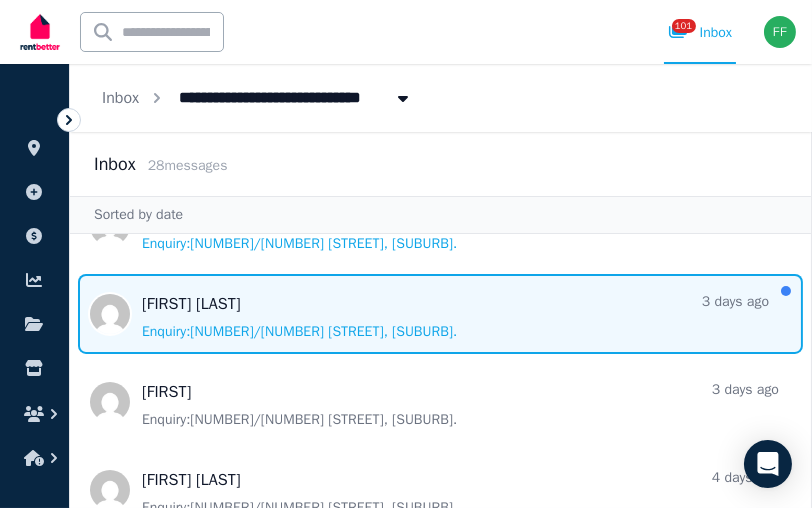click at bounding box center [440, 314] 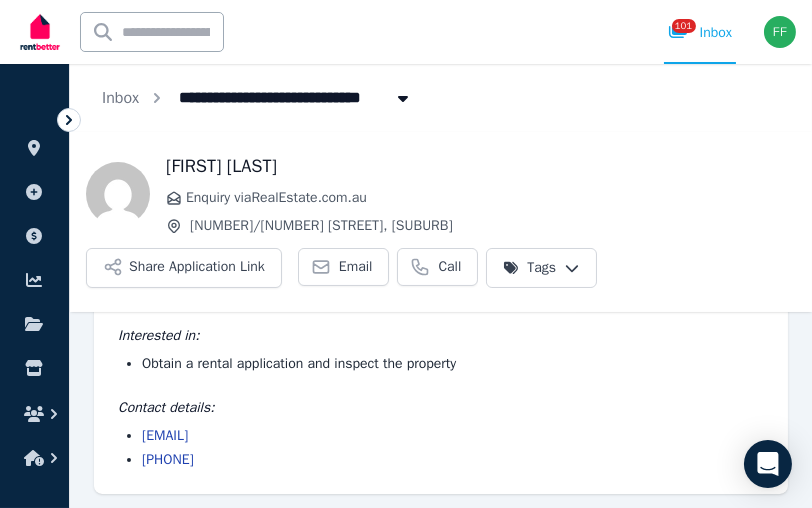 scroll, scrollTop: 197, scrollLeft: 0, axis: vertical 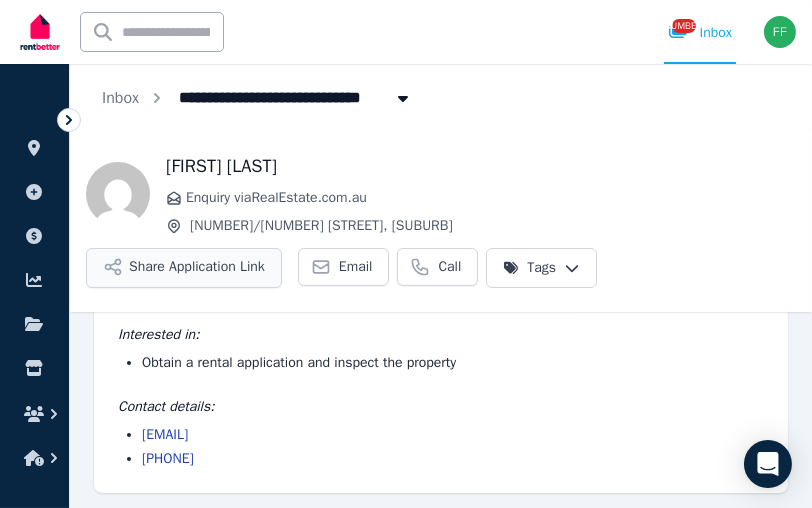 click on "Share Application Link" at bounding box center (184, 268) 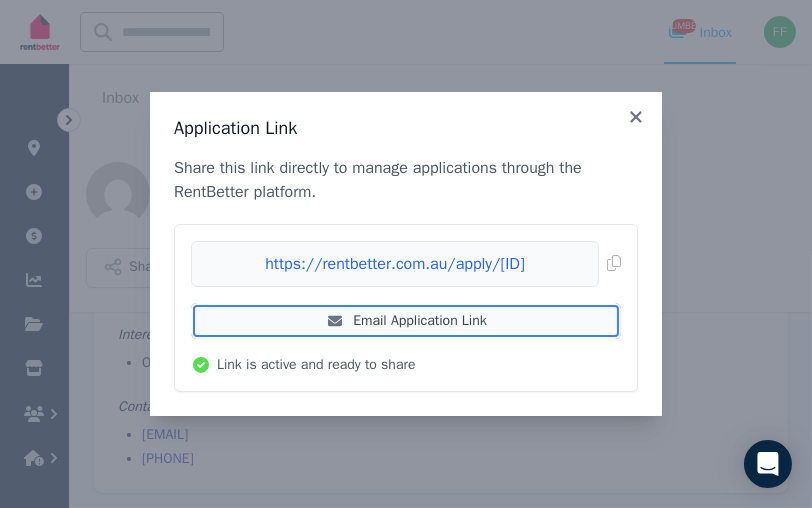 click on "Email Application Link" at bounding box center (406, 321) 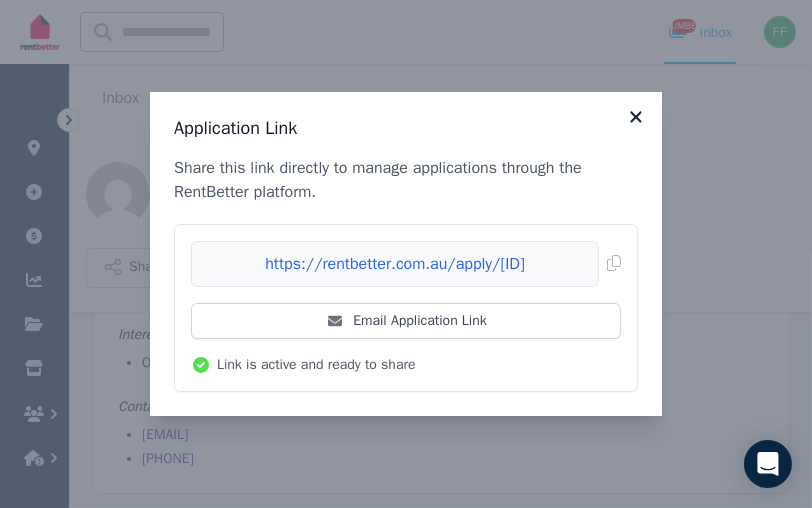click 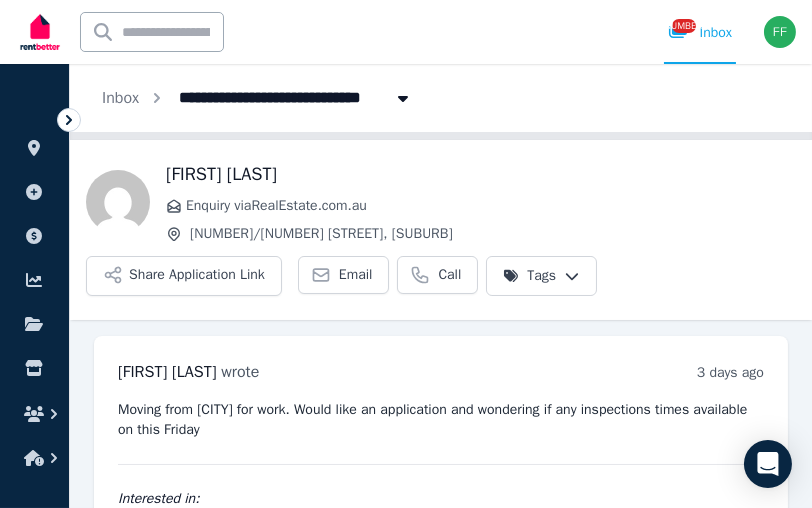 scroll, scrollTop: 0, scrollLeft: 0, axis: both 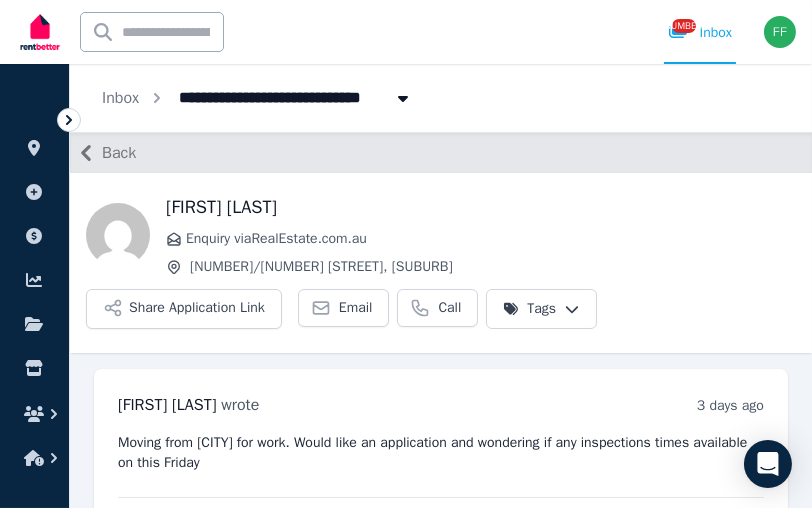 click 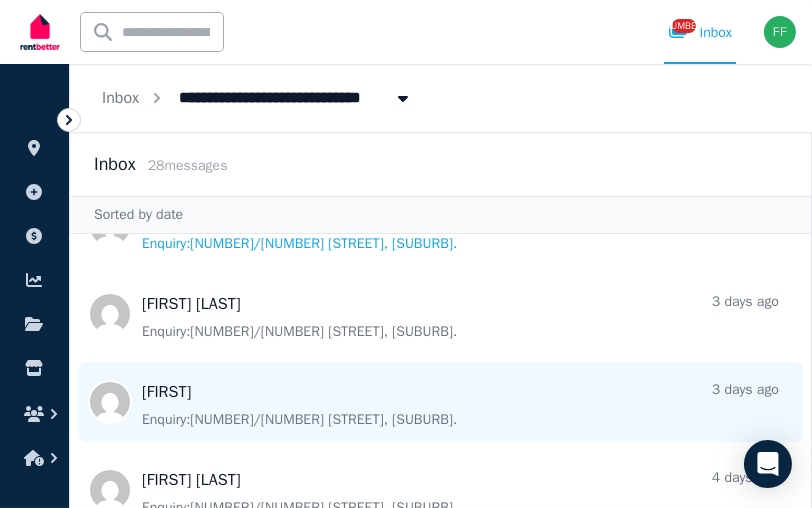 scroll, scrollTop: 132, scrollLeft: 0, axis: vertical 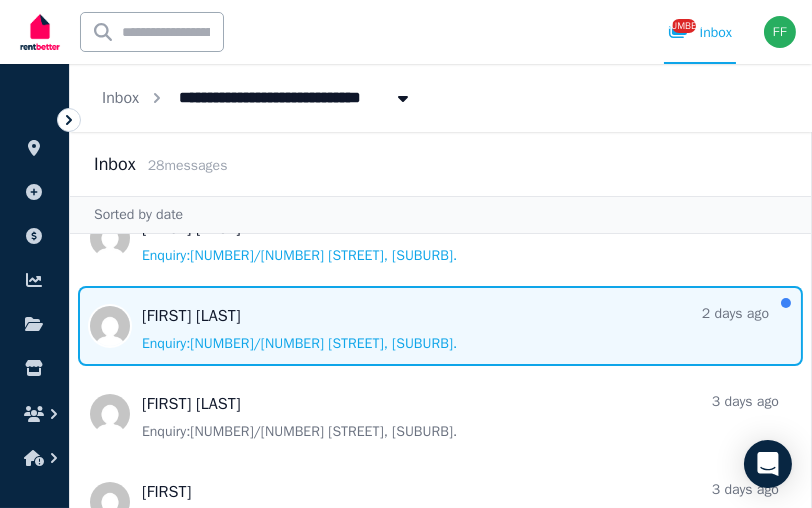 click at bounding box center (440, 326) 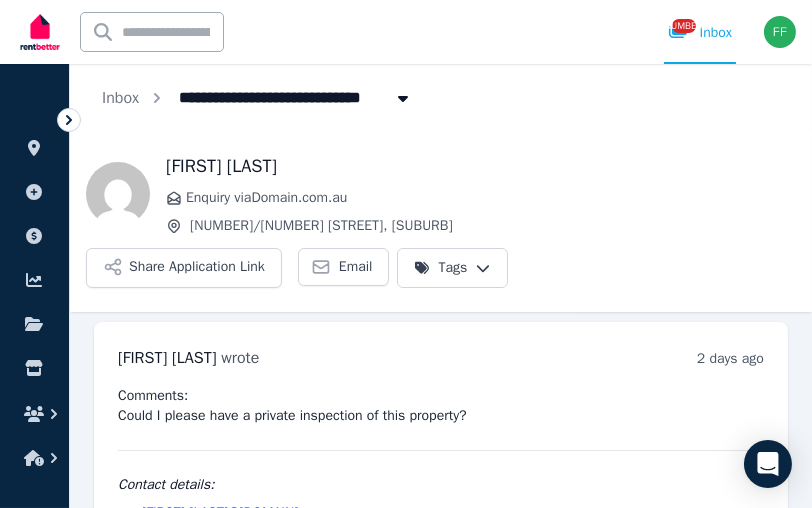 scroll, scrollTop: 101, scrollLeft: 0, axis: vertical 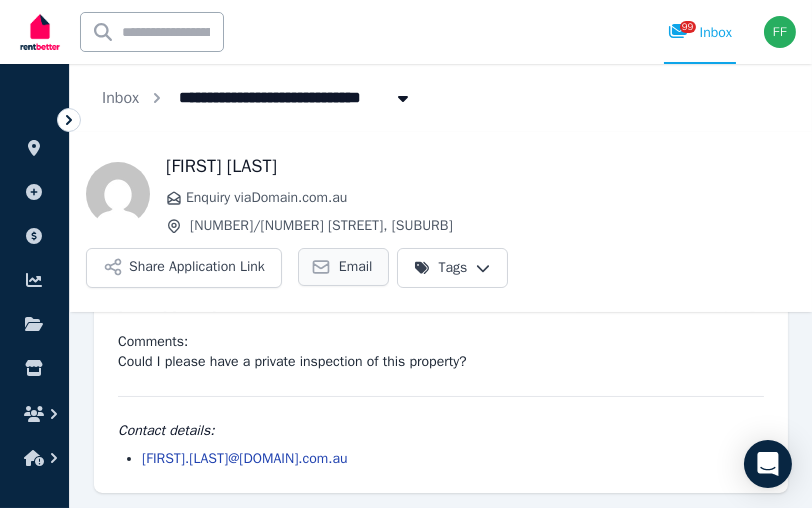 click on "Email" at bounding box center [356, 267] 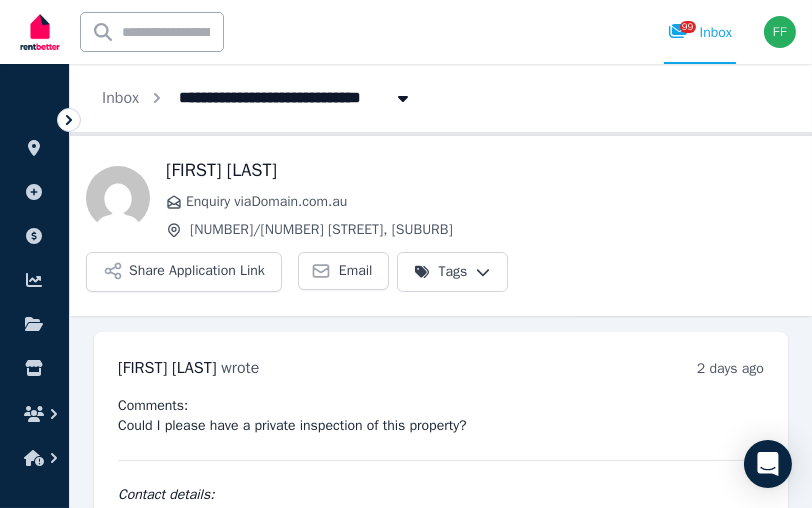scroll, scrollTop: 0, scrollLeft: 0, axis: both 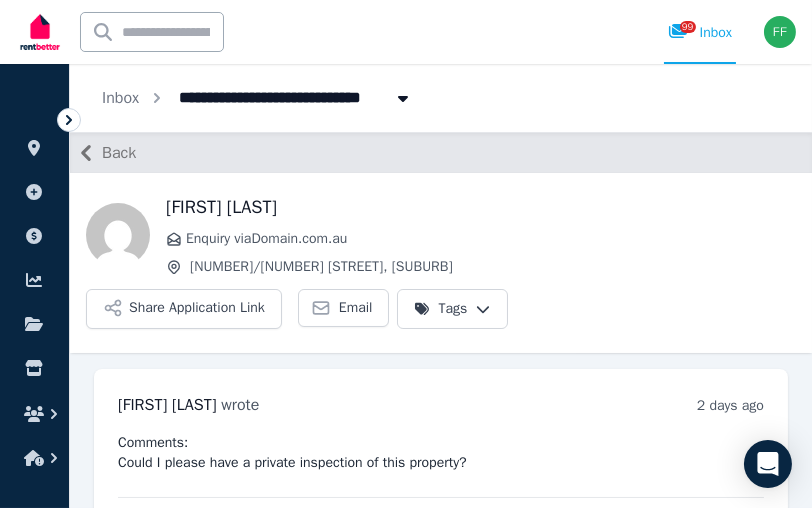 click 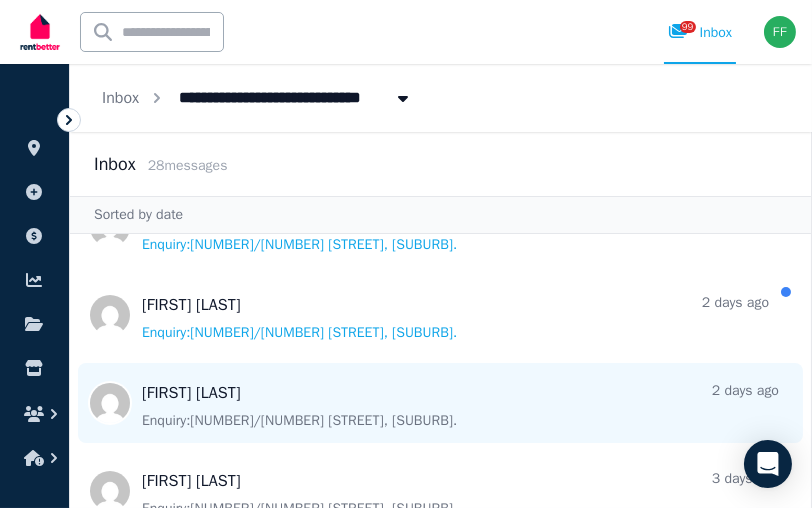 scroll, scrollTop: 32, scrollLeft: 0, axis: vertical 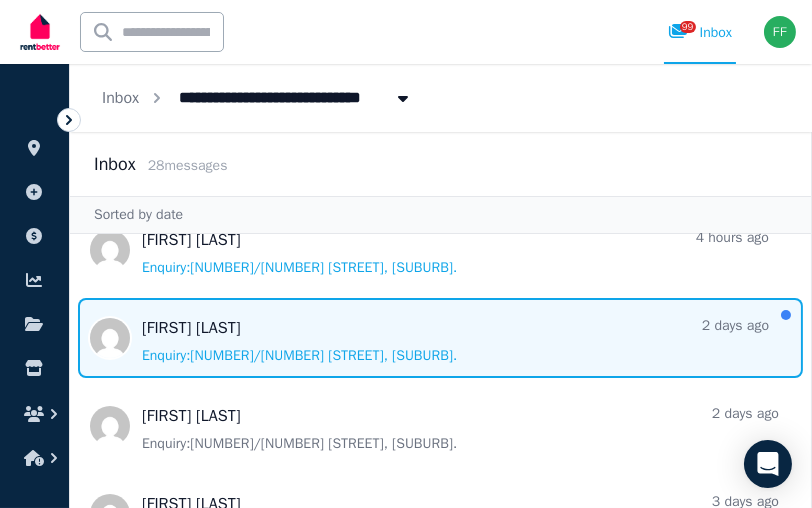 click at bounding box center [440, 338] 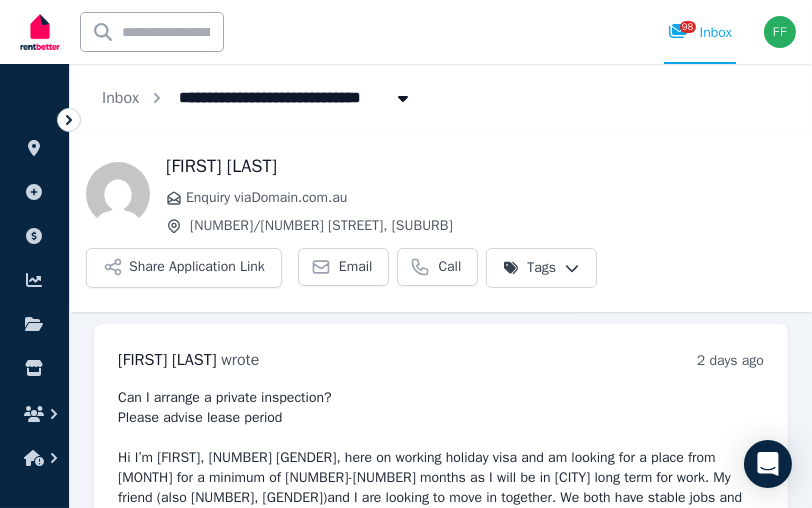 scroll, scrollTop: 145, scrollLeft: 0, axis: vertical 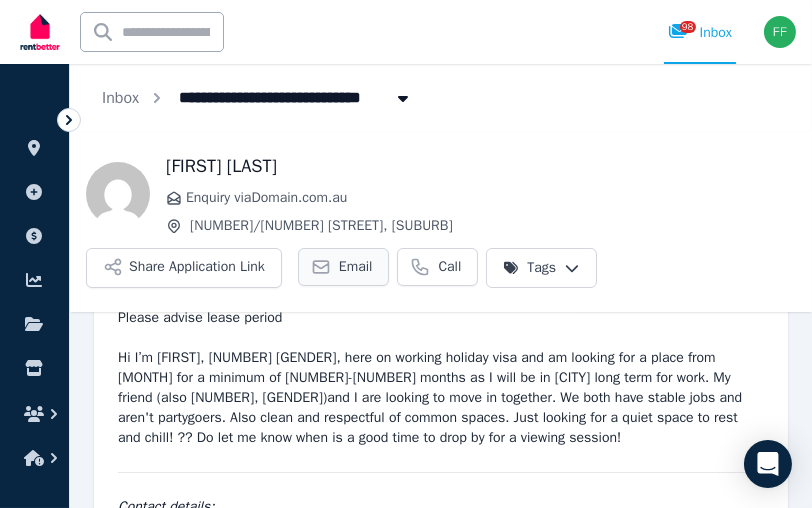 click on "Email" at bounding box center [356, 267] 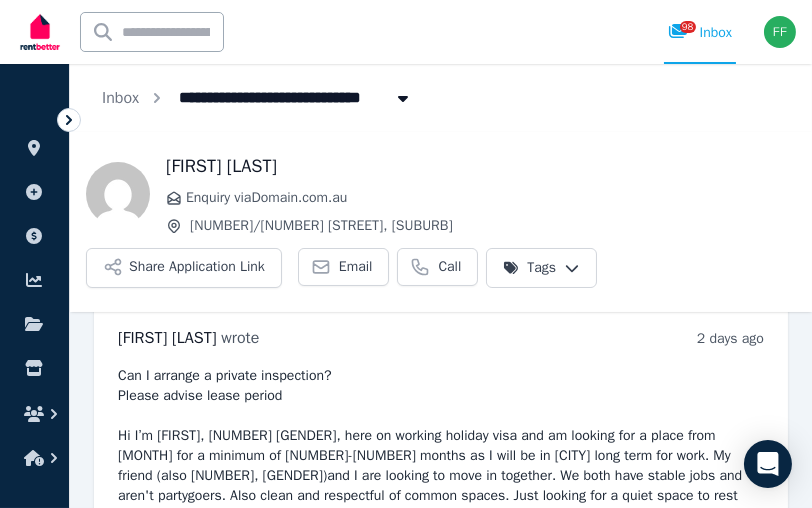 scroll, scrollTop: 0, scrollLeft: 0, axis: both 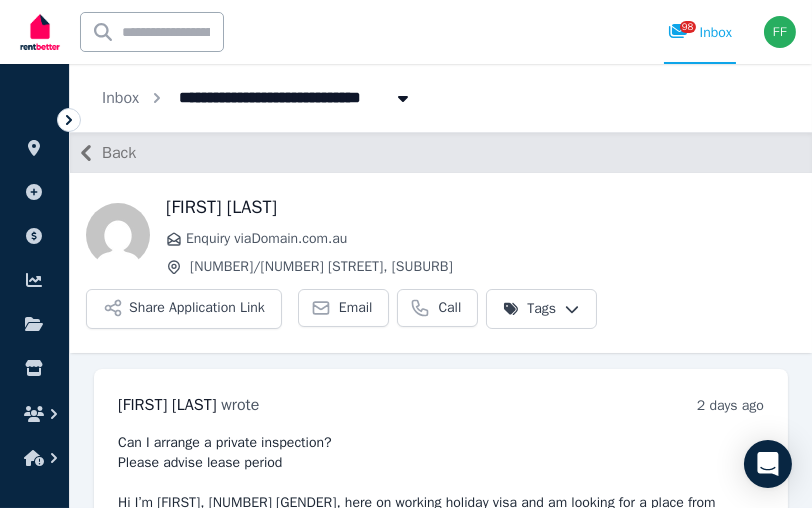 click 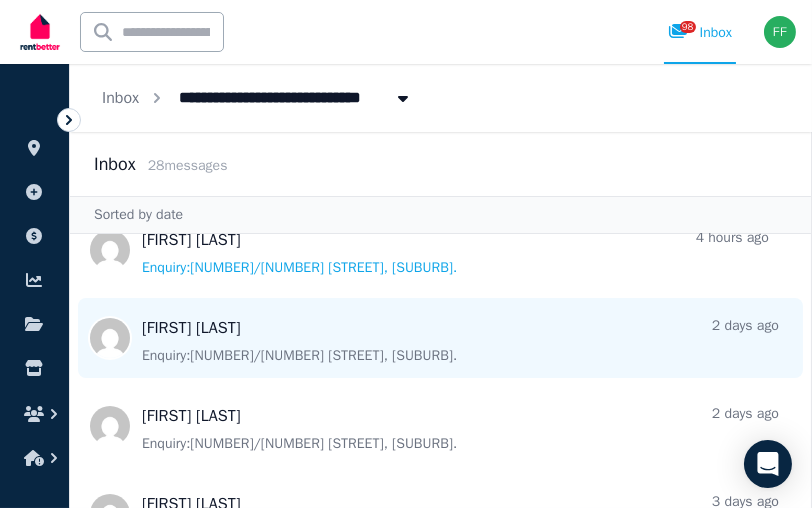 scroll, scrollTop: 0, scrollLeft: 0, axis: both 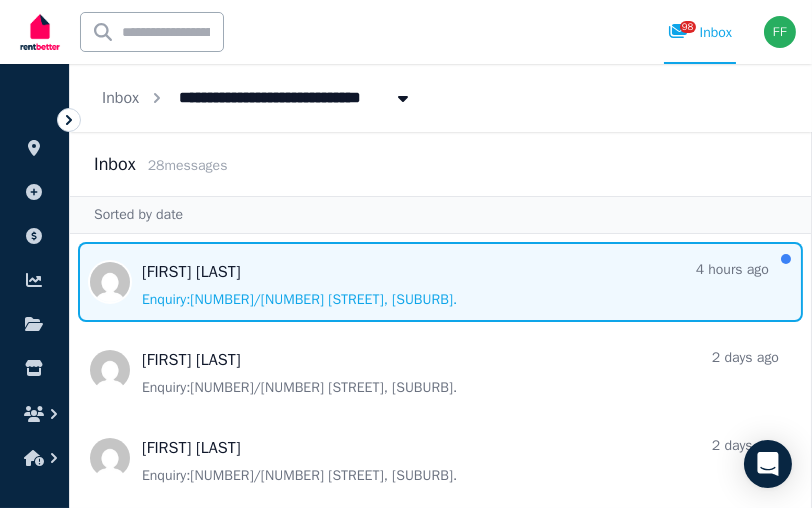 click at bounding box center (440, 282) 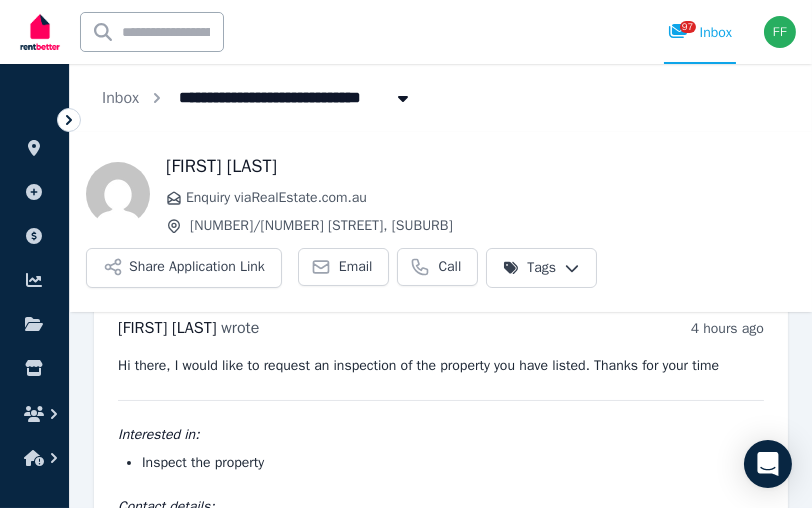 scroll, scrollTop: 0, scrollLeft: 0, axis: both 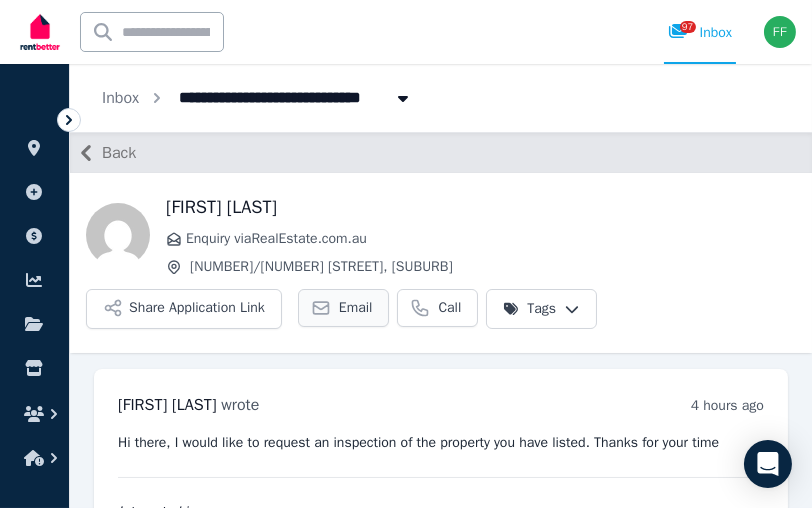 click on "Email" at bounding box center (356, 308) 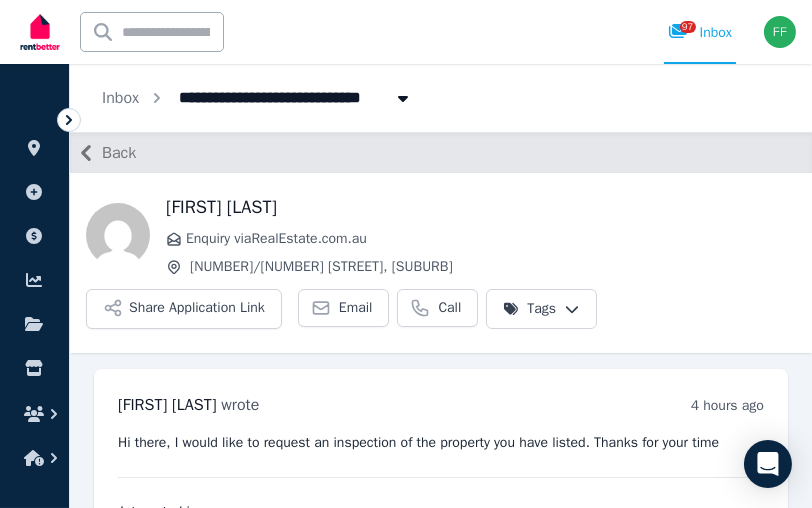 click on "Back" at bounding box center (119, 153) 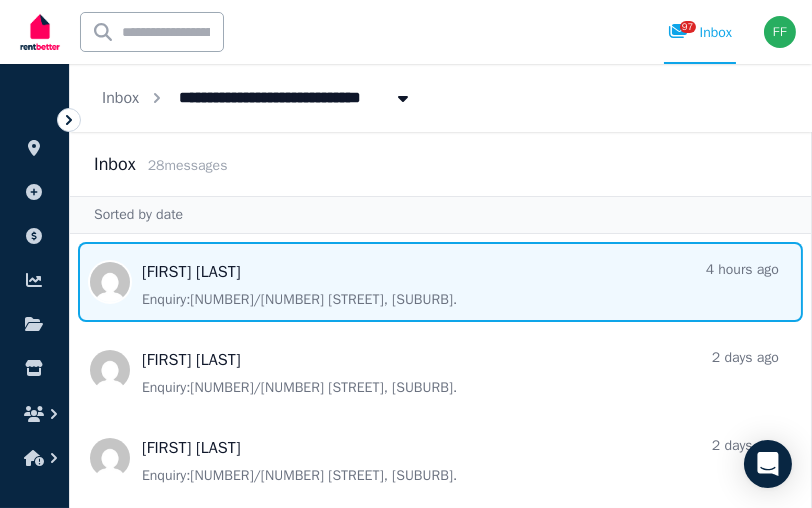 click at bounding box center [440, 282] 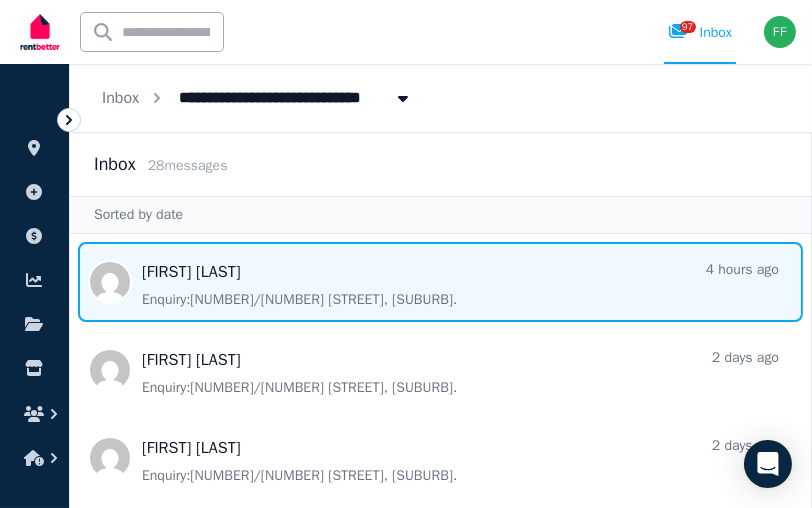 click at bounding box center [440, 282] 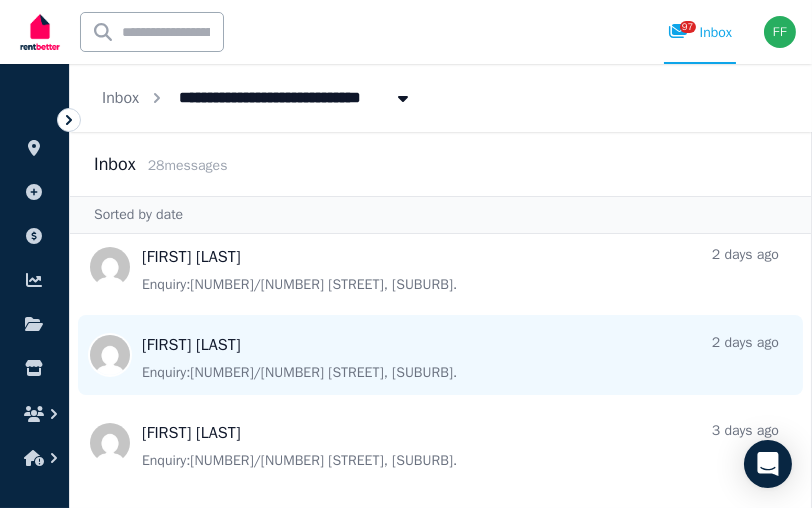scroll, scrollTop: 0, scrollLeft: 0, axis: both 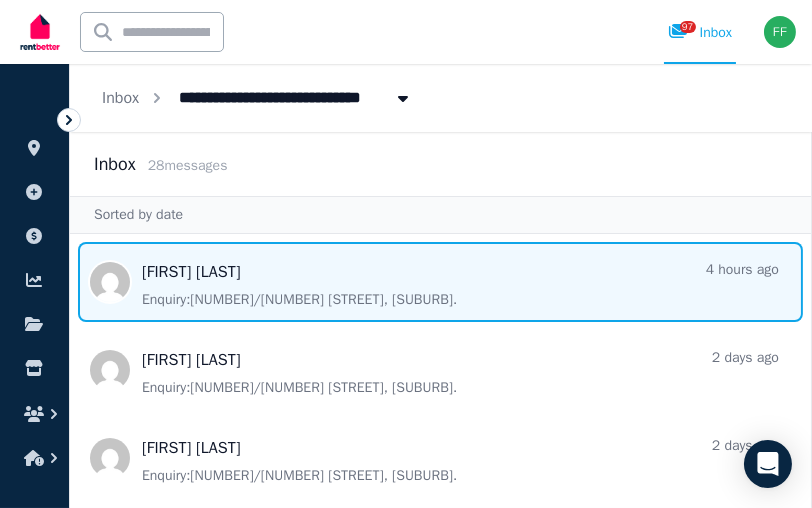 click at bounding box center [440, 282] 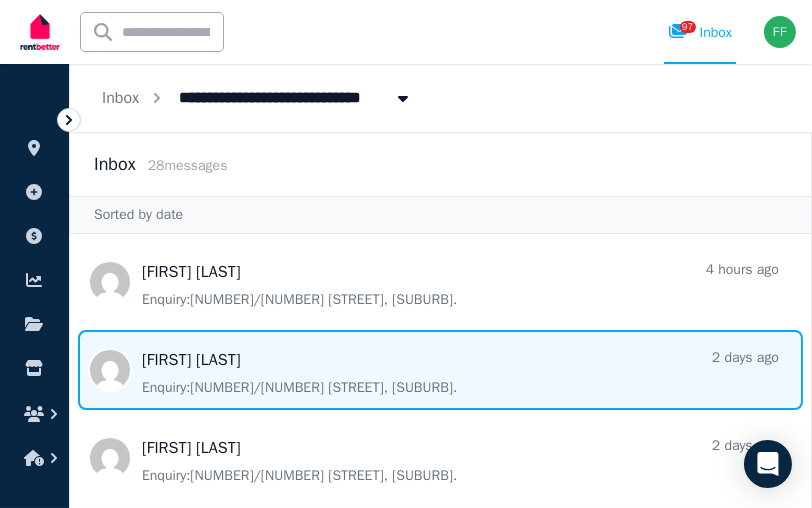 click at bounding box center (440, 370) 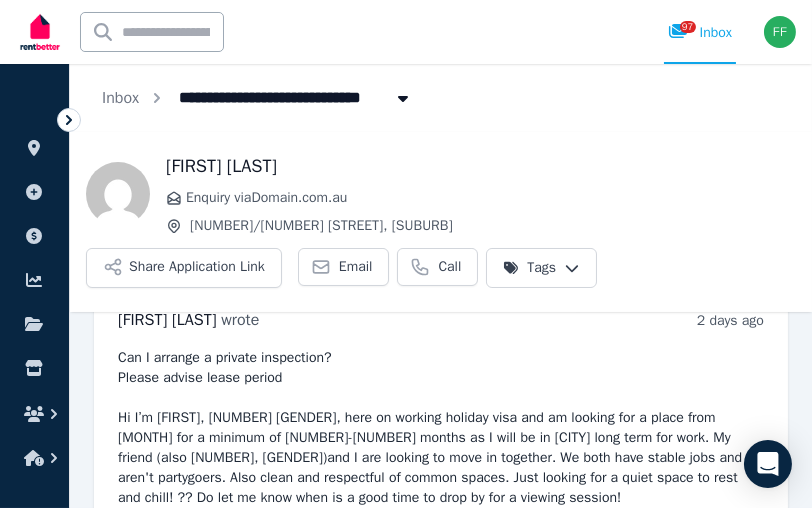 scroll, scrollTop: 0, scrollLeft: 0, axis: both 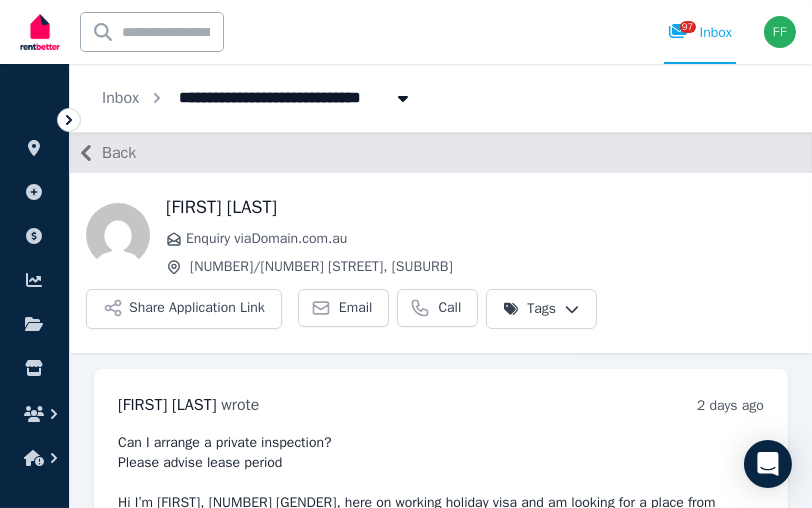 click 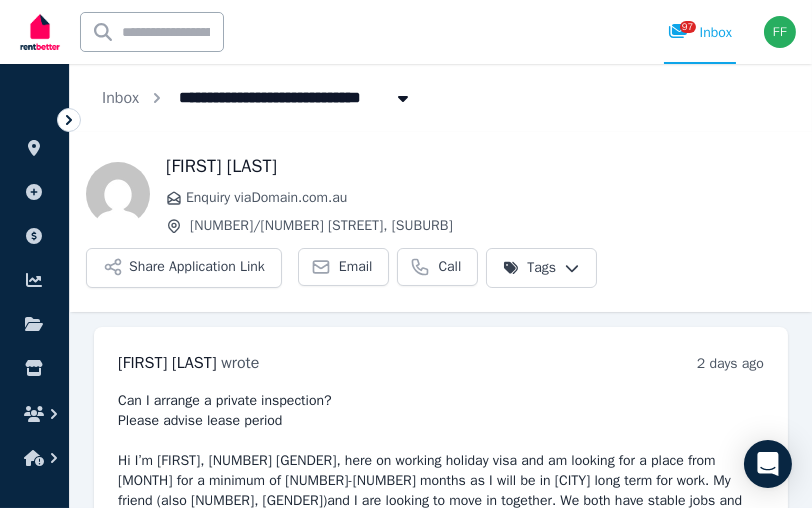 scroll, scrollTop: 0, scrollLeft: 0, axis: both 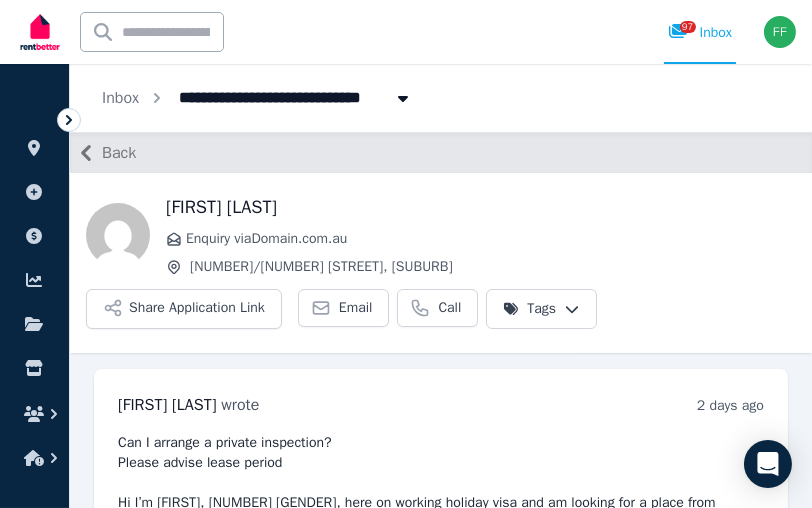 click on "Back" at bounding box center (441, 153) 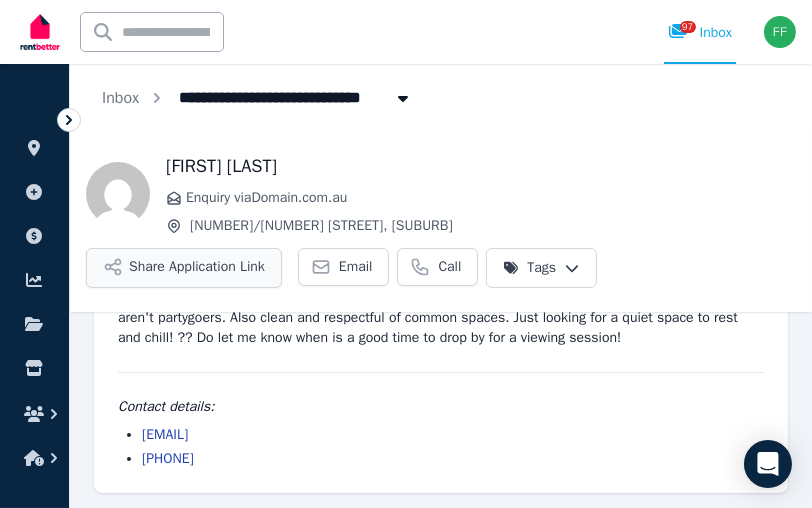 scroll, scrollTop: 0, scrollLeft: 0, axis: both 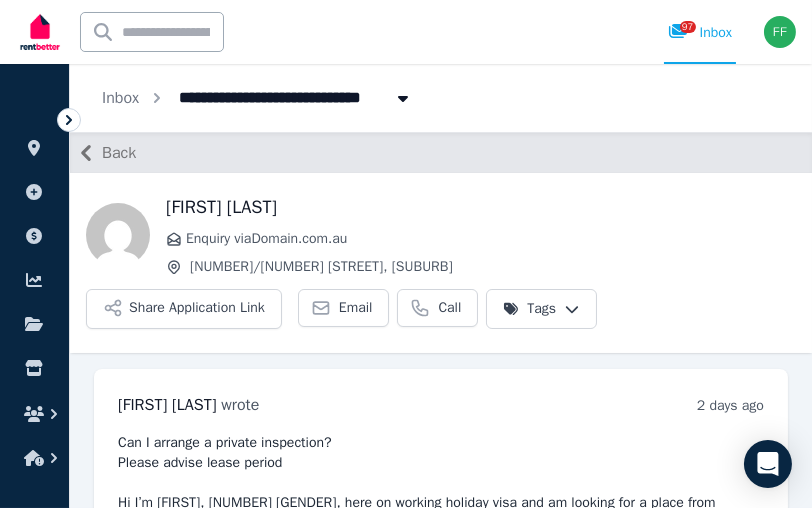 click 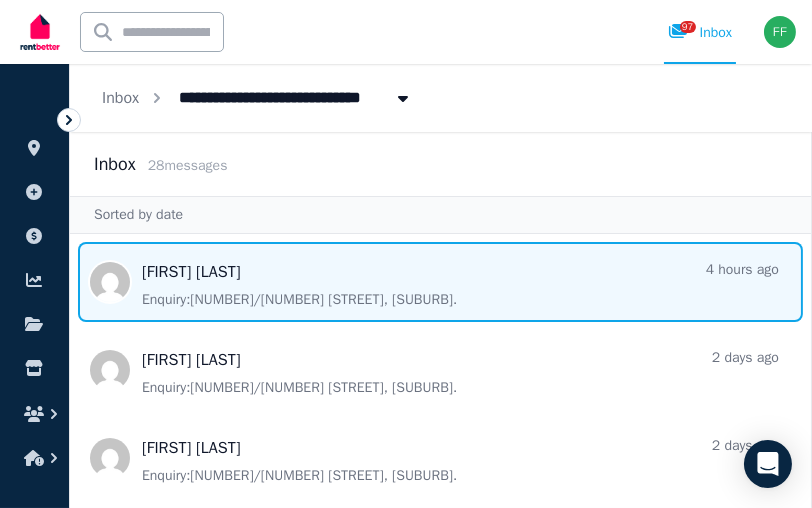 click at bounding box center [440, 282] 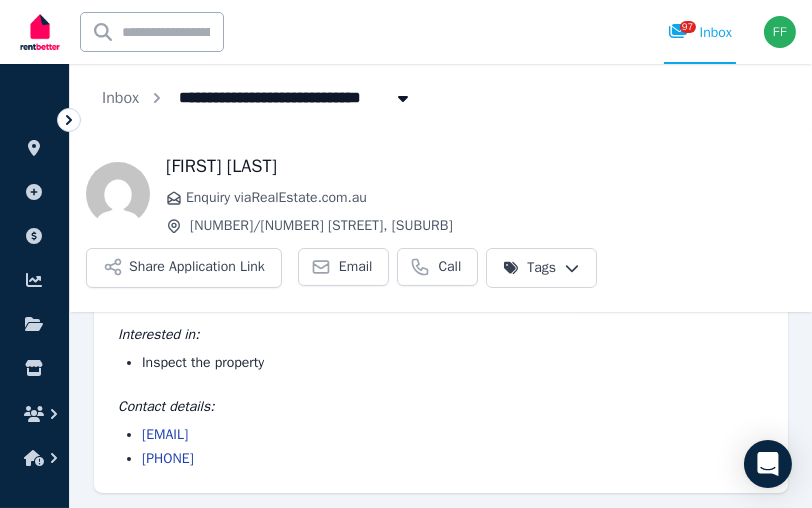 scroll, scrollTop: 0, scrollLeft: 0, axis: both 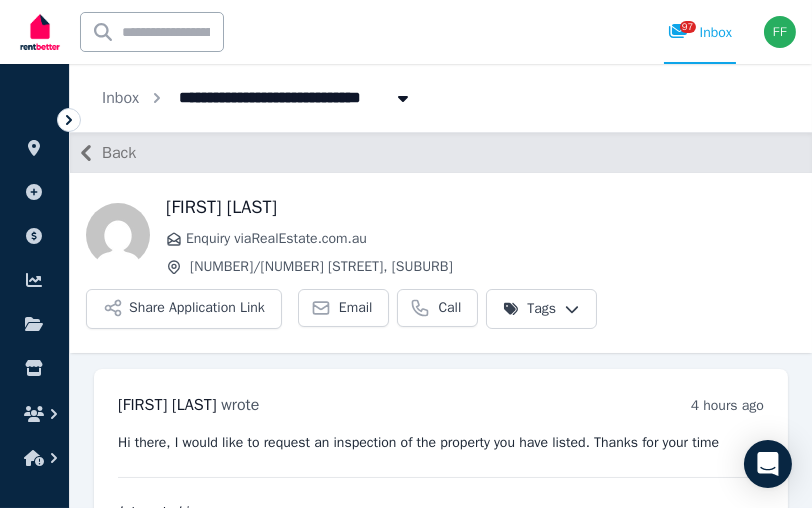 click 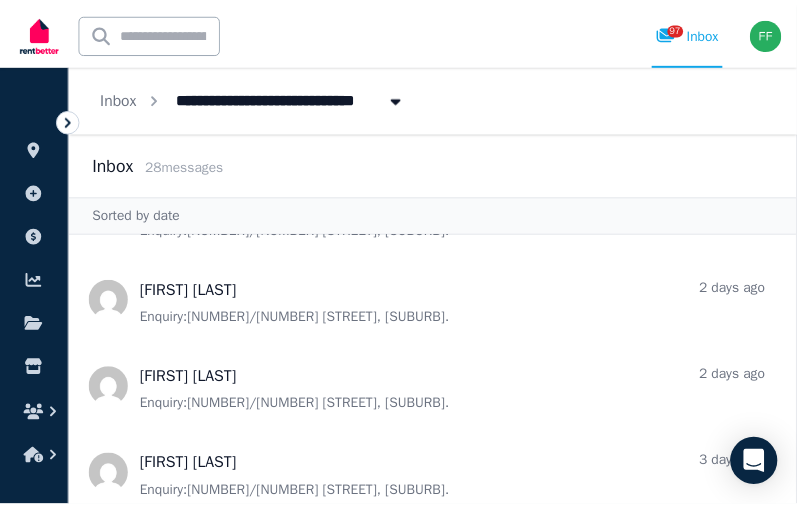 scroll, scrollTop: 0, scrollLeft: 0, axis: both 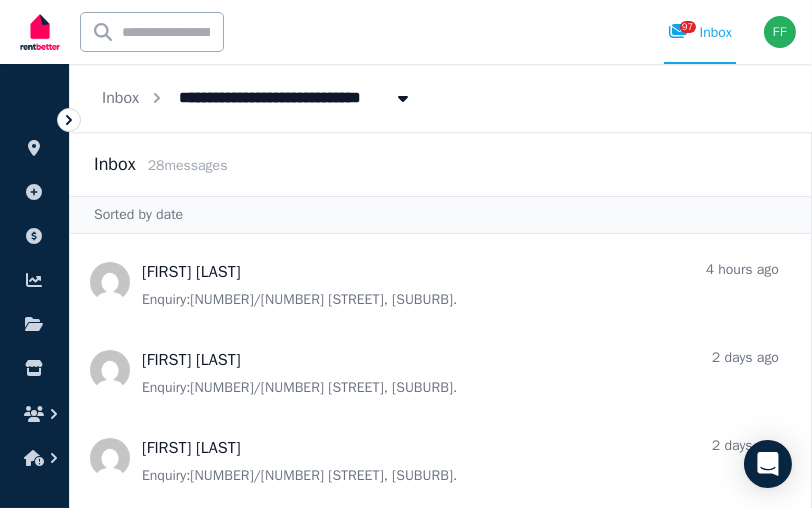 click 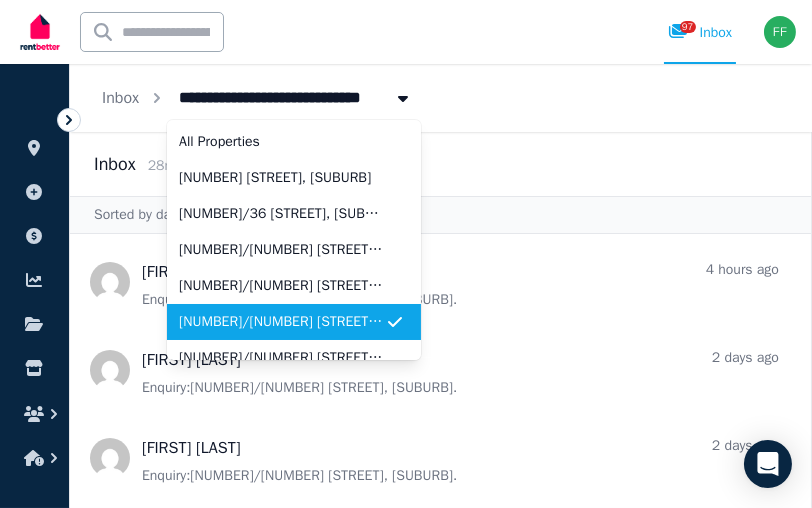click on "**********" at bounding box center [441, 98] 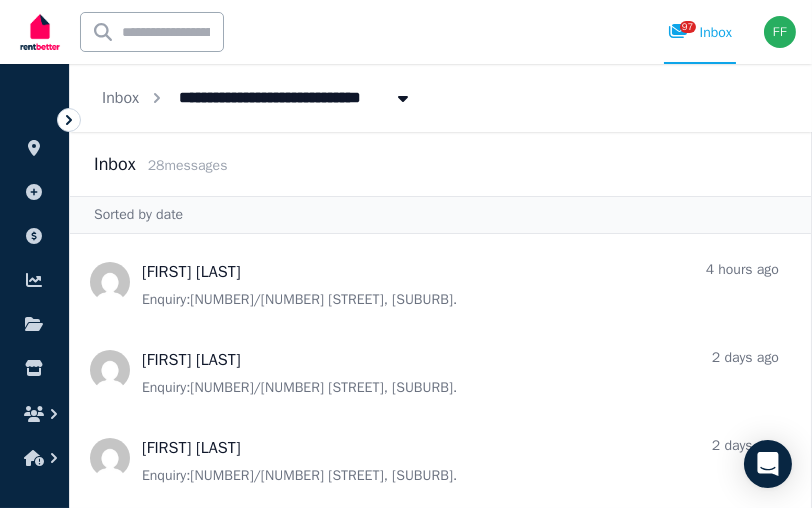 click 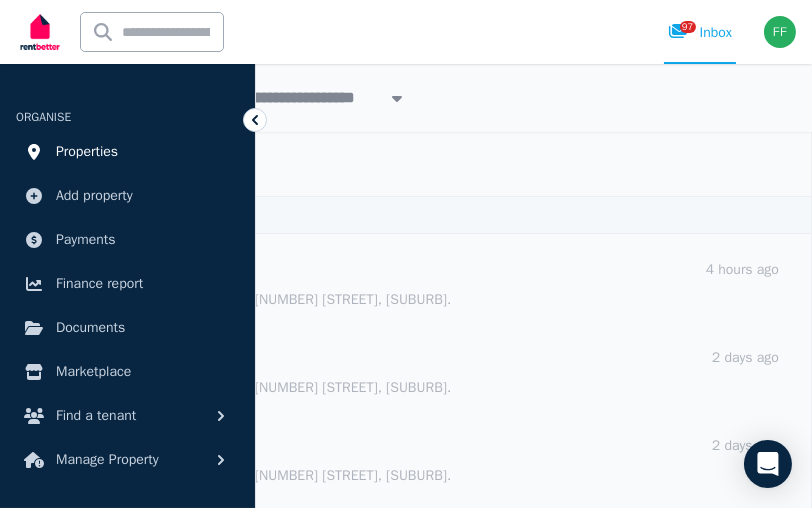click on "Properties" at bounding box center [87, 152] 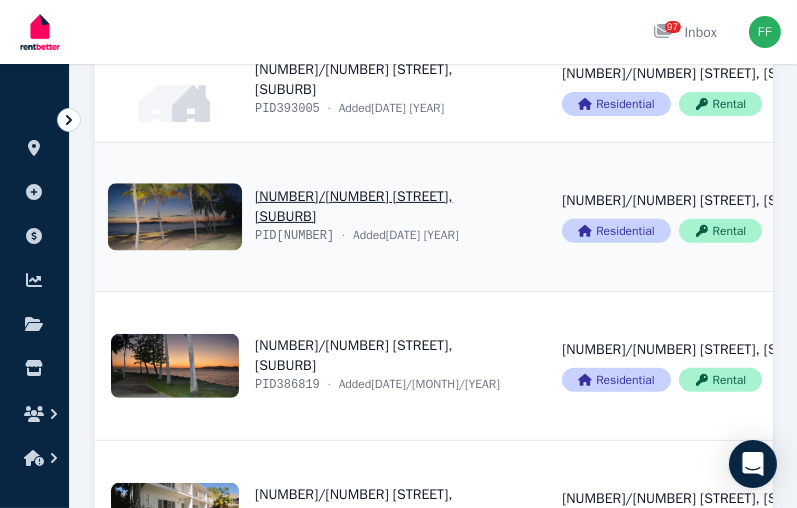 scroll, scrollTop: 700, scrollLeft: 0, axis: vertical 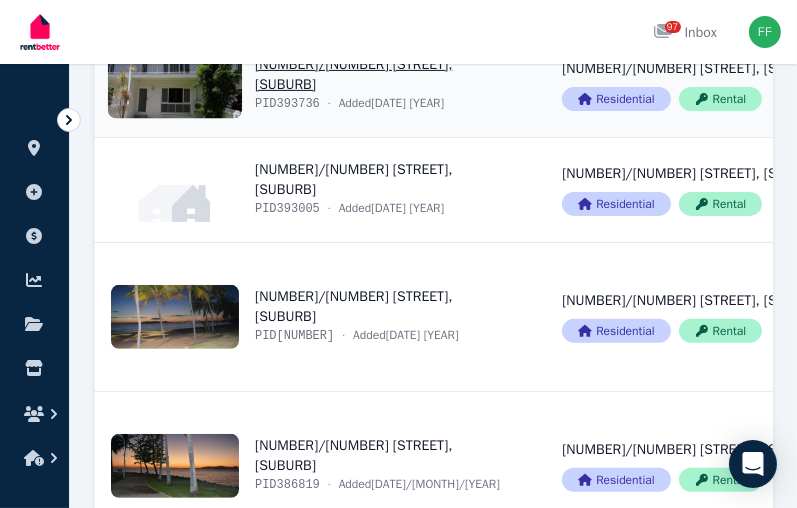 click on "View property details" at bounding box center (316, 85) 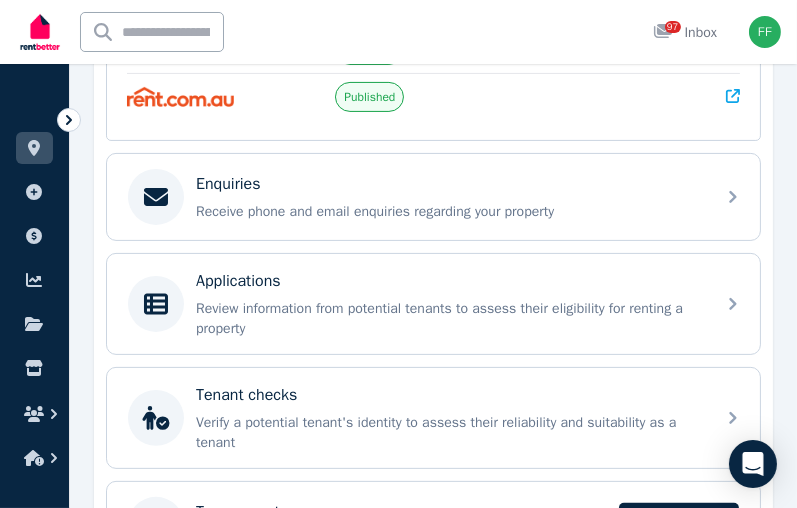 scroll, scrollTop: 600, scrollLeft: 0, axis: vertical 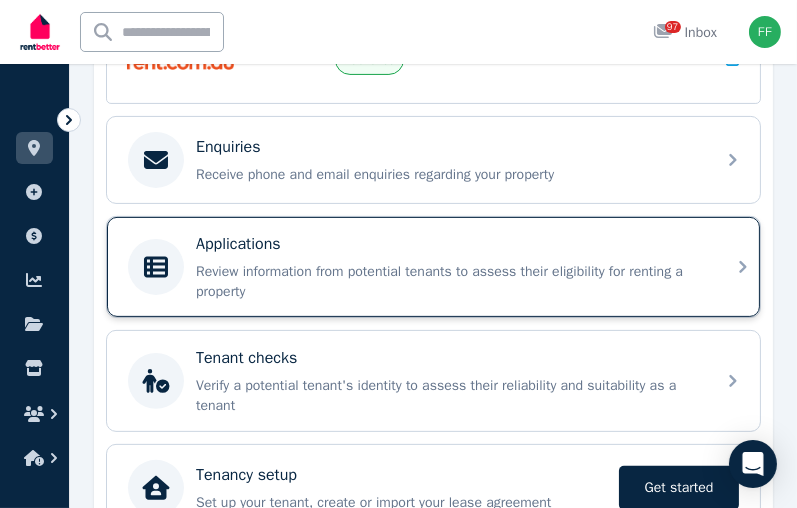 click 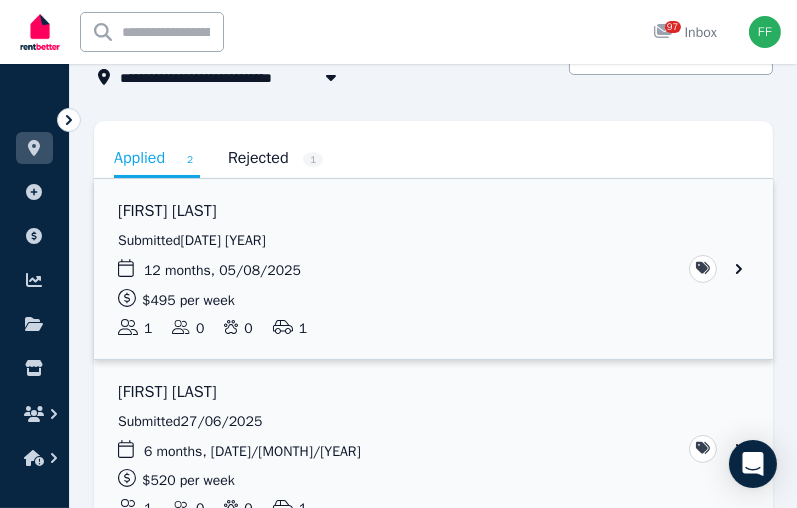 scroll, scrollTop: 66, scrollLeft: 0, axis: vertical 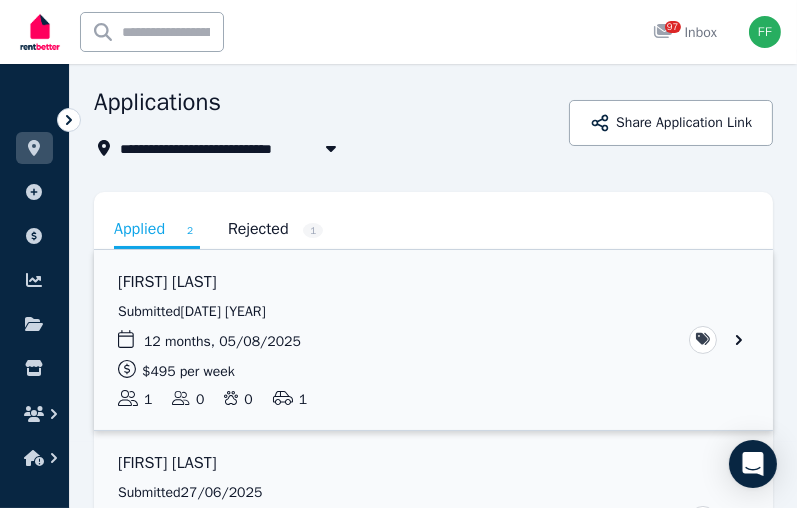 click at bounding box center [433, 340] 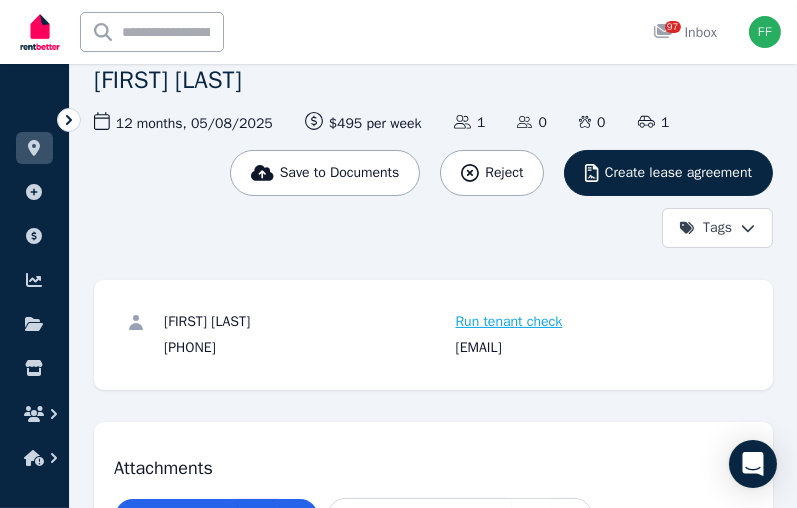 scroll, scrollTop: 0, scrollLeft: 0, axis: both 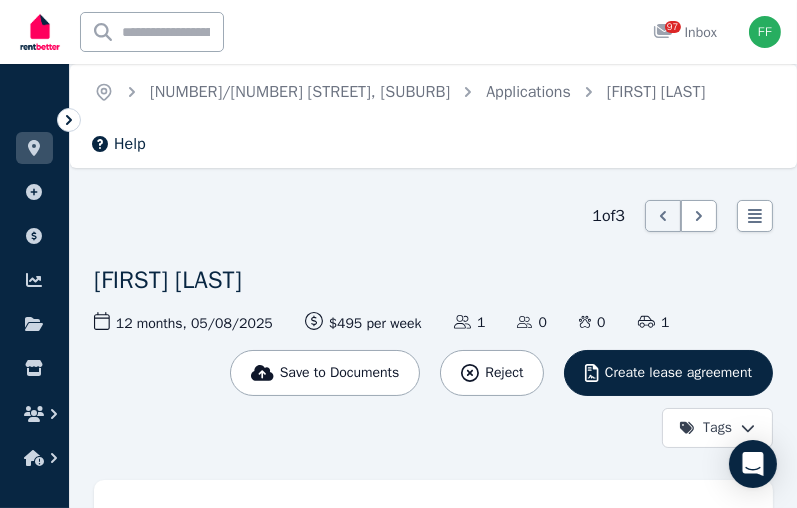 click 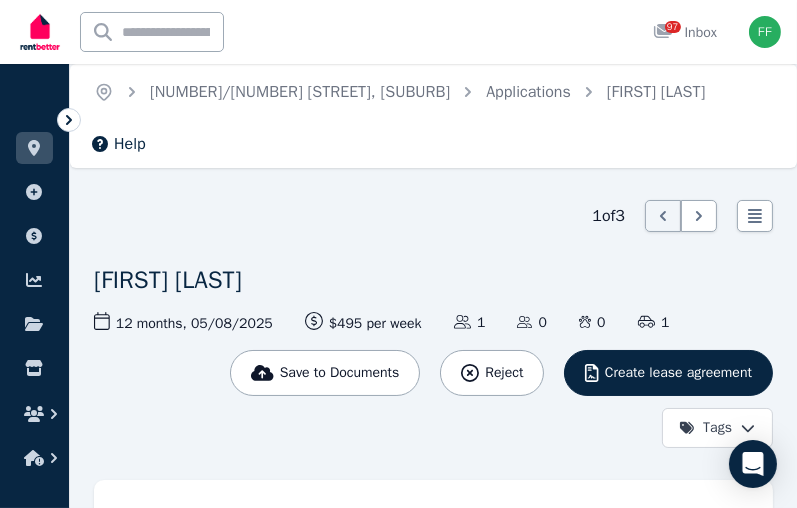 click 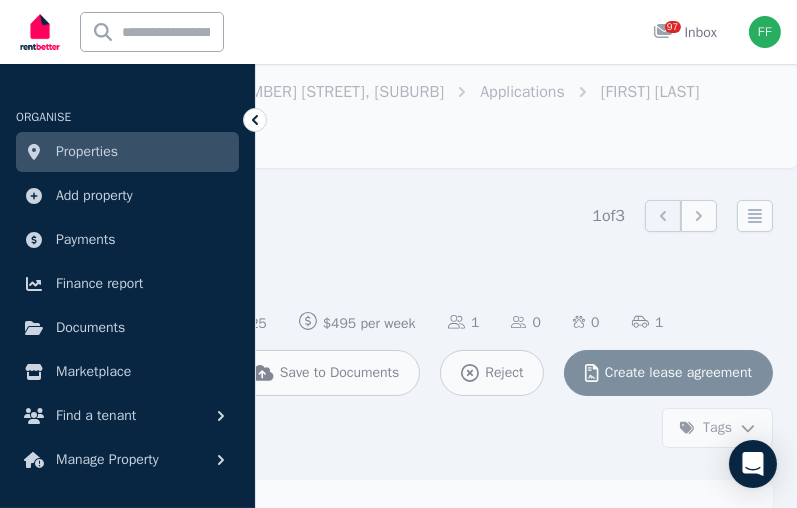 click on "1  of  3 List view [FIRST] [LAST] Save to Documents Reject Create lease agreement Tags 12 months ,   05/08/2025 Lease term and start date $495 per week Rental amount offered Applicants 1 Dependents 0 Pets 0 Vehicles 1 [FIRST] [LAST] Run tenant check [PHONE] [FIRST]@[DOMAIN].com.au Attachments  Application.pdf [FIRST]_[LAST]_[YEAR].pdf [PAYSLIP] [YEAR].pdf [IMAGE] [IMAGE] [IMAGE] [IMAGE] [IMAGE]" at bounding box center (430, 5455) 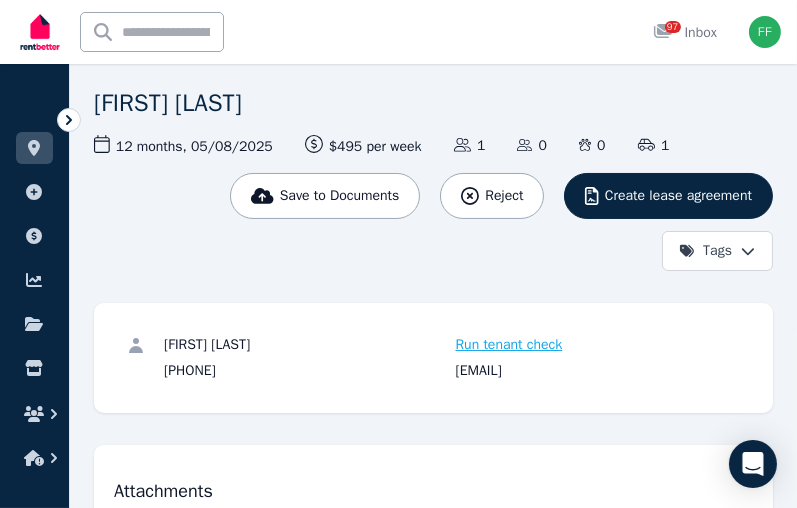 scroll, scrollTop: 0, scrollLeft: 0, axis: both 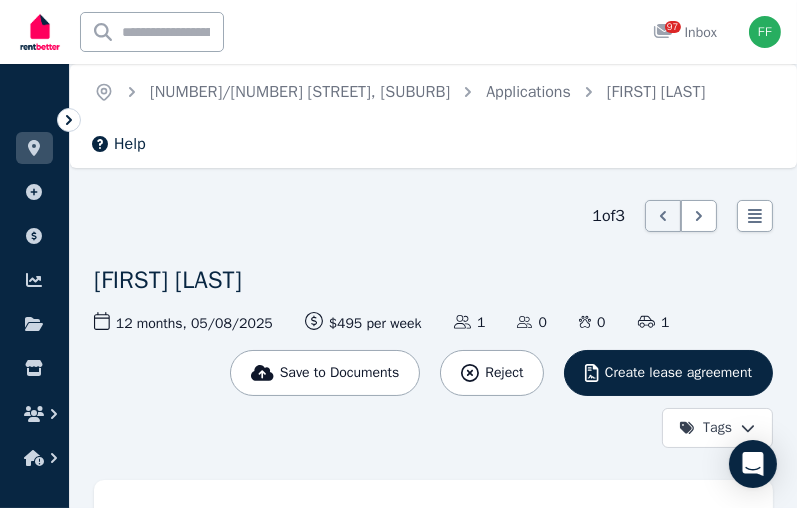 click 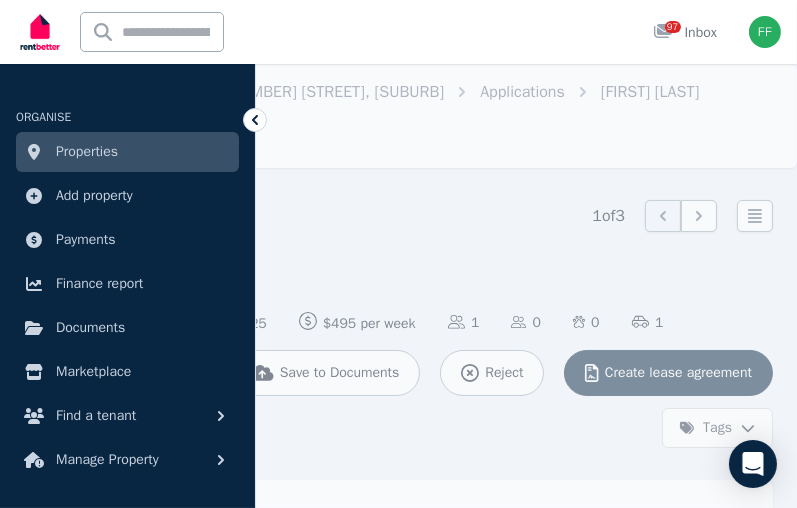 scroll, scrollTop: 200, scrollLeft: 0, axis: vertical 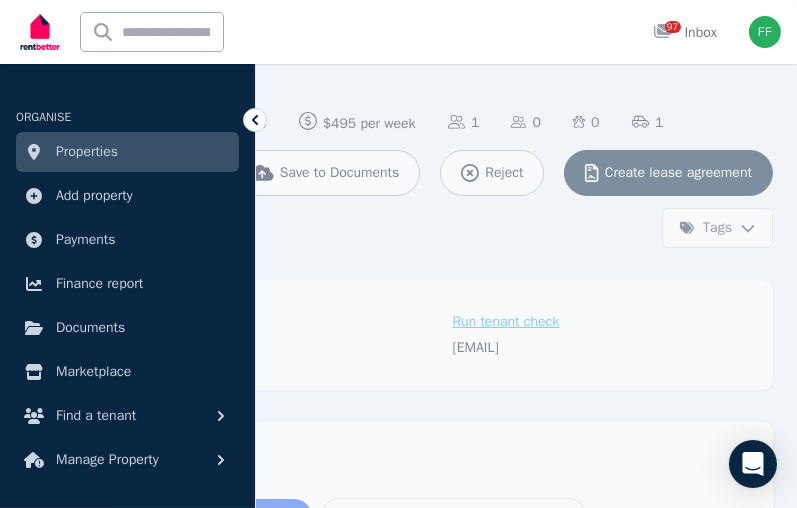 click on "Properties" at bounding box center [87, 152] 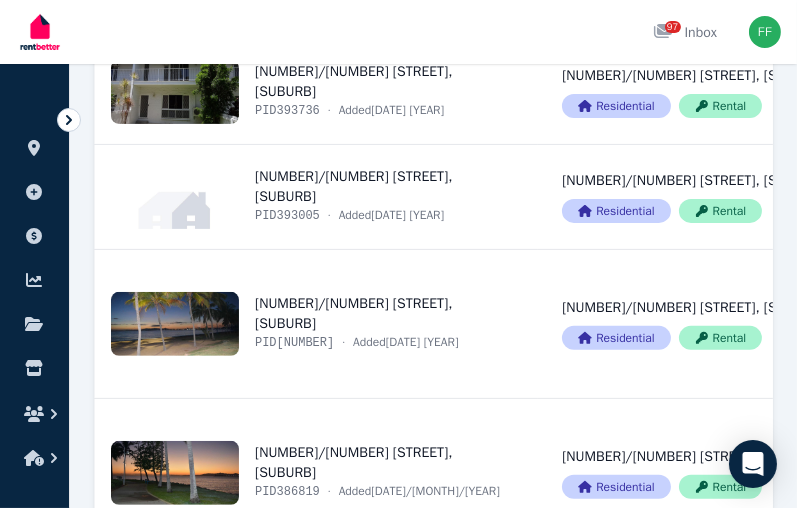scroll, scrollTop: 700, scrollLeft: 0, axis: vertical 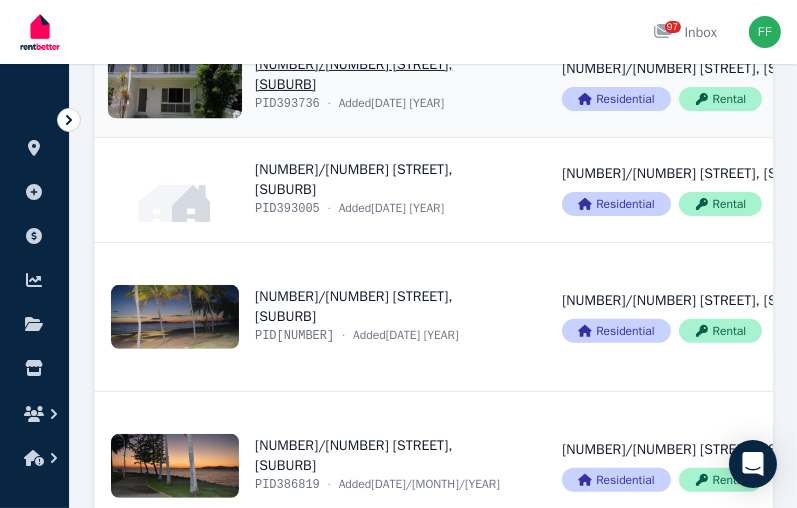 click on "View property details" at bounding box center [316, 85] 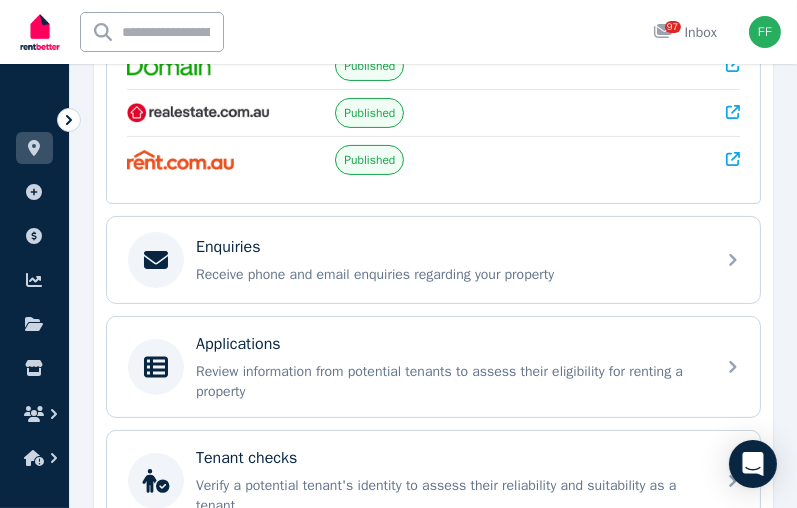 scroll, scrollTop: 600, scrollLeft: 0, axis: vertical 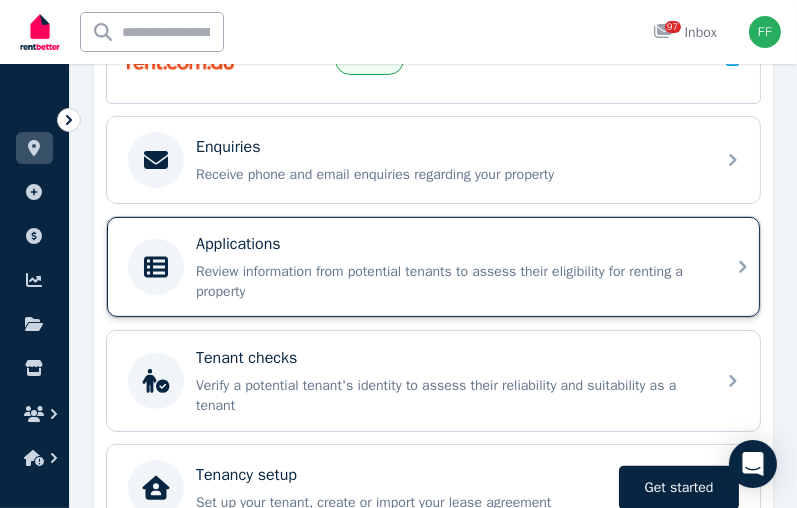 click 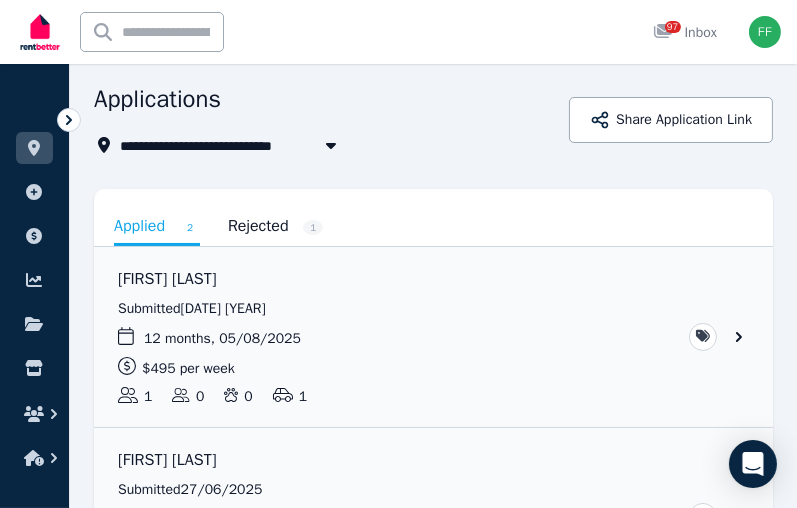 scroll, scrollTop: 100, scrollLeft: 0, axis: vertical 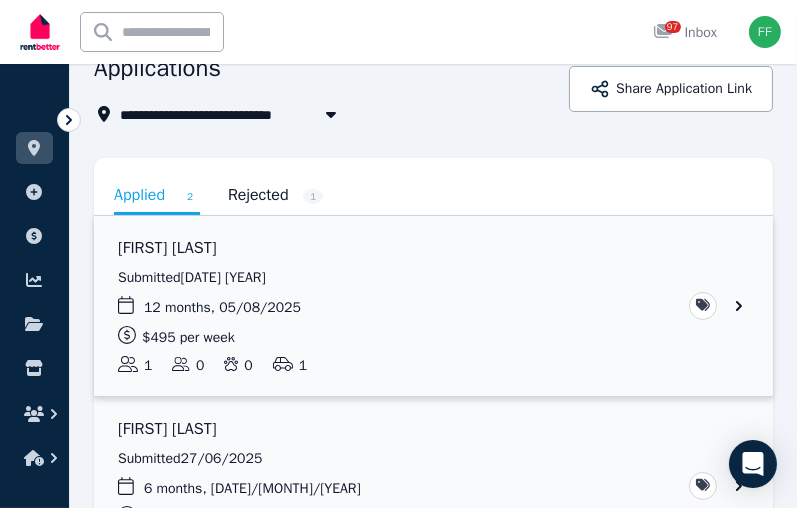 click at bounding box center [433, 306] 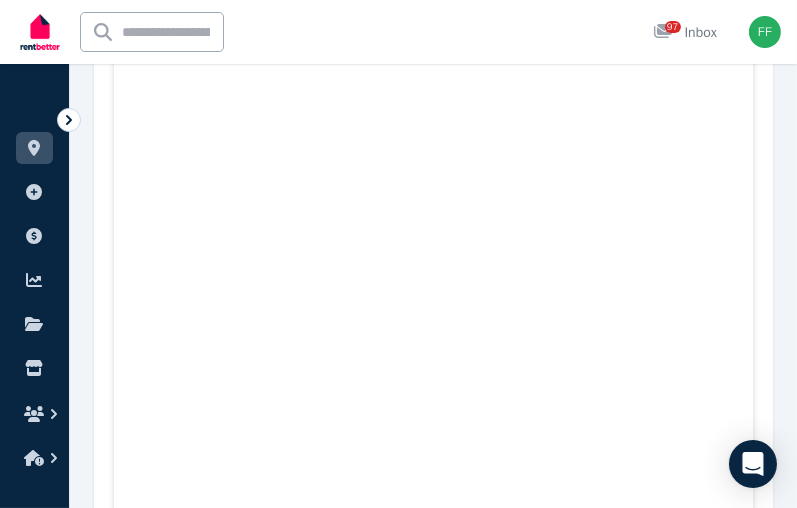 scroll, scrollTop: 10173, scrollLeft: 0, axis: vertical 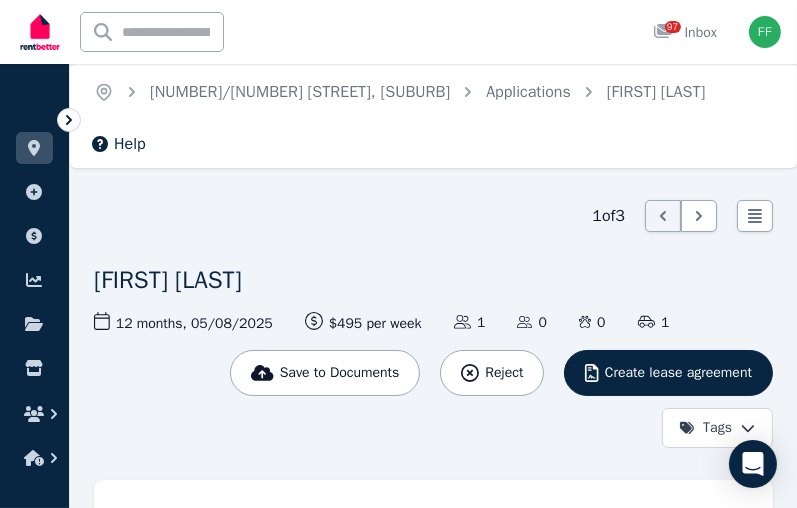 click on "Open main menu Ctrl k 97 Inbox Open user menu ORGANISE Properties Add property Payments Finance report Documents Marketplace Help centre Refer a friend Account settings Your profile [FIRST] [LAST] [FIRST]@[DOMAIN].com.au Home 5/36 Queens Rd, Railway Estate Applications [FIRST] [LAST] Help 1  of  3 List view [FIRST] [LAST] Save to Documents Reject Create lease agreement Tags 12 months ,   05/08/2025 Lease term and start date $495 per week Rental amount offered Applicants 1 Dependents 0 Pets 0 Vehicles 1 [FIRST] [LAST] Run tenant check [PHONE] [FIRST]@[DOMAIN].com.au Attachments  Application.pdf [FIRST]_[LAST]_[YEAR].pdf [PAYSLIP] [YEAR].pdf [IMAGE] [IMAGE] [IMAGE] [IMAGE] [IMAGE] /portal/properties/[UUID]/applications/[UUID]
init init" at bounding box center (398, 254) 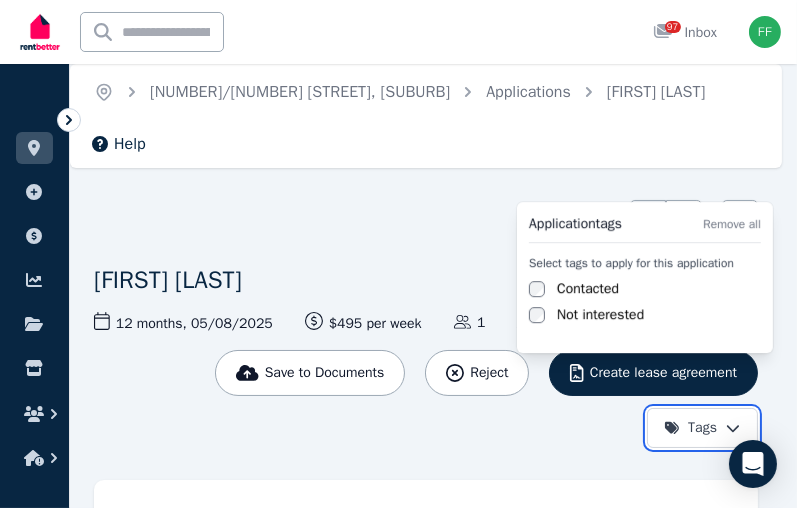 click on "Open main menu Ctrl k [NUMBER] Inbox Open user menu ORGANISE Properties Add property Payments Finance report Documents Marketplace Help centre Refer a friend Account settings Your profile [FIRST] [LAST] [EMAIL] Home [NUMBER]/[NUMBER] [STREET], [SUBURB] Applications [FIRST] [LAST] Help [NUMBER] of [NUMBER] List view [FIRST] [LAST] Save to Documents Reject Create lease agreement Tags [NUMBER] months ,   [DATE] Lease term and start date $[NUMBER] per week Rental amount offered Applicants [NUMBER] Dependents [NUMBER] Pets [NUMBER] Vehicles [NUMBER] [FIRST] [LAST] Run tenant check [PHONE] [EMAIL] Attachments  Application.pdf [FIRST]_[LAST]_[NUMBER]_Contract_[YEAR].pdf PaySlip[YEAR][MONTH][DAY].pdf [NUMBER].jpg [NUMBER].jpg [NUMBER].jpg [NUMBER].jpg [NUMBER].jpg /portal/properties/[UUID]/applications/[UUID]
Application  tags Remove all Select tags to apply for this" at bounding box center [398, 254] 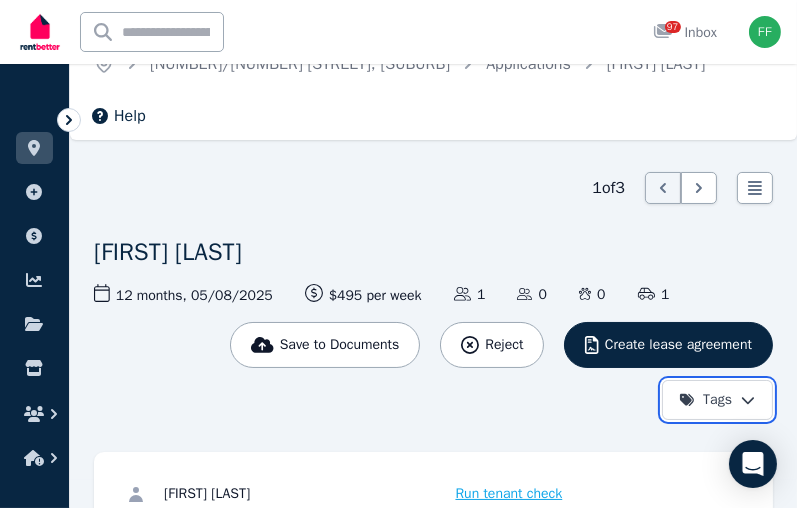 scroll, scrollTop: 0, scrollLeft: 0, axis: both 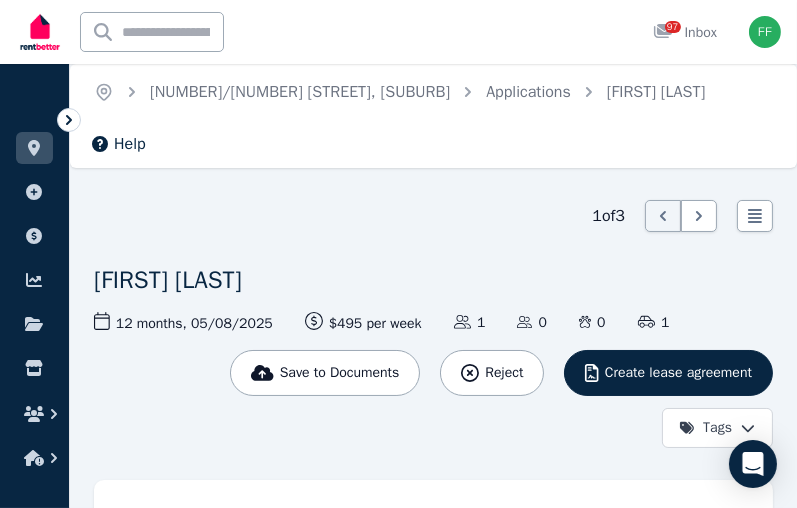 click 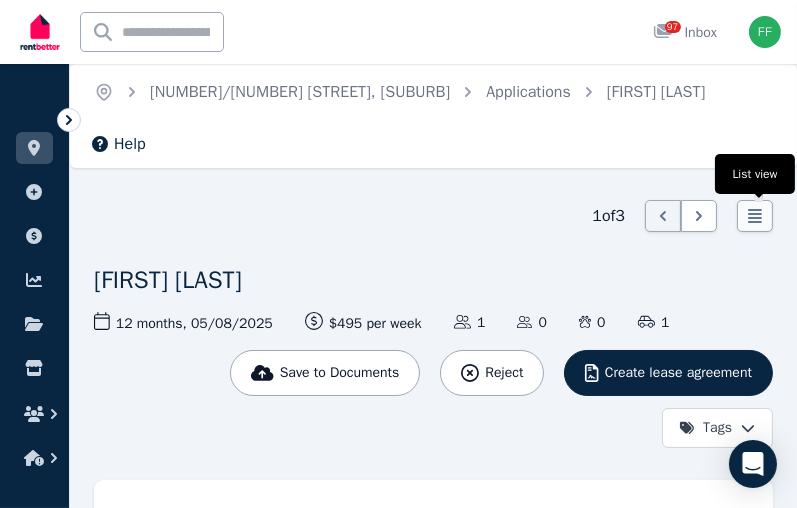 click 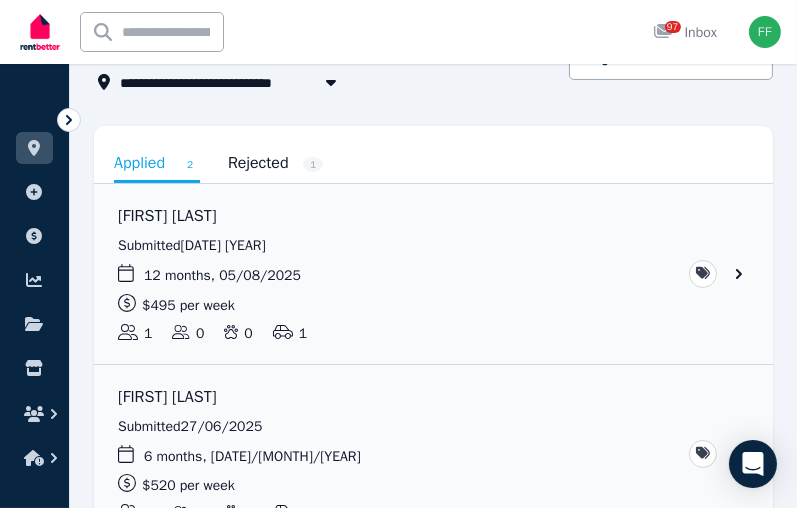 scroll, scrollTop: 100, scrollLeft: 0, axis: vertical 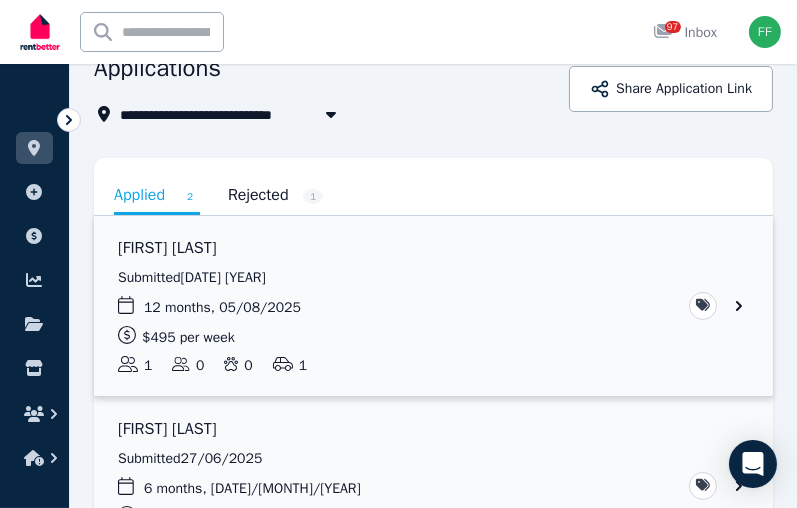 click at bounding box center [433, 306] 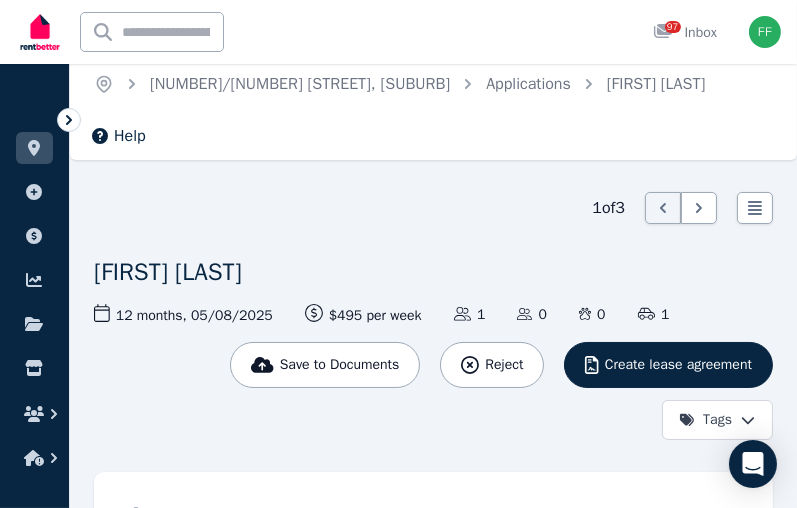 scroll, scrollTop: 0, scrollLeft: 0, axis: both 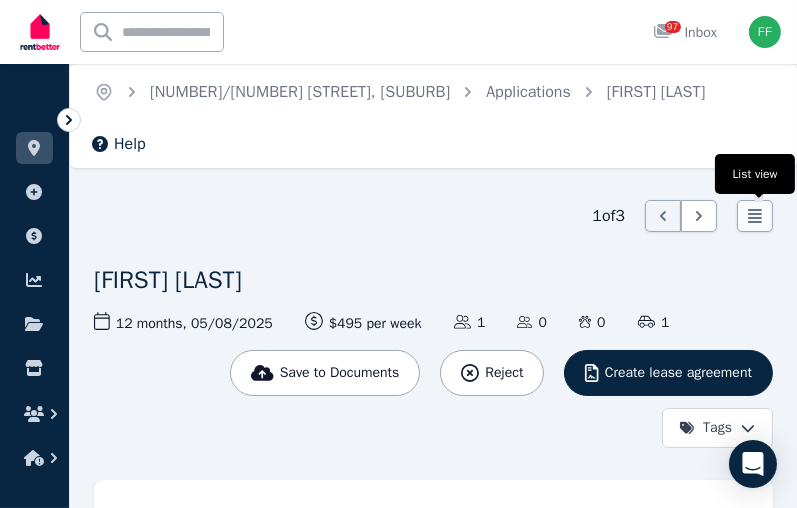 click at bounding box center [755, 216] 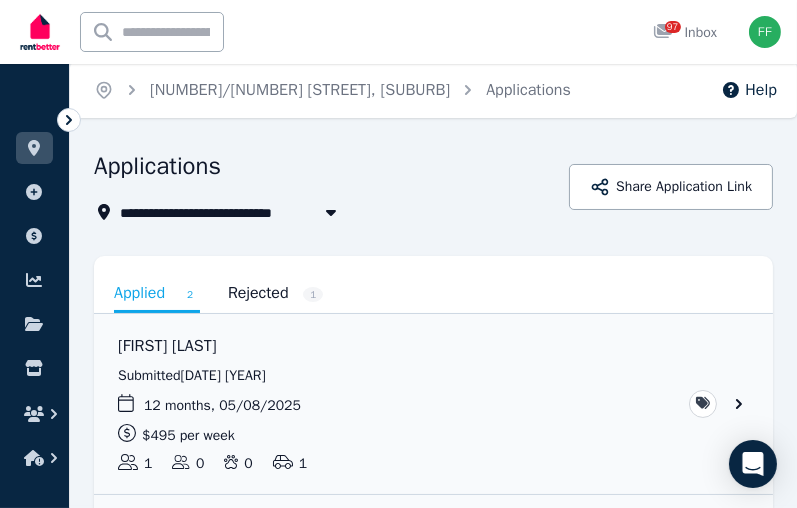 scroll, scrollTop: 0, scrollLeft: 0, axis: both 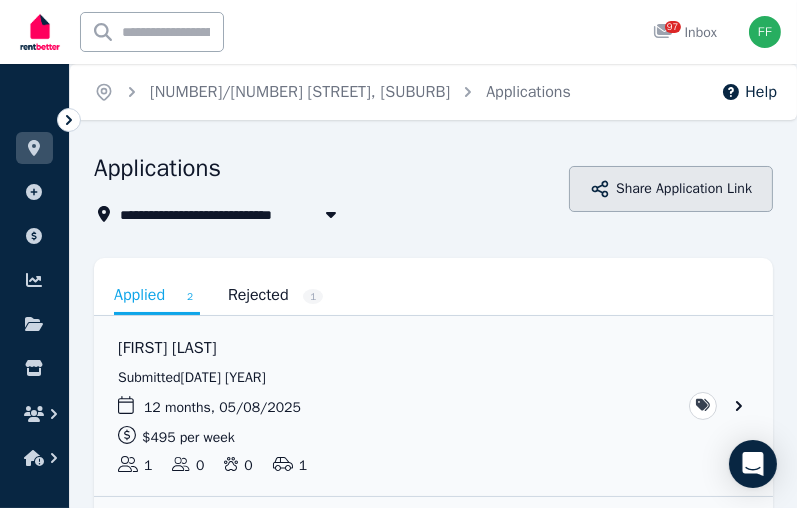 click on "Share Application Link" at bounding box center (671, 189) 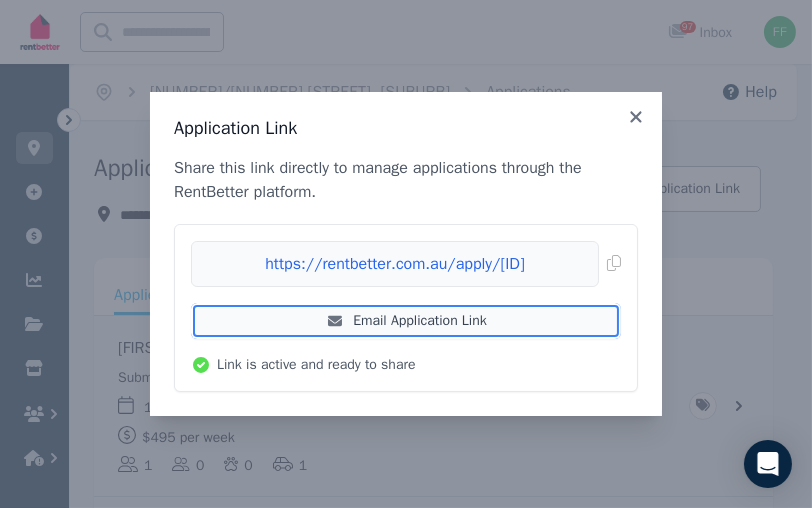 click on "Email Application Link" at bounding box center (406, 321) 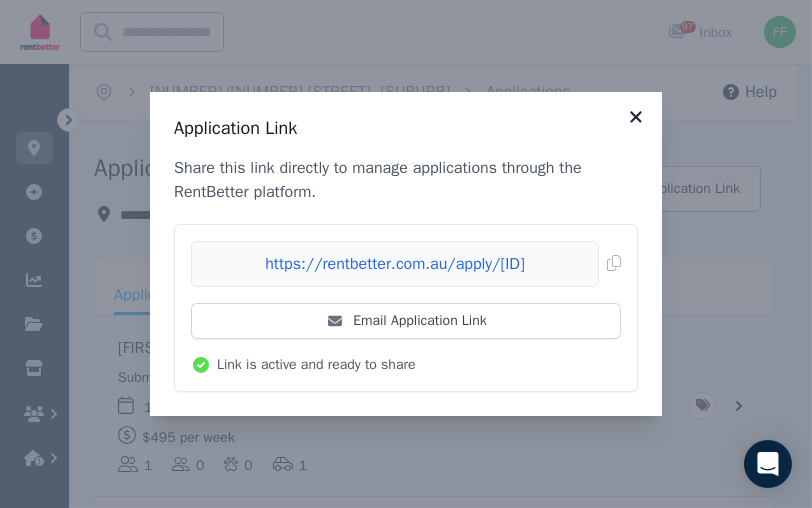 click 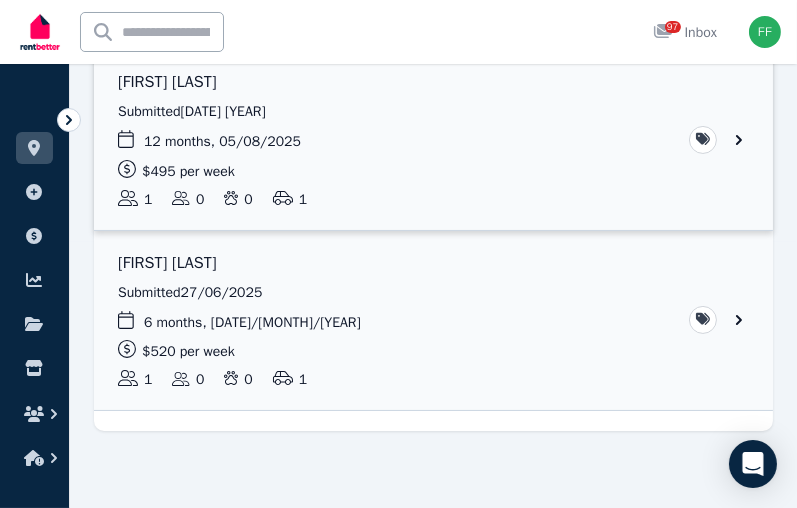 scroll, scrollTop: 66, scrollLeft: 0, axis: vertical 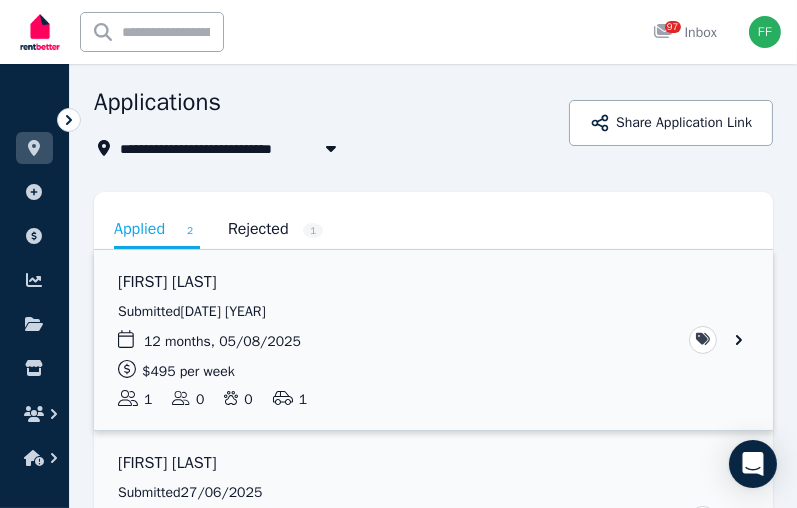 click at bounding box center [433, 340] 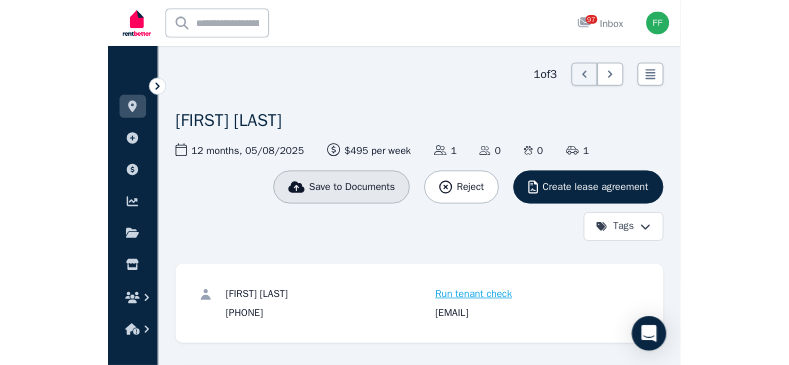 scroll, scrollTop: 200, scrollLeft: 0, axis: vertical 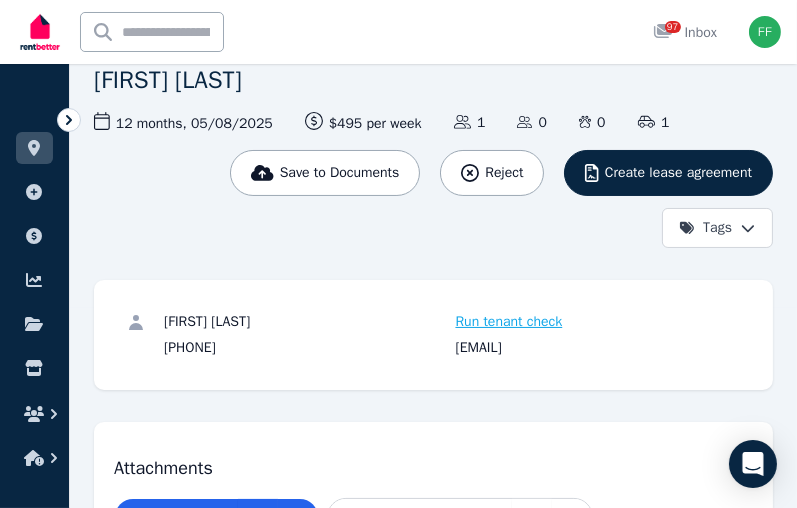 drag, startPoint x: 621, startPoint y: 294, endPoint x: 446, endPoint y: 300, distance: 175.10283 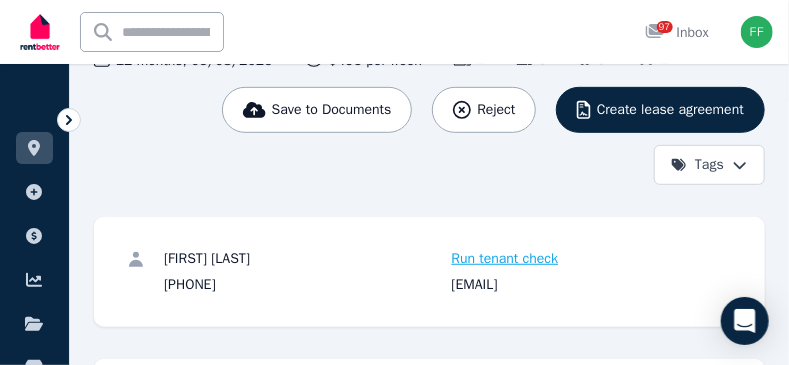 scroll, scrollTop: 300, scrollLeft: 0, axis: vertical 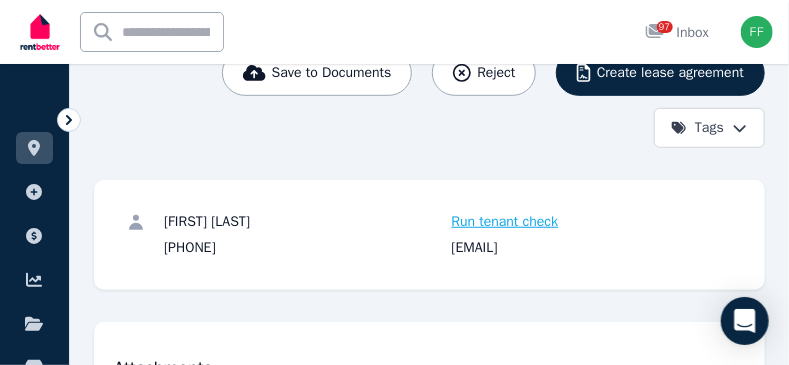 copy on "[EMAIL]" 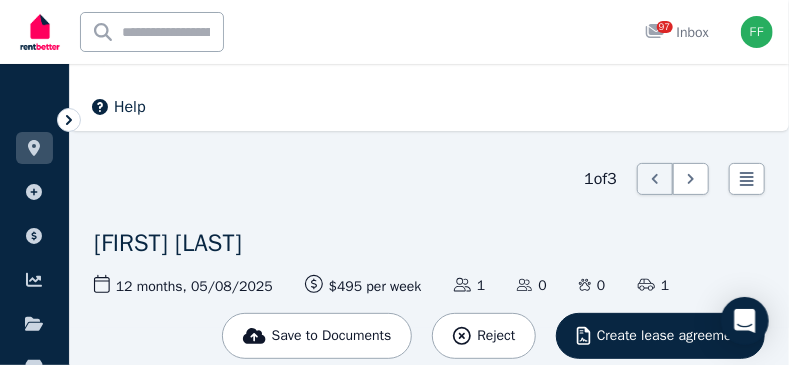 scroll, scrollTop: 0, scrollLeft: 0, axis: both 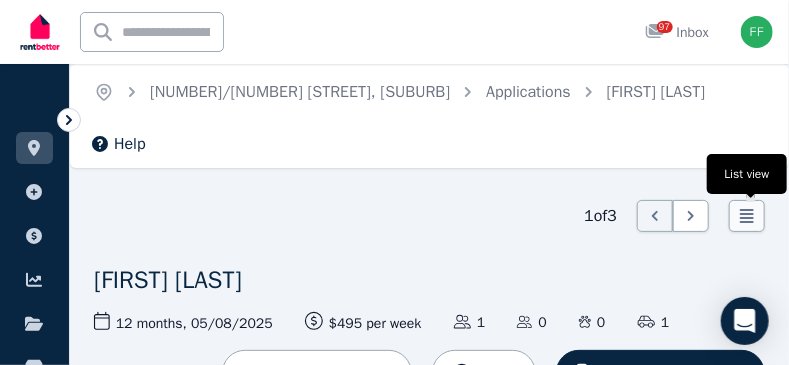 click 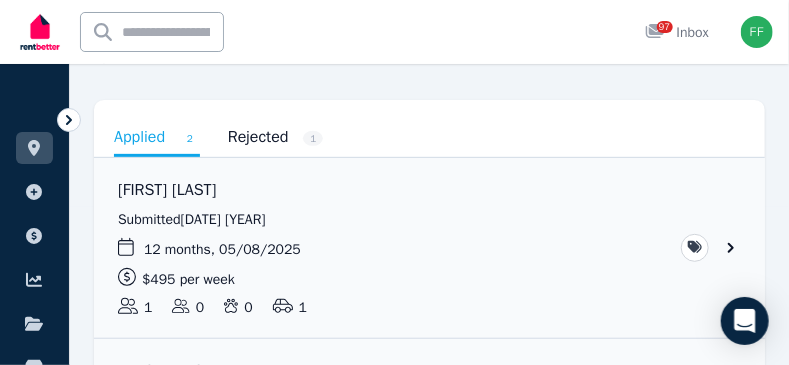 scroll, scrollTop: 196, scrollLeft: 0, axis: vertical 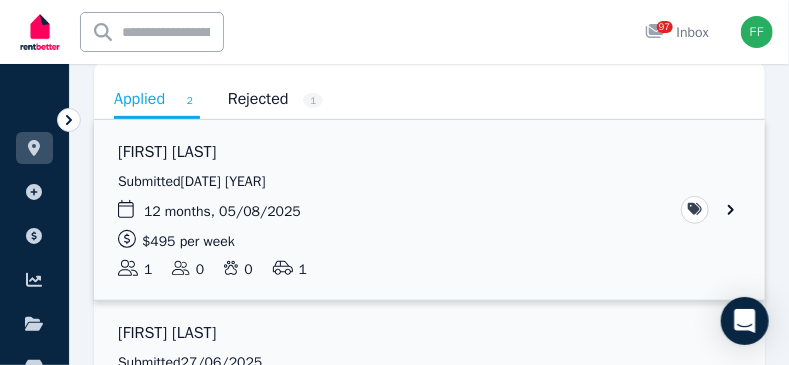 click at bounding box center (429, 210) 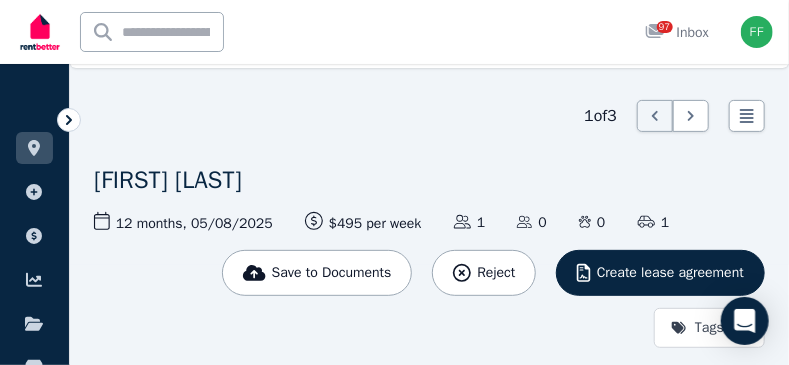 scroll, scrollTop: 0, scrollLeft: 0, axis: both 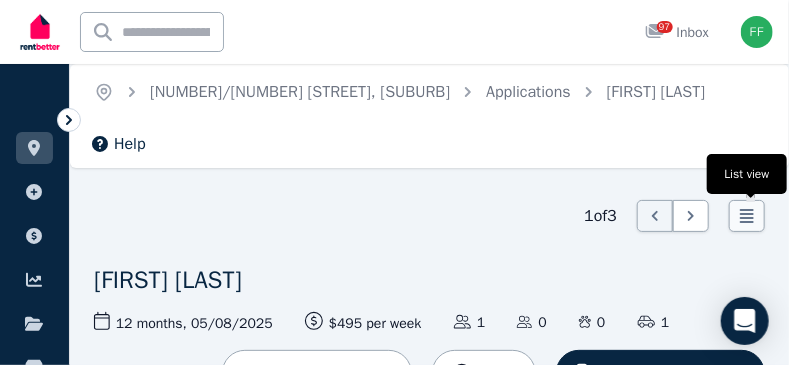 click 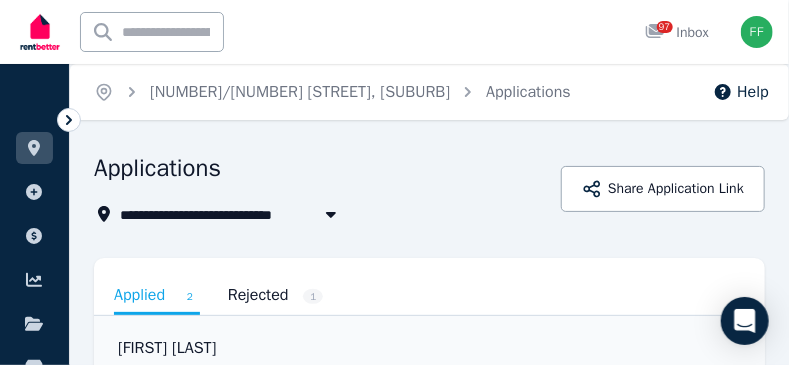 scroll, scrollTop: 100, scrollLeft: 0, axis: vertical 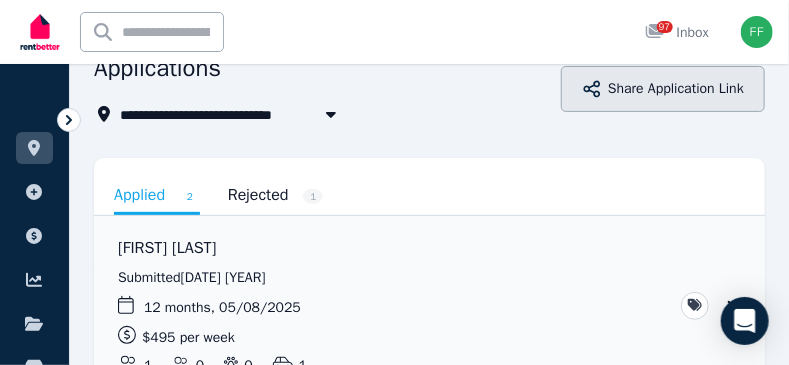 click on "Share Application Link" at bounding box center (663, 89) 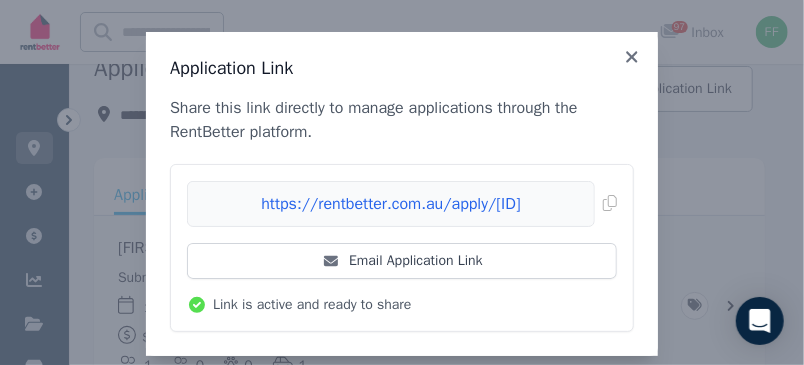 drag, startPoint x: 344, startPoint y: 213, endPoint x: 273, endPoint y: 153, distance: 92.95698 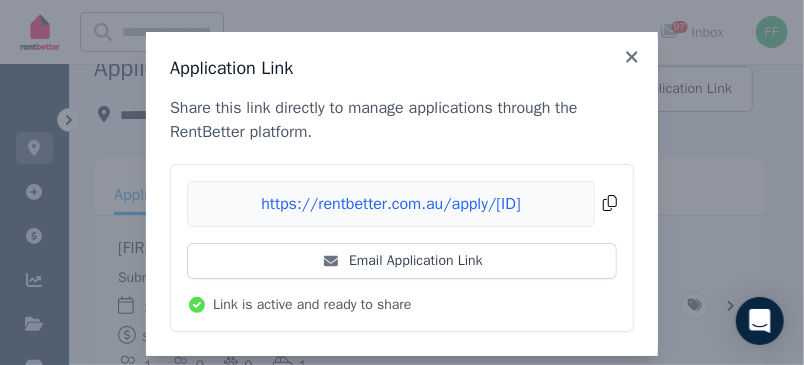 click on "Copied!" at bounding box center (402, 204) 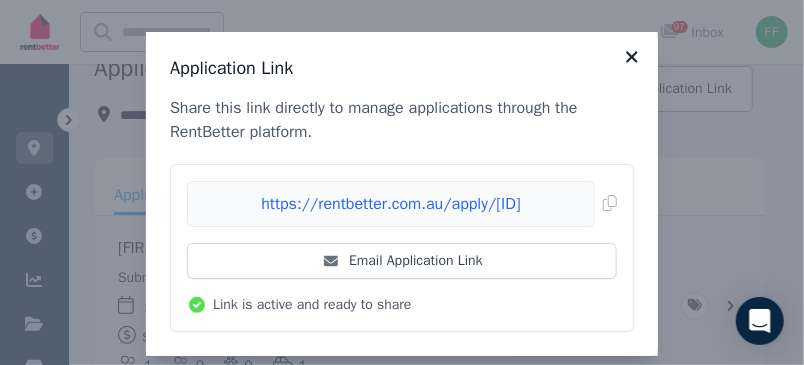 click 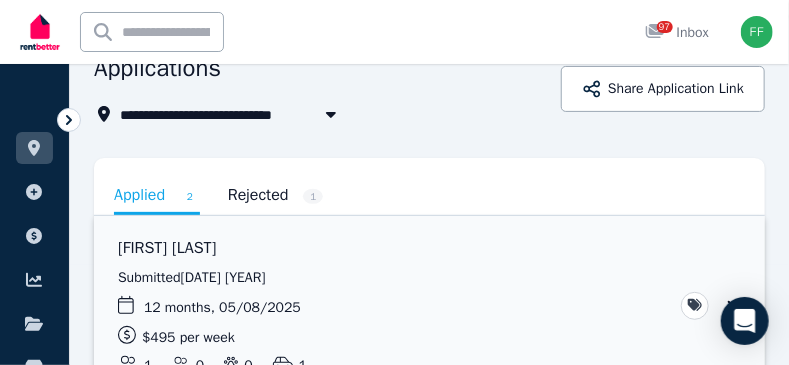 scroll, scrollTop: 0, scrollLeft: 0, axis: both 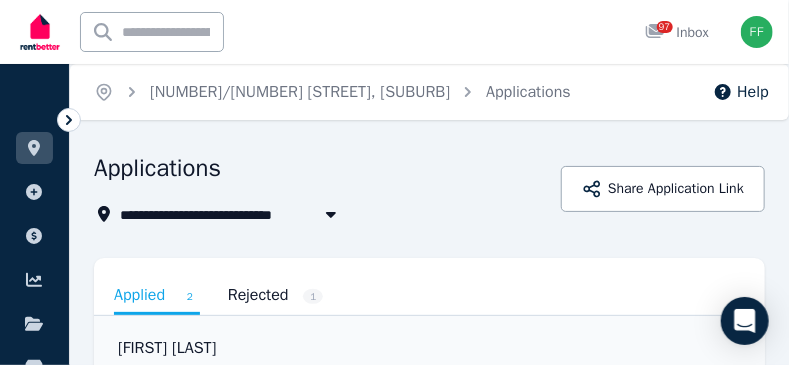 click 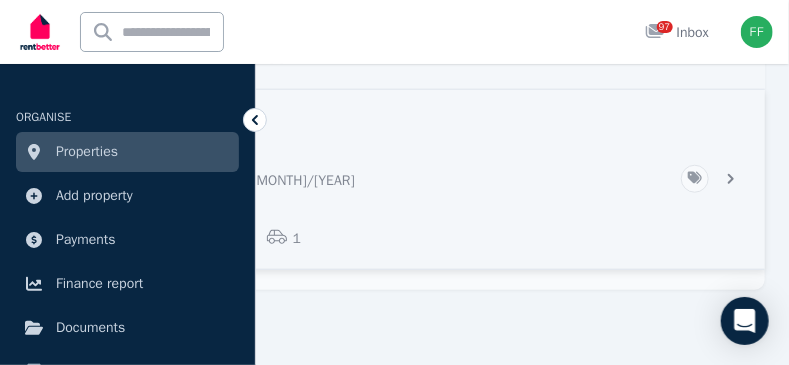 scroll, scrollTop: 409, scrollLeft: 0, axis: vertical 